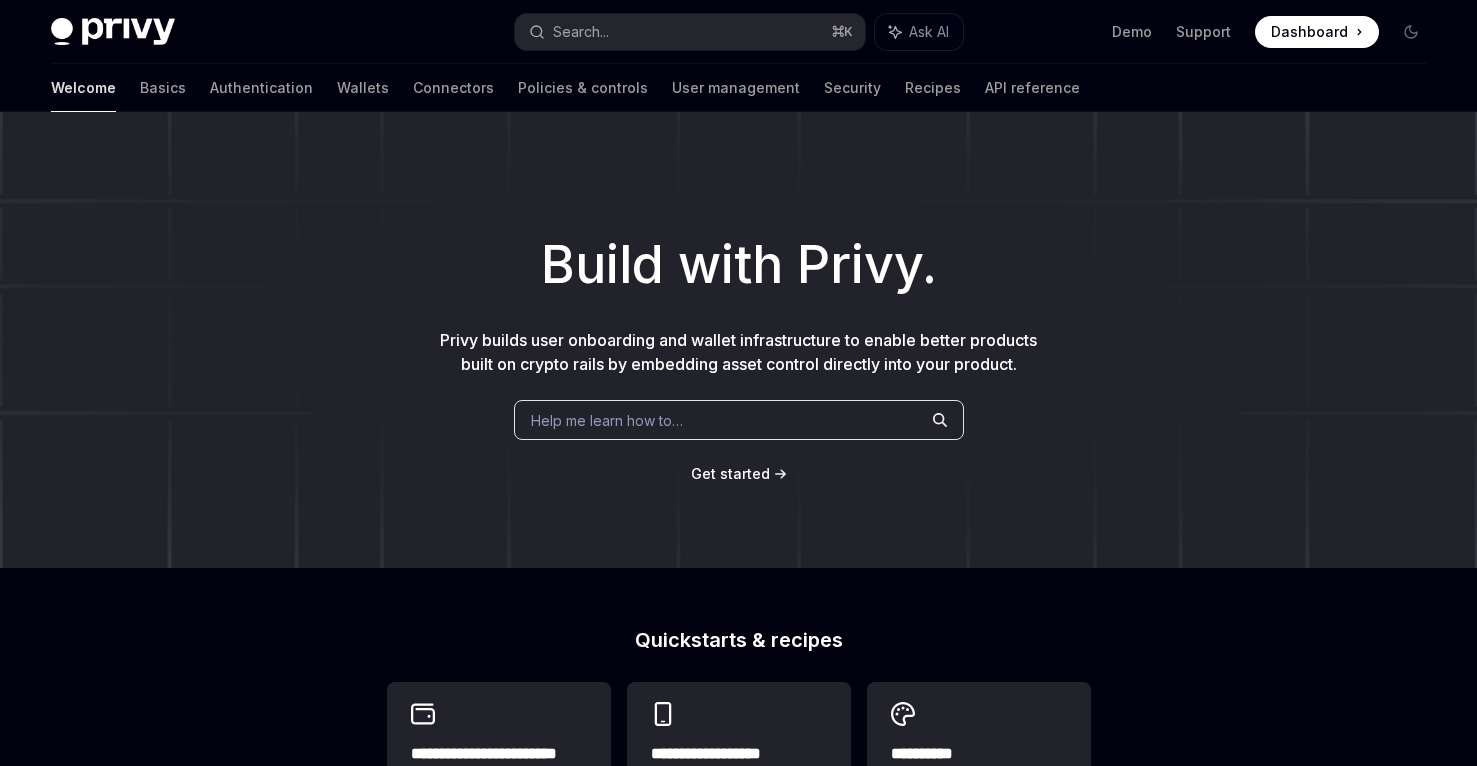 scroll, scrollTop: 0, scrollLeft: 0, axis: both 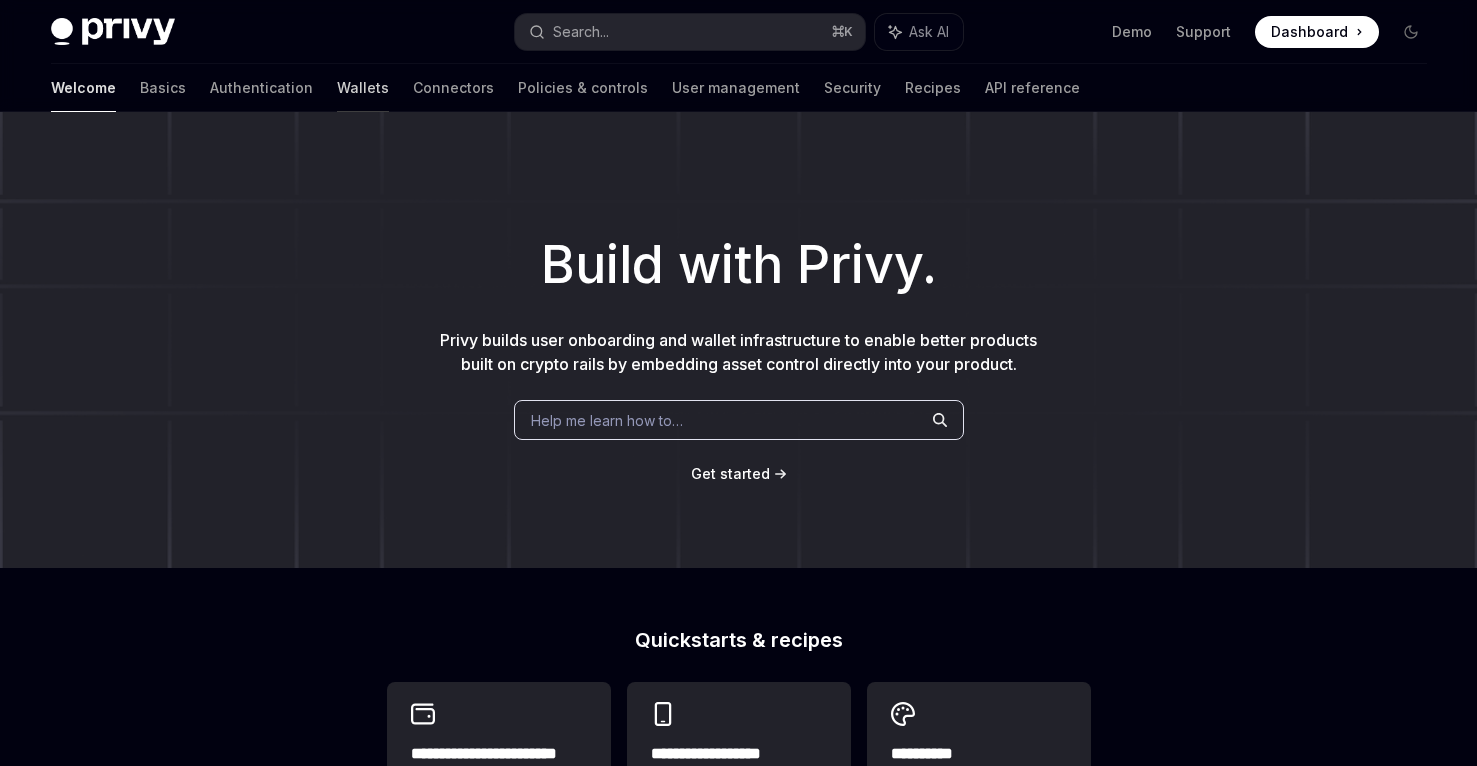 click on "Wallets" at bounding box center (363, 88) 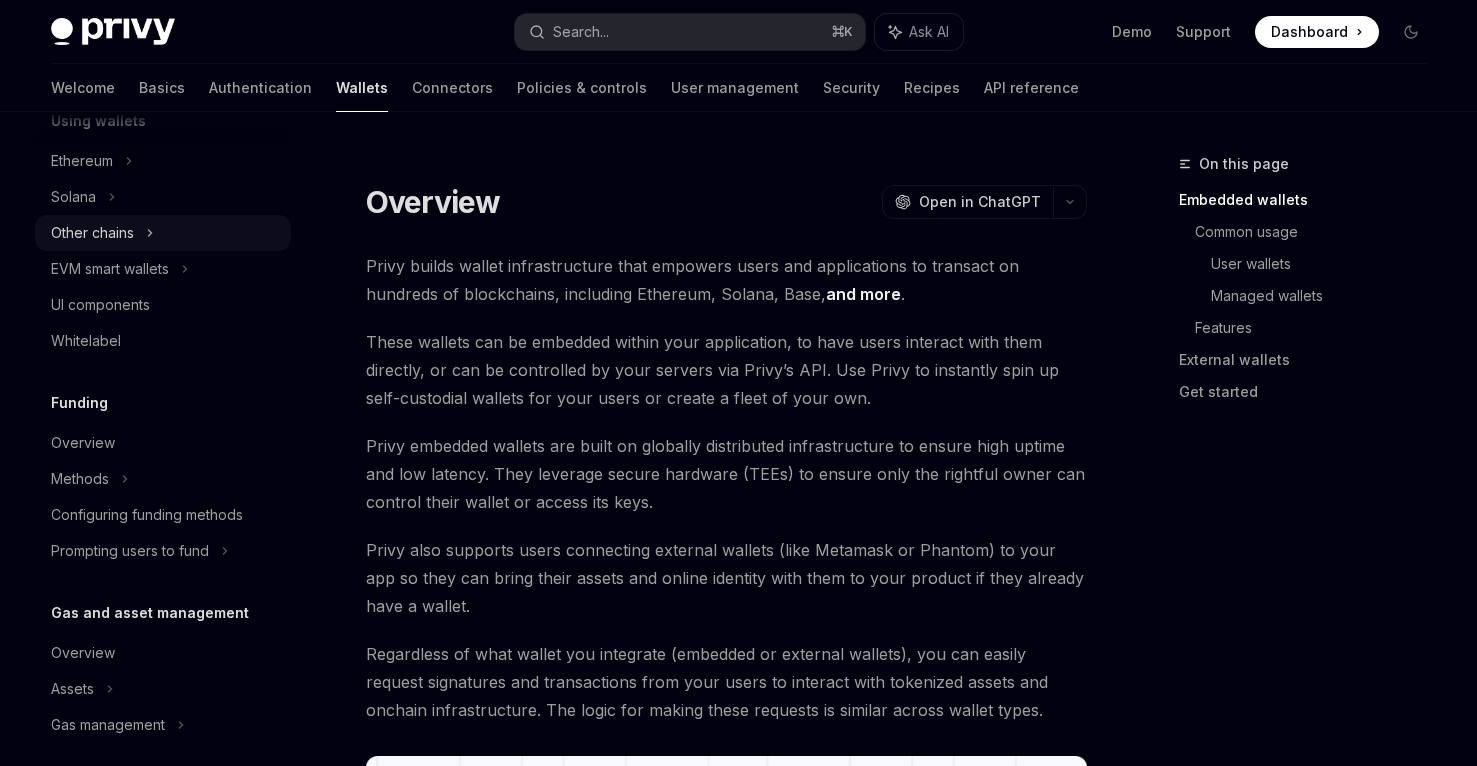scroll, scrollTop: 462, scrollLeft: 0, axis: vertical 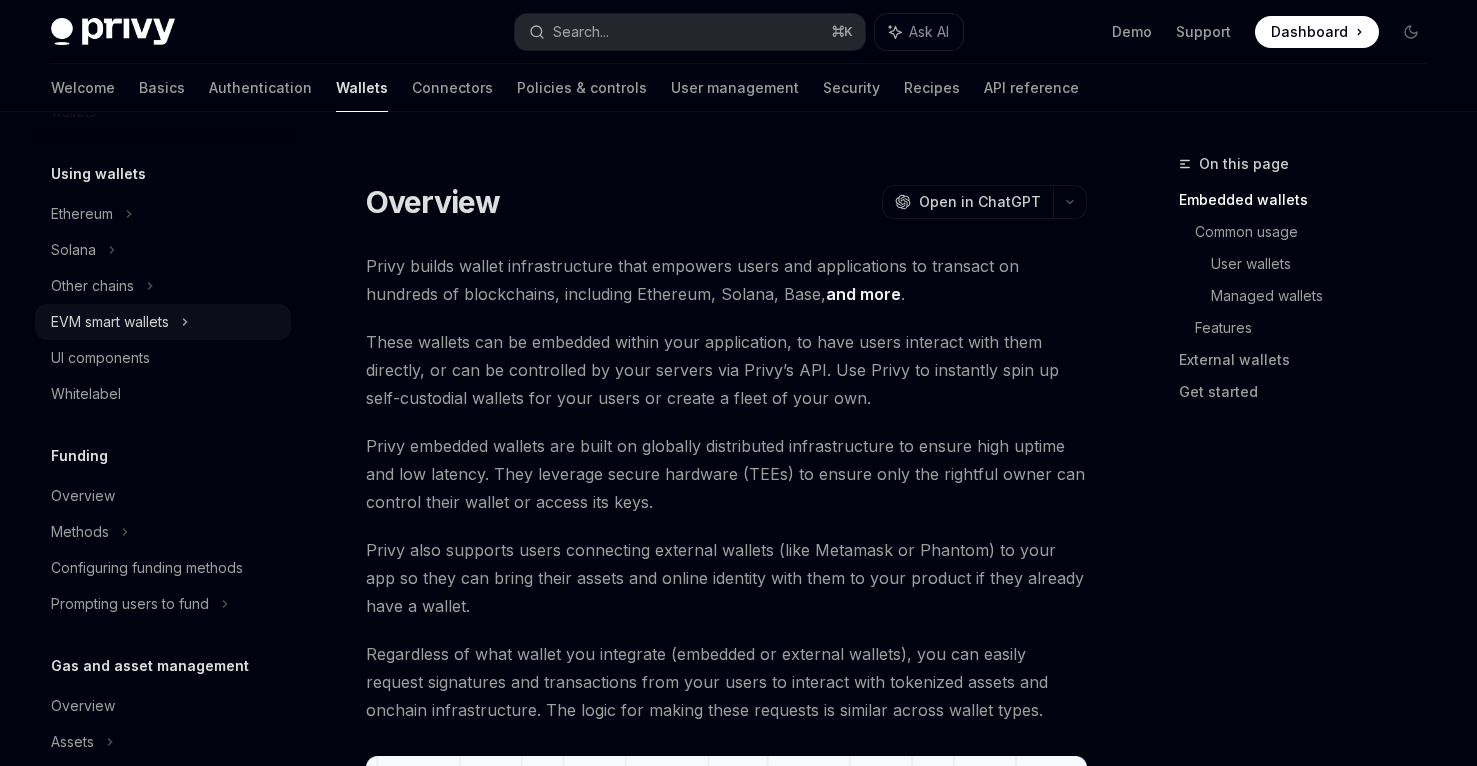 click on "EVM smart wallets" at bounding box center [110, 322] 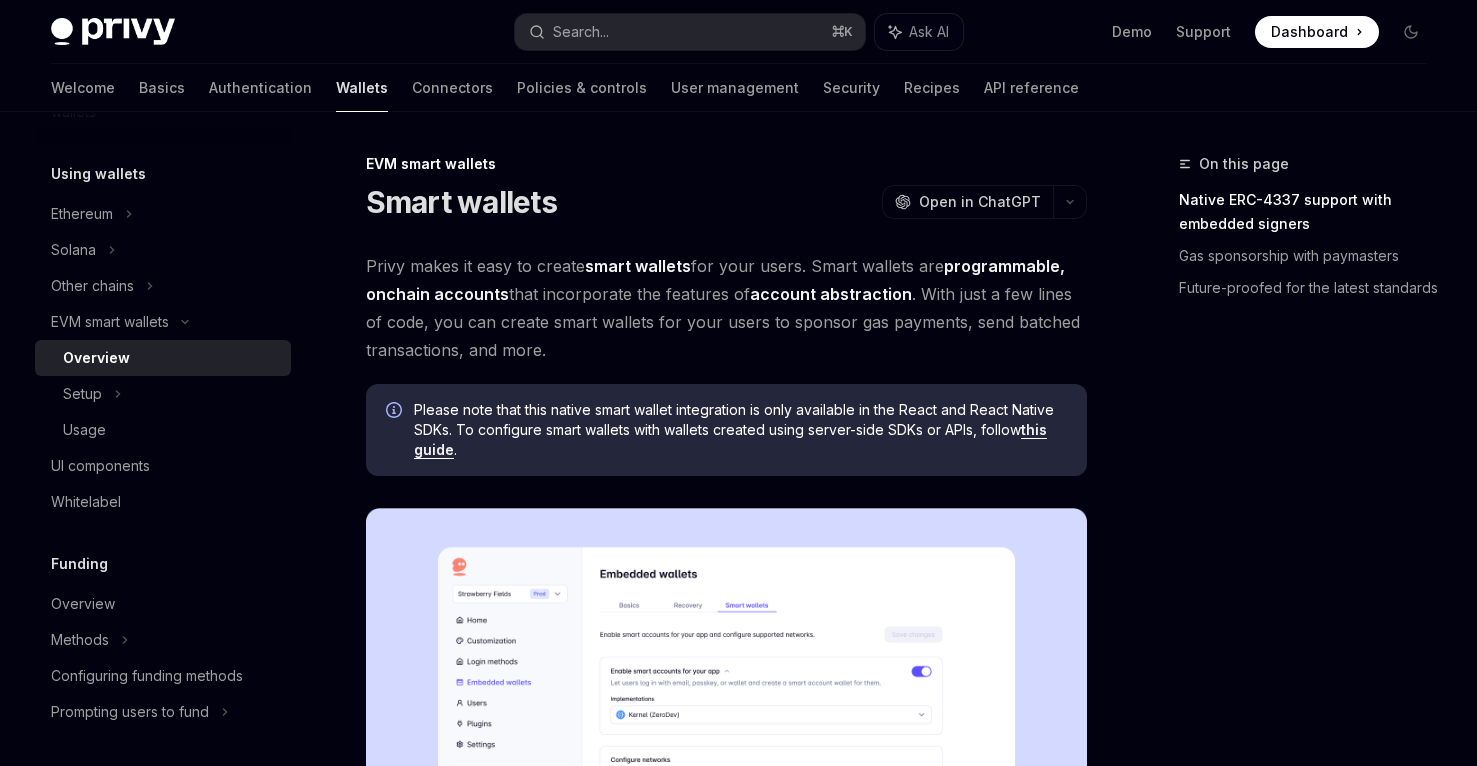 click on "Overview" at bounding box center (96, 358) 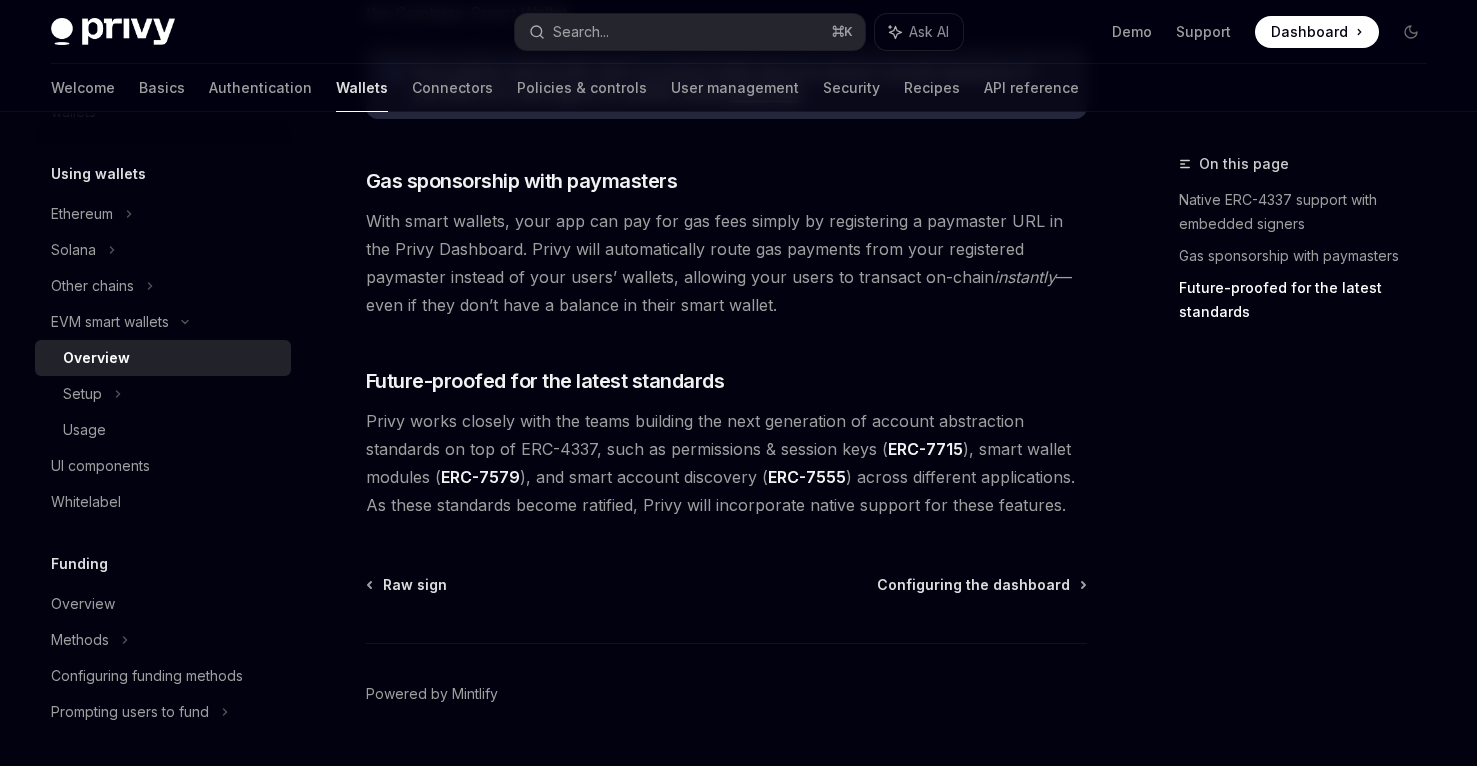 scroll, scrollTop: 1580, scrollLeft: 0, axis: vertical 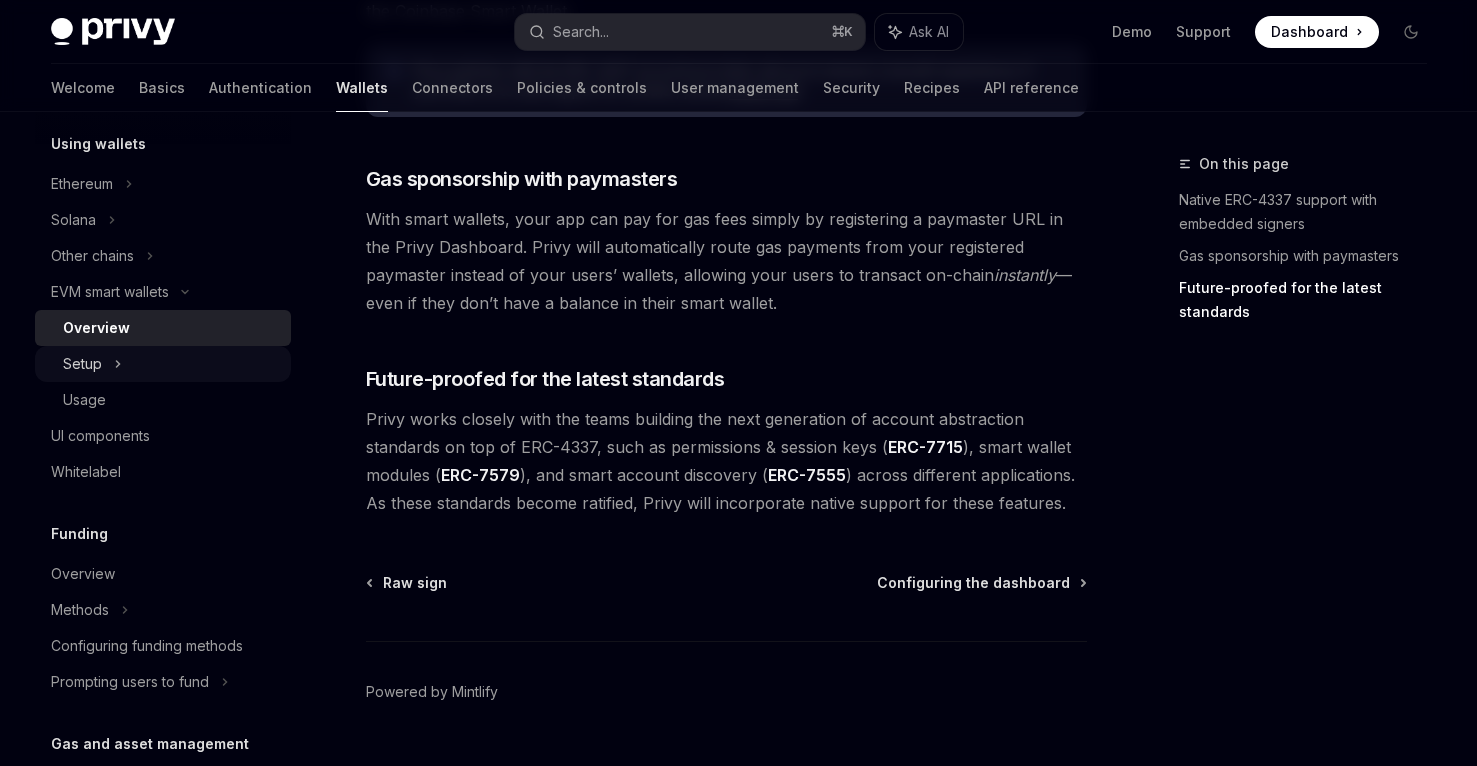 click on "Setup" at bounding box center (163, 364) 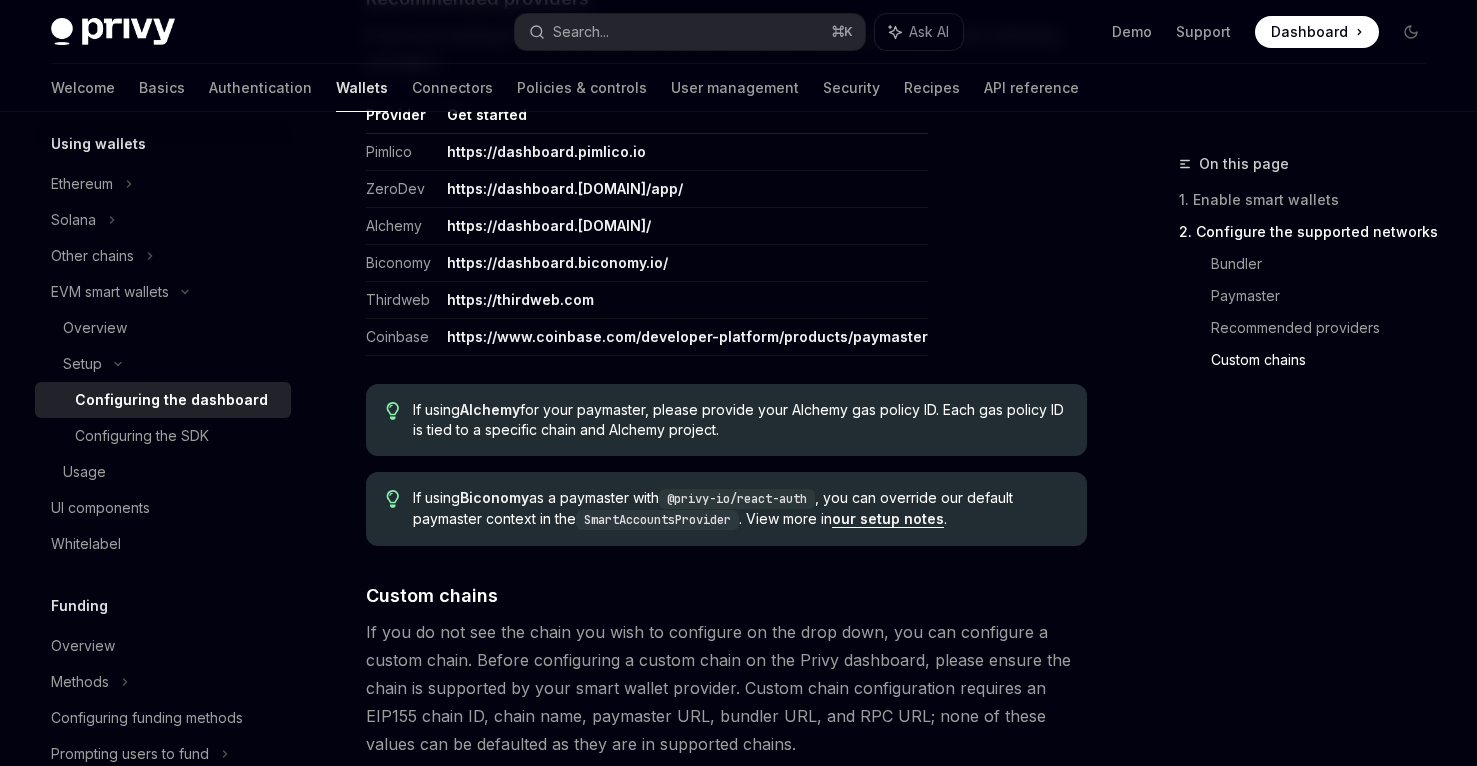 scroll, scrollTop: 2797, scrollLeft: 0, axis: vertical 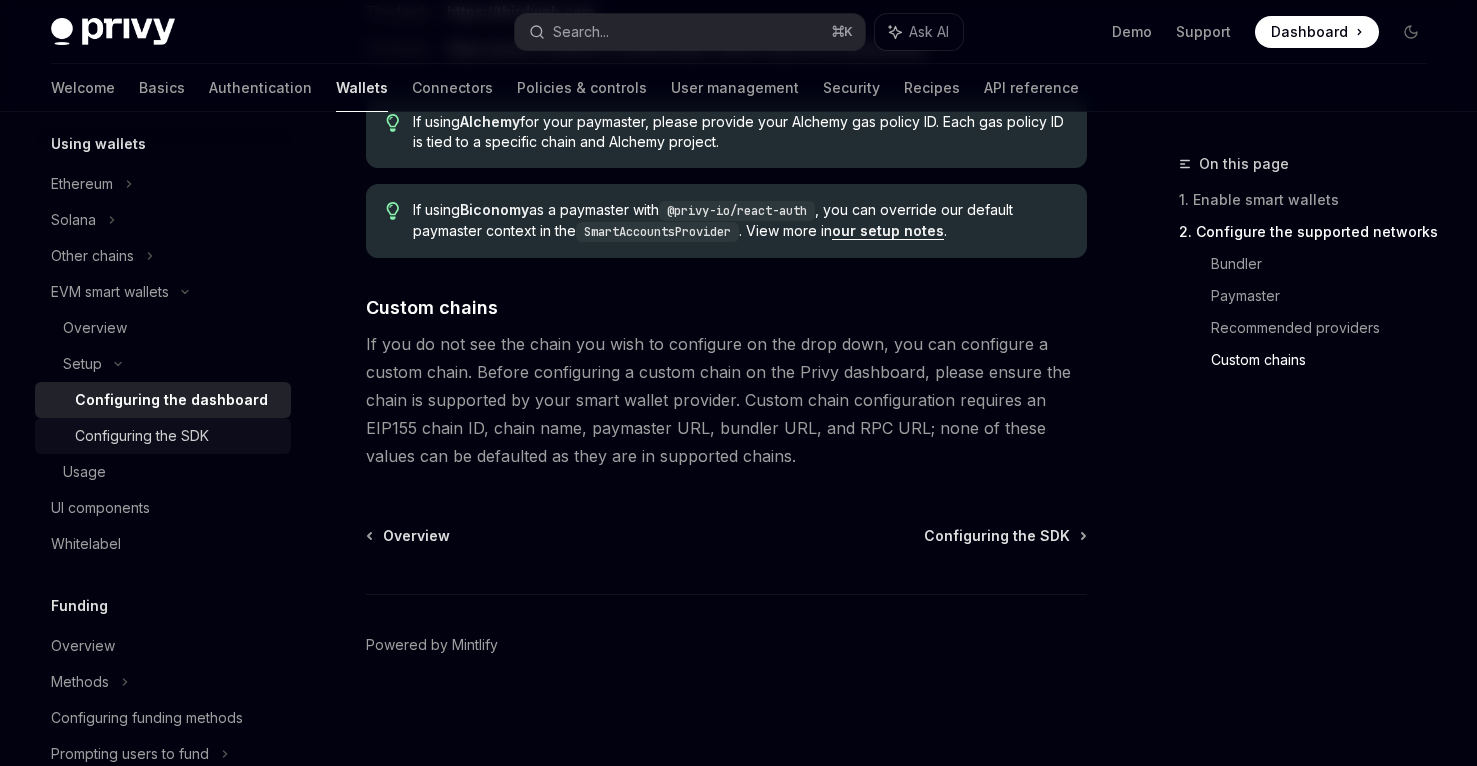 click on "Configuring the SDK" at bounding box center [142, 436] 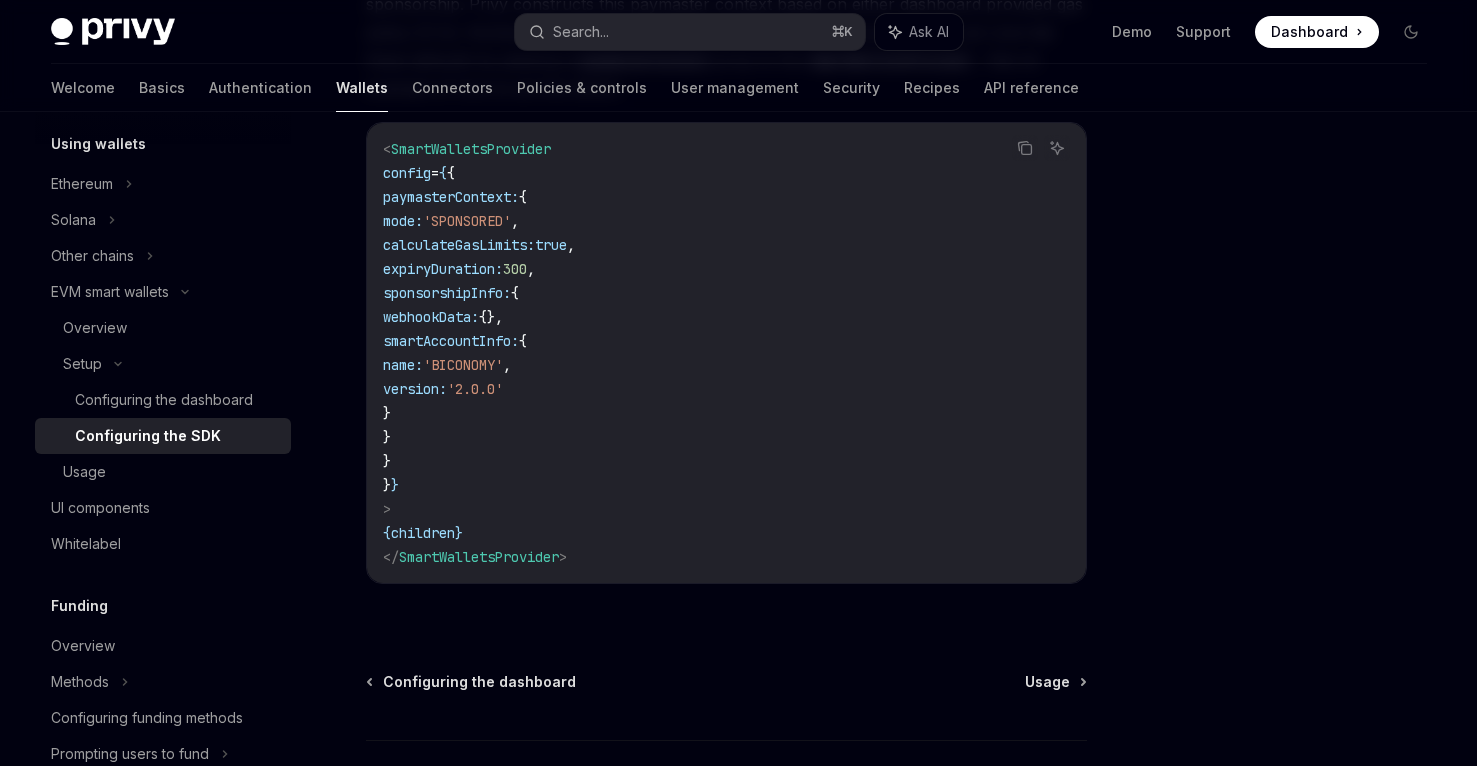 scroll, scrollTop: 1837, scrollLeft: 0, axis: vertical 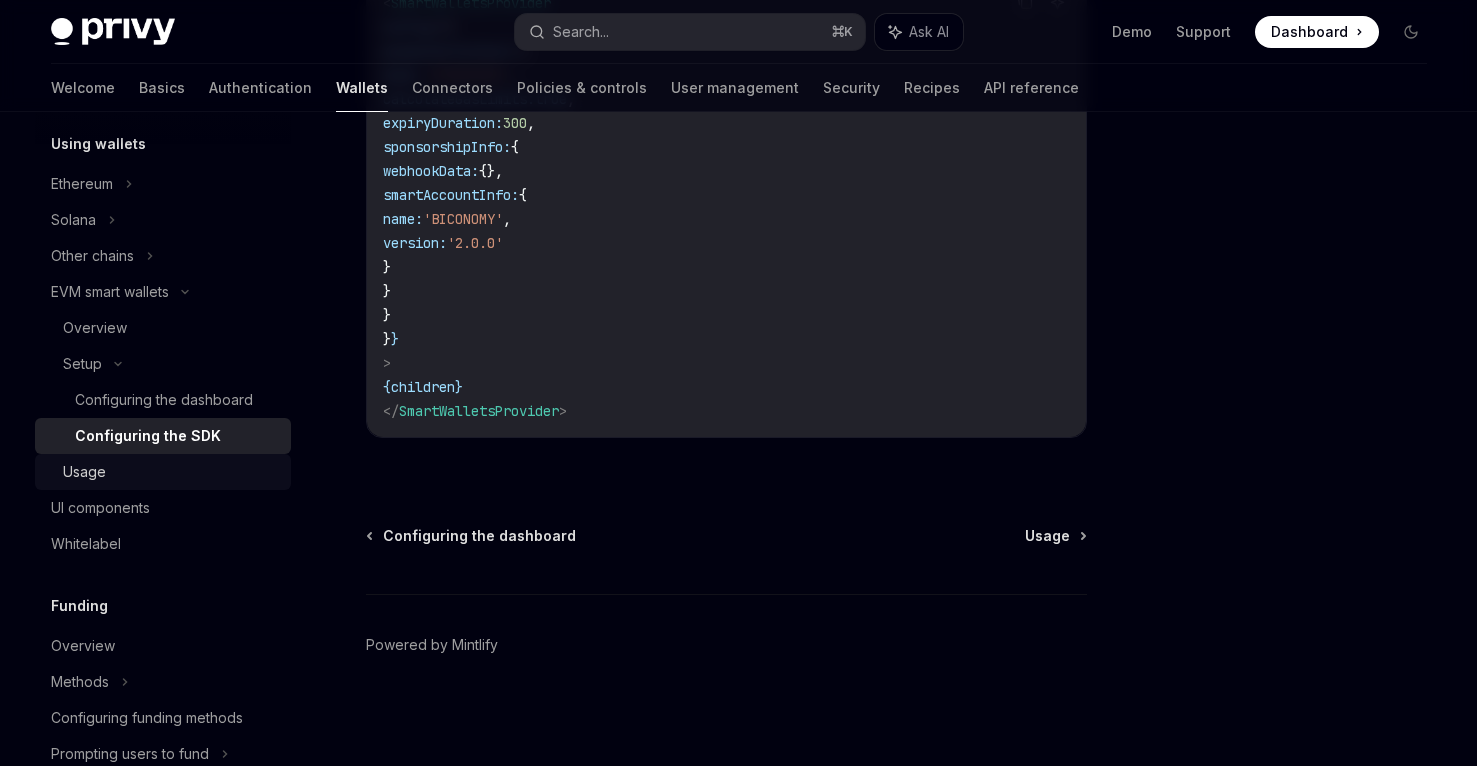 click on "Usage" at bounding box center (171, 472) 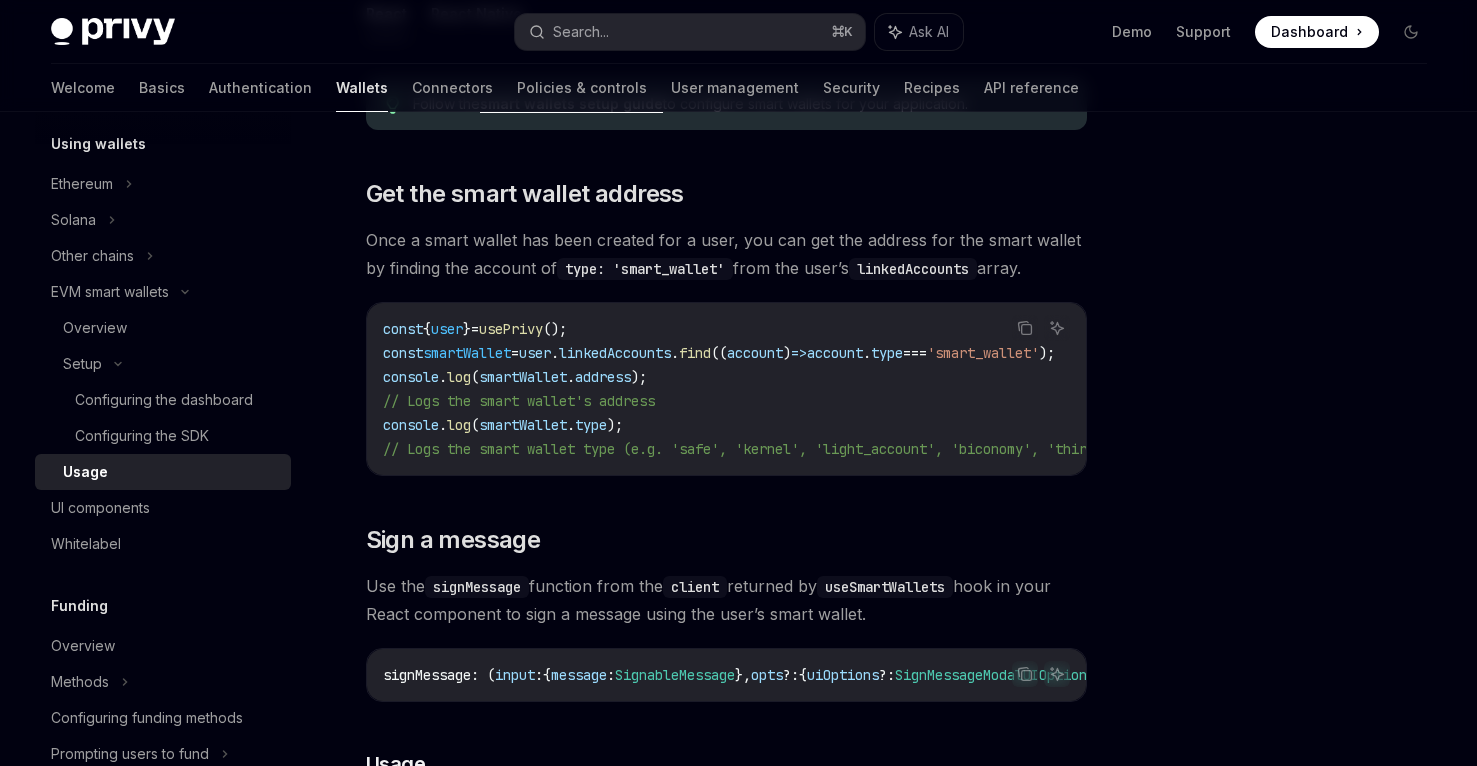scroll, scrollTop: 263, scrollLeft: 0, axis: vertical 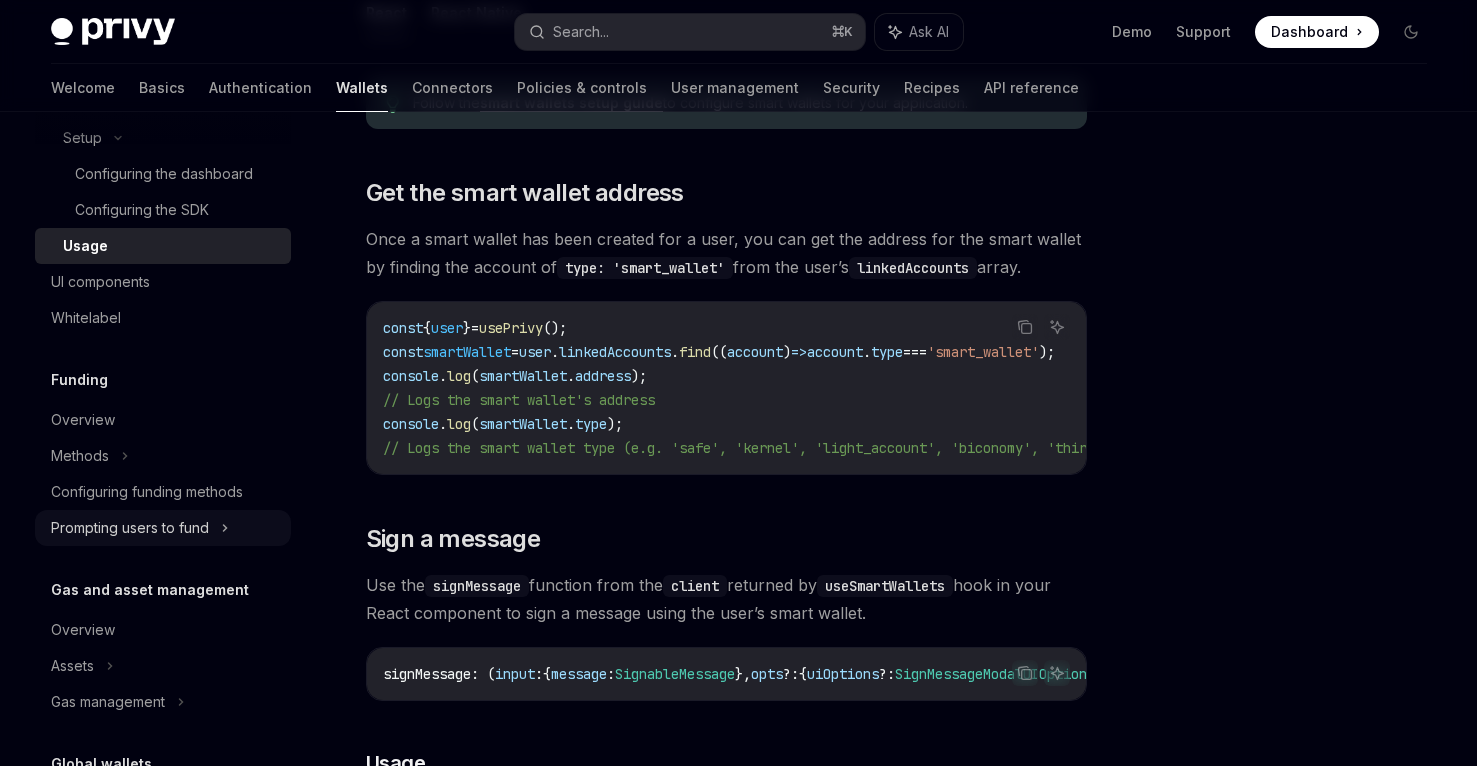 click on "Prompting users to fund" at bounding box center (110, 66) 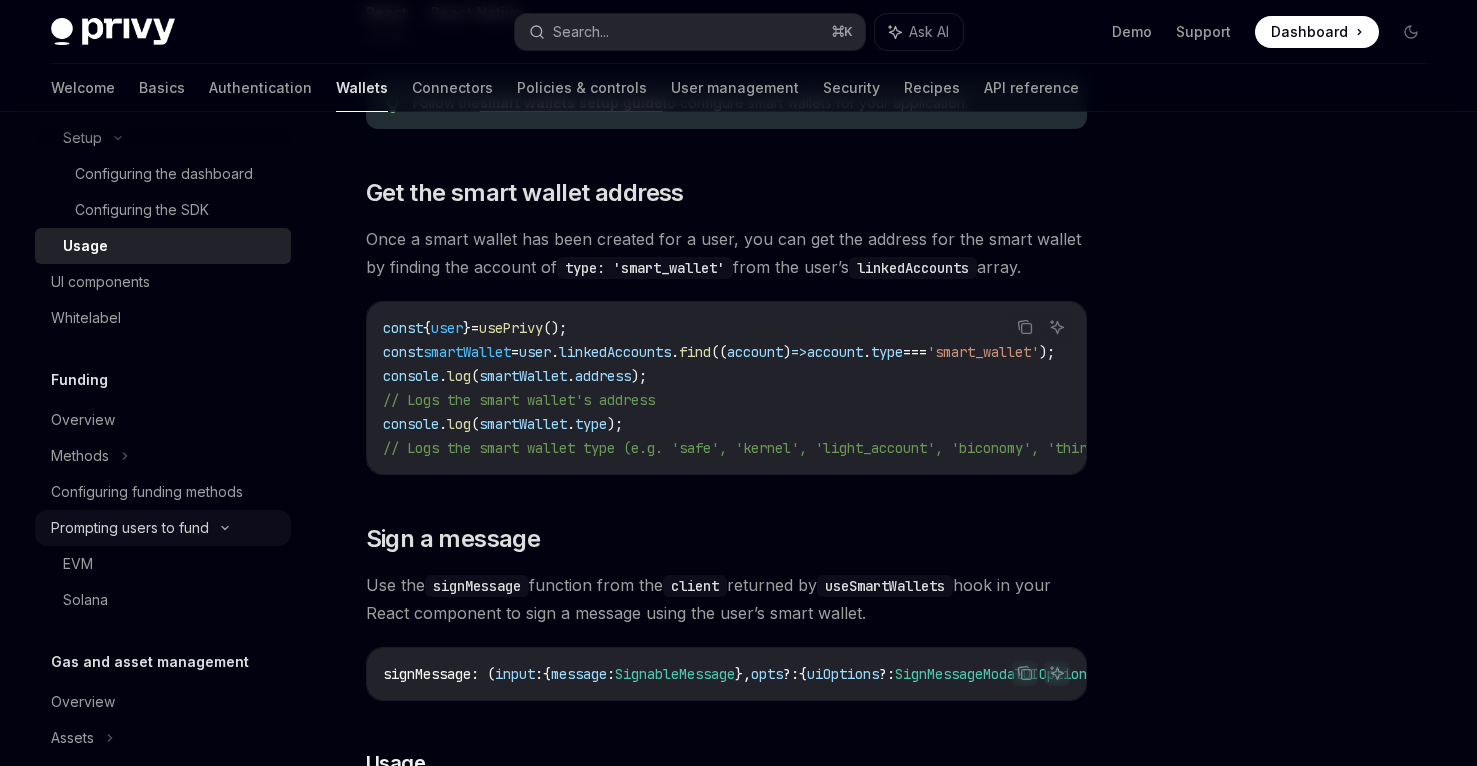 scroll, scrollTop: 0, scrollLeft: 0, axis: both 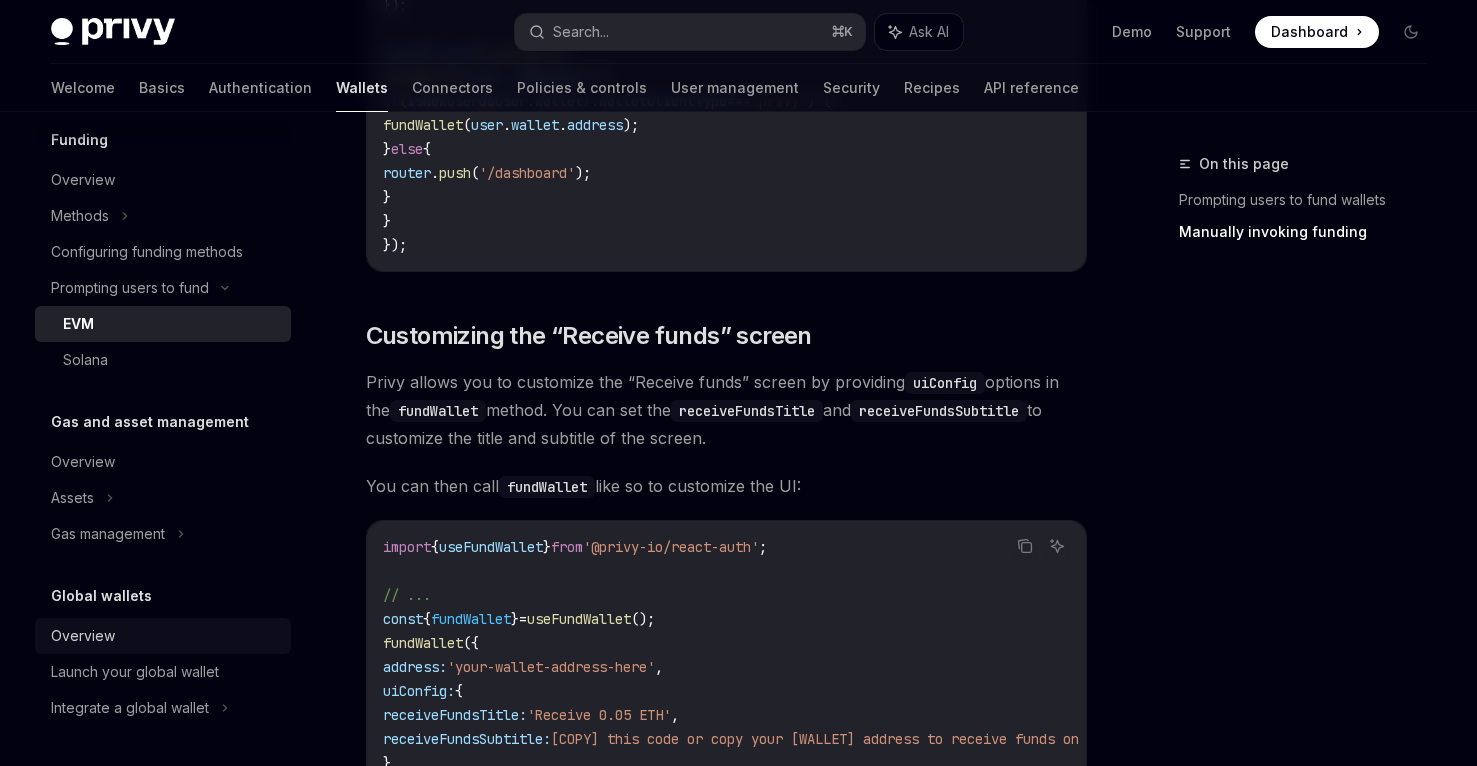 click on "Overview" at bounding box center (83, 636) 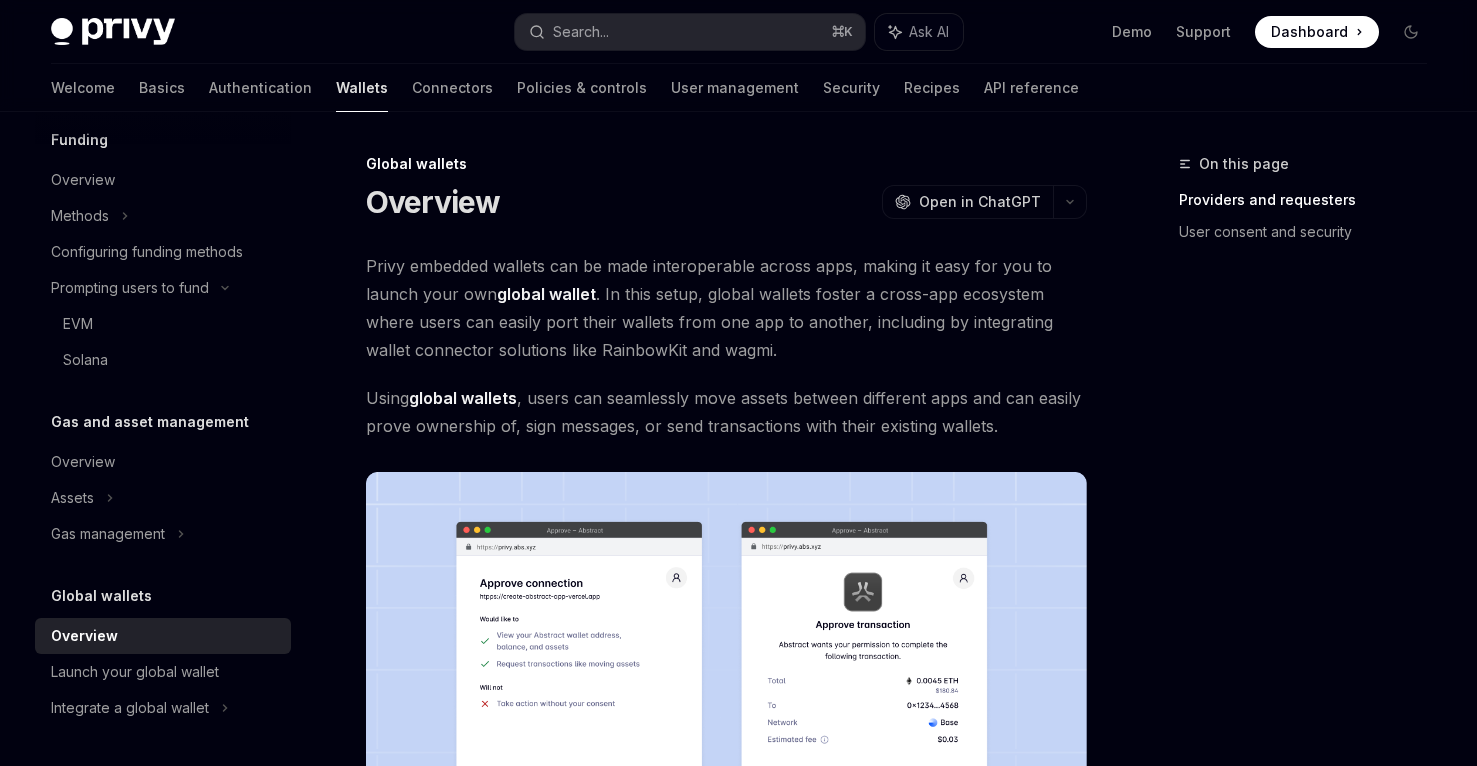 scroll, scrollTop: 243, scrollLeft: 0, axis: vertical 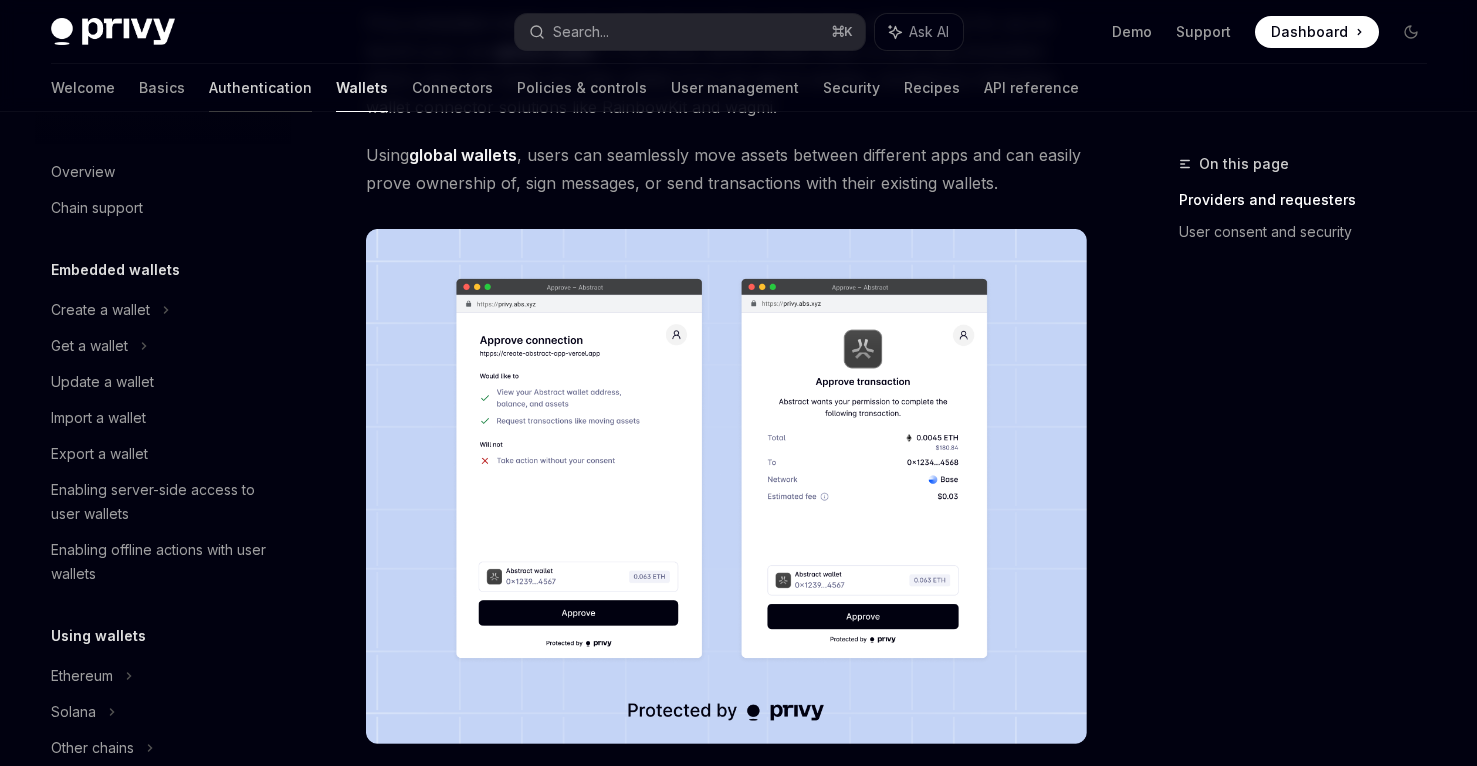 click on "Authentication" at bounding box center (260, 88) 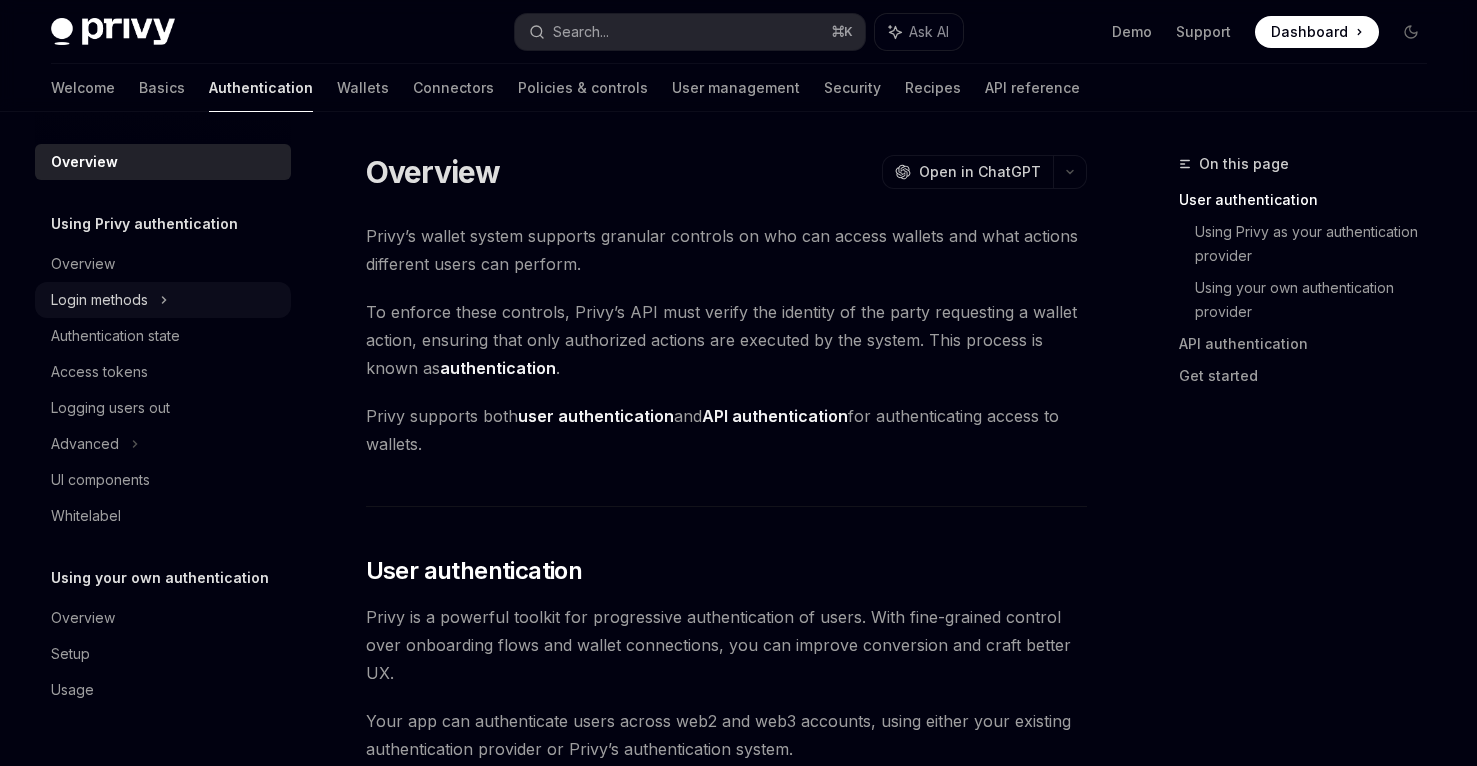 click on "Login methods" at bounding box center [163, 300] 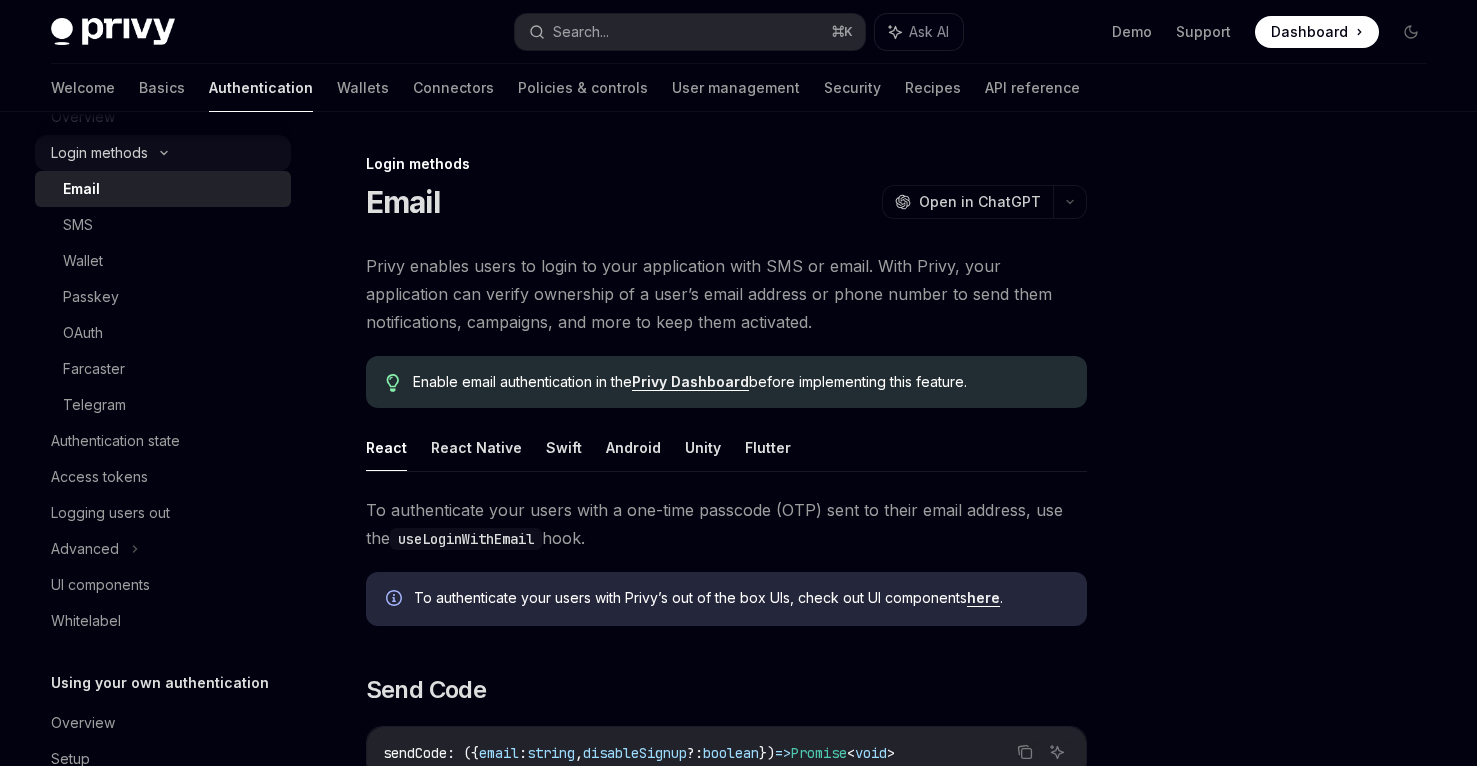 scroll, scrollTop: 161, scrollLeft: 0, axis: vertical 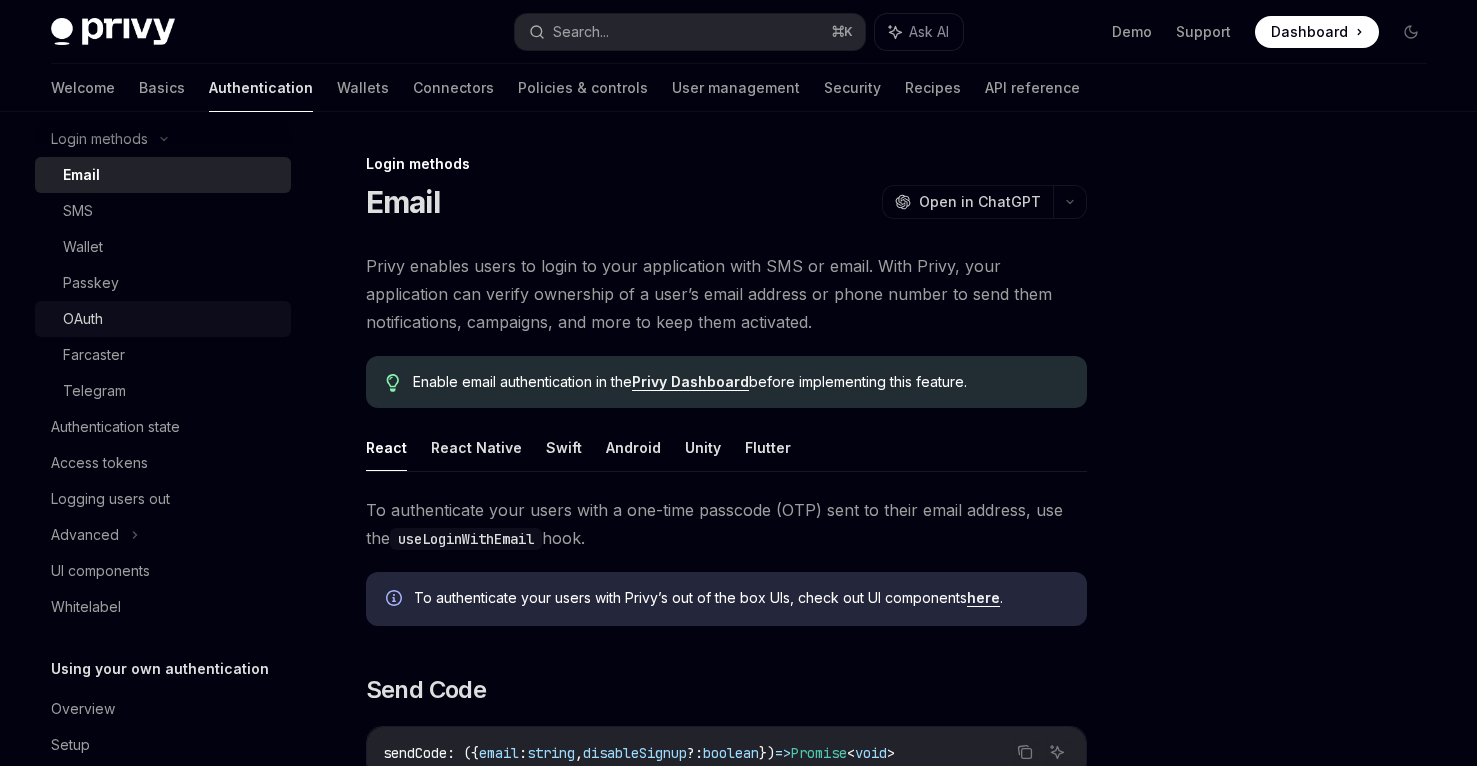 click on "OAuth" at bounding box center [163, 319] 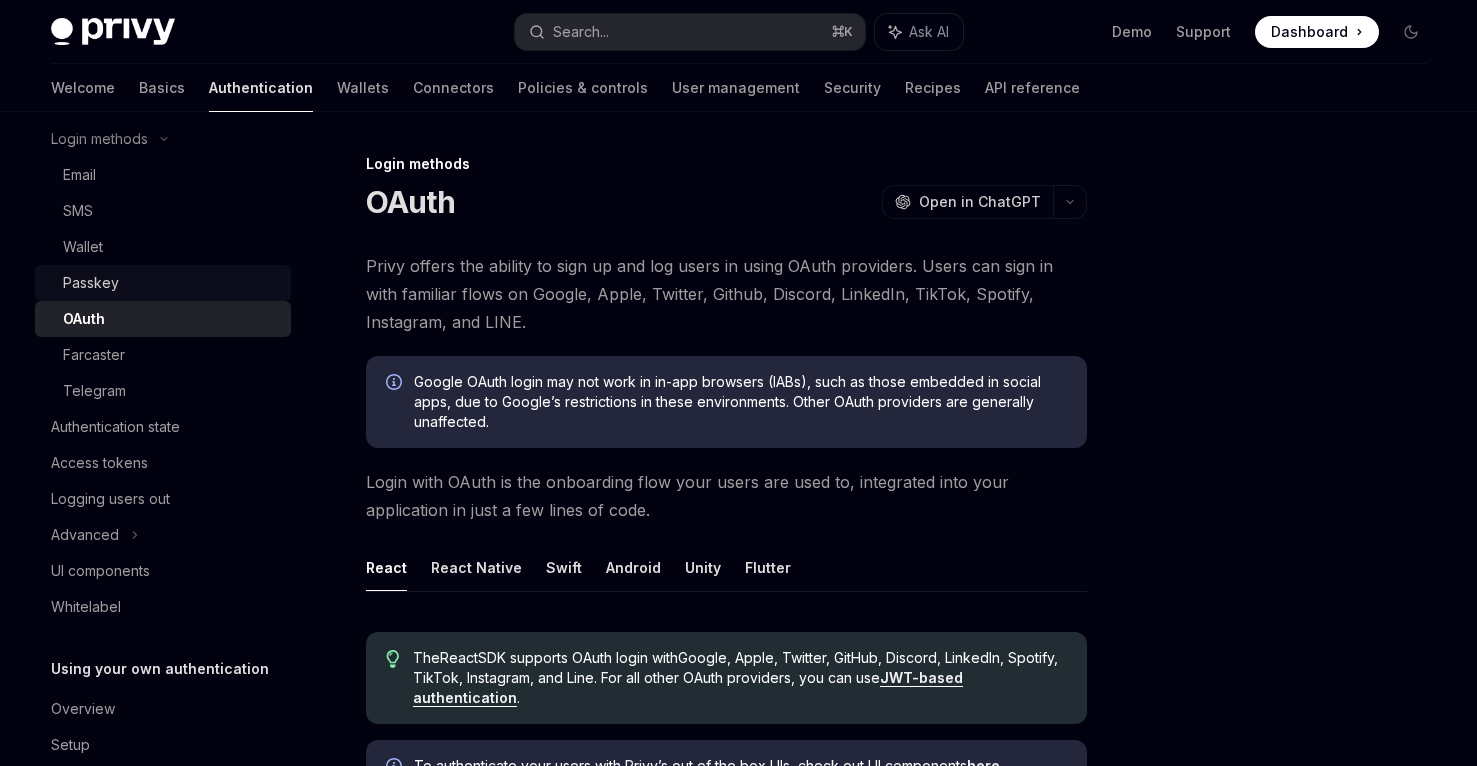 click on "Passkey" at bounding box center [91, 283] 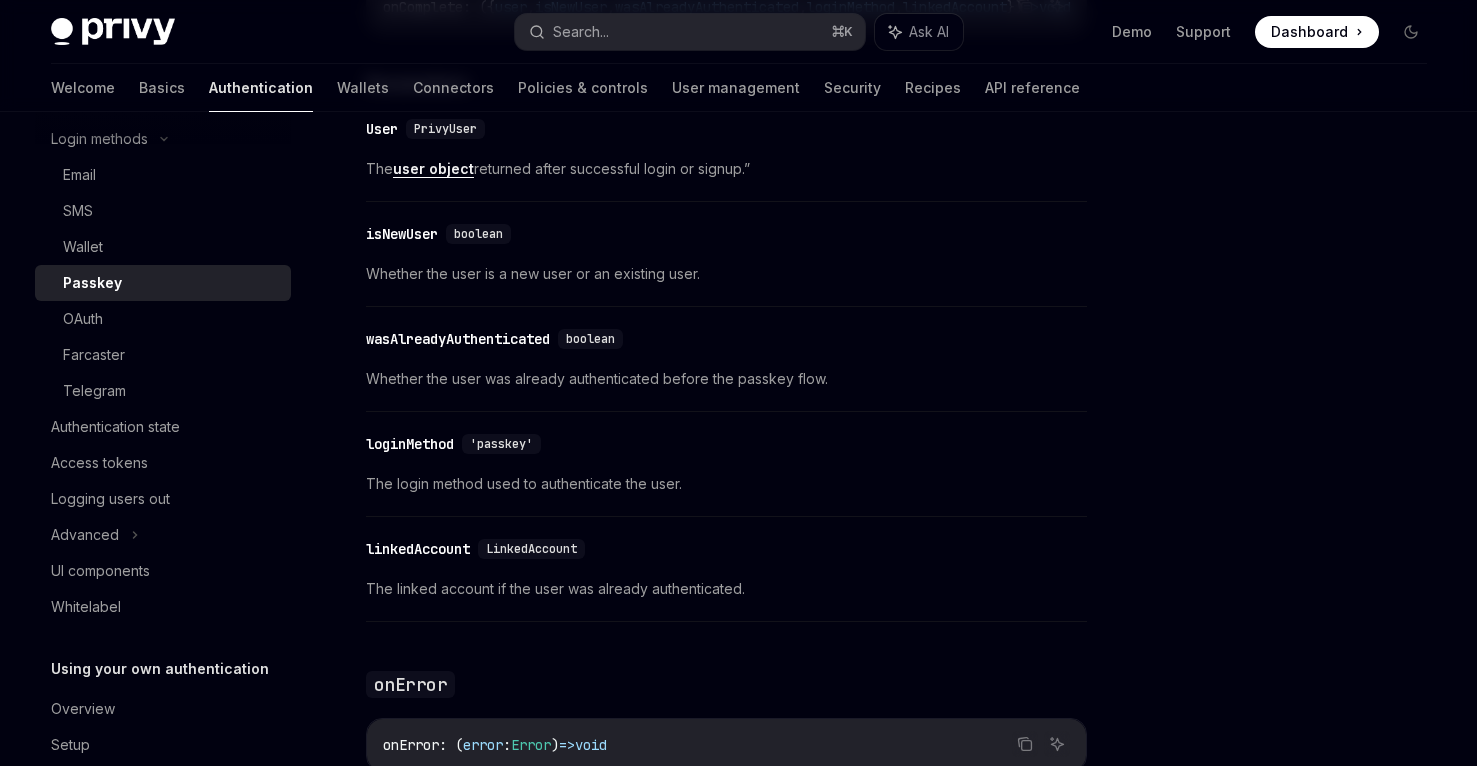 scroll, scrollTop: 2779, scrollLeft: 0, axis: vertical 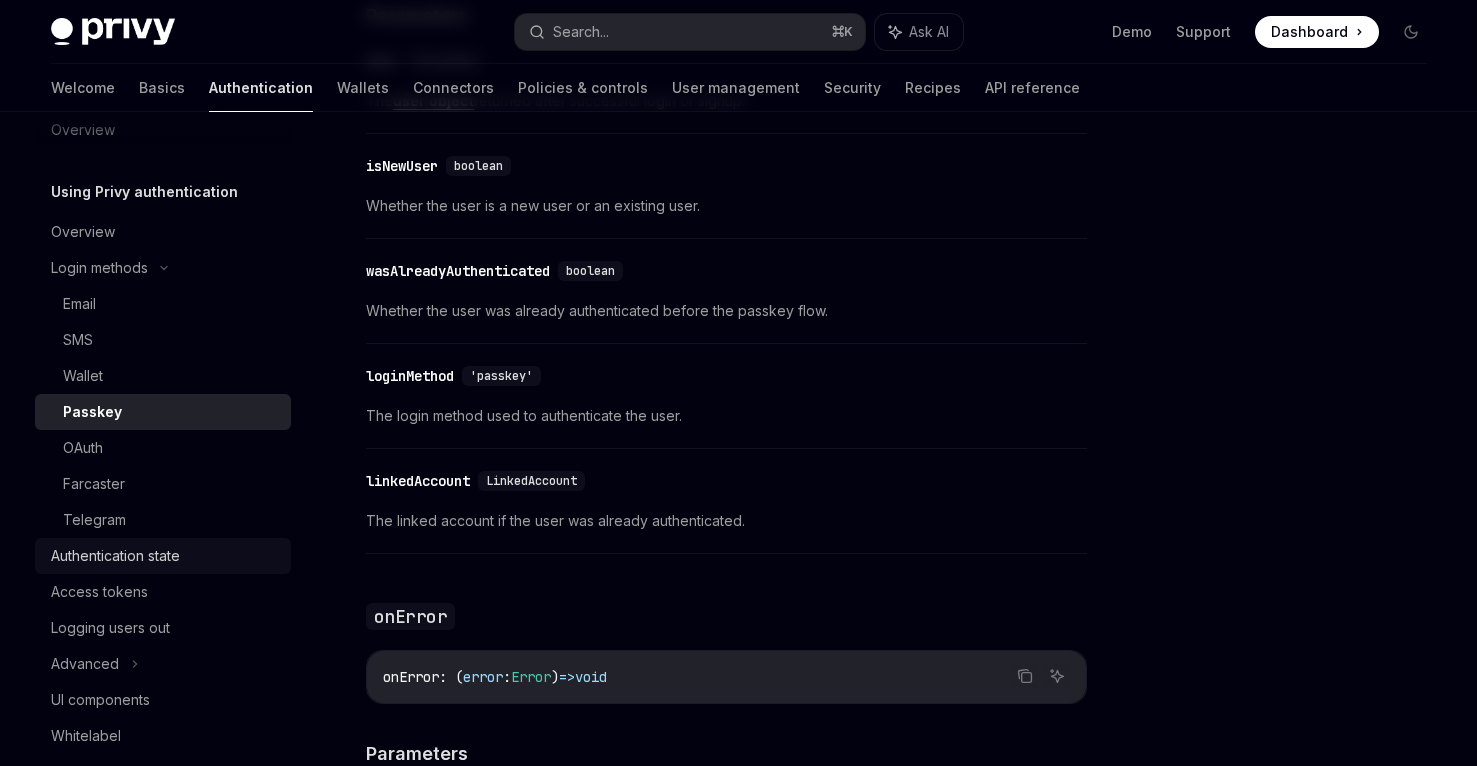 click on "Authentication state" at bounding box center [115, 556] 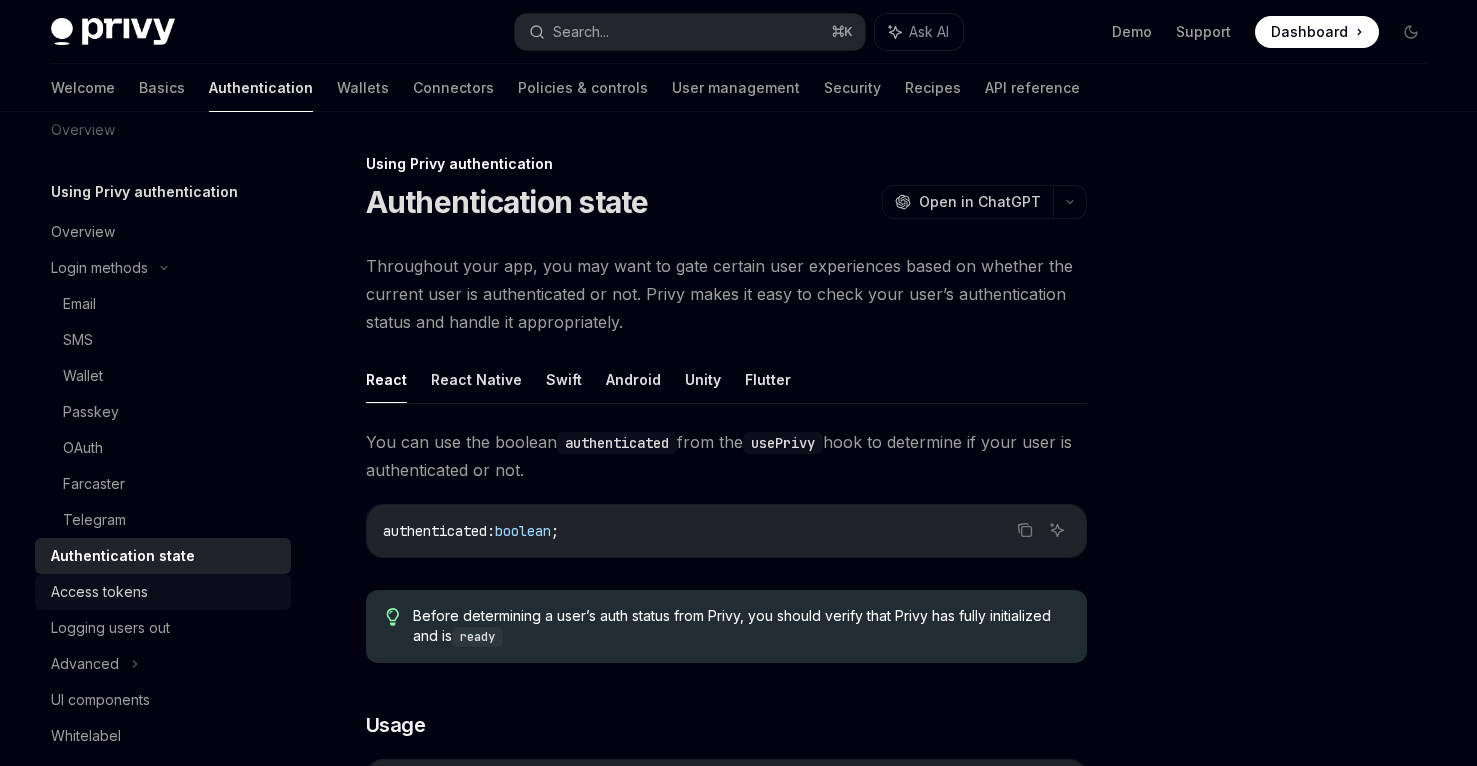 click on "Access tokens" at bounding box center [99, 592] 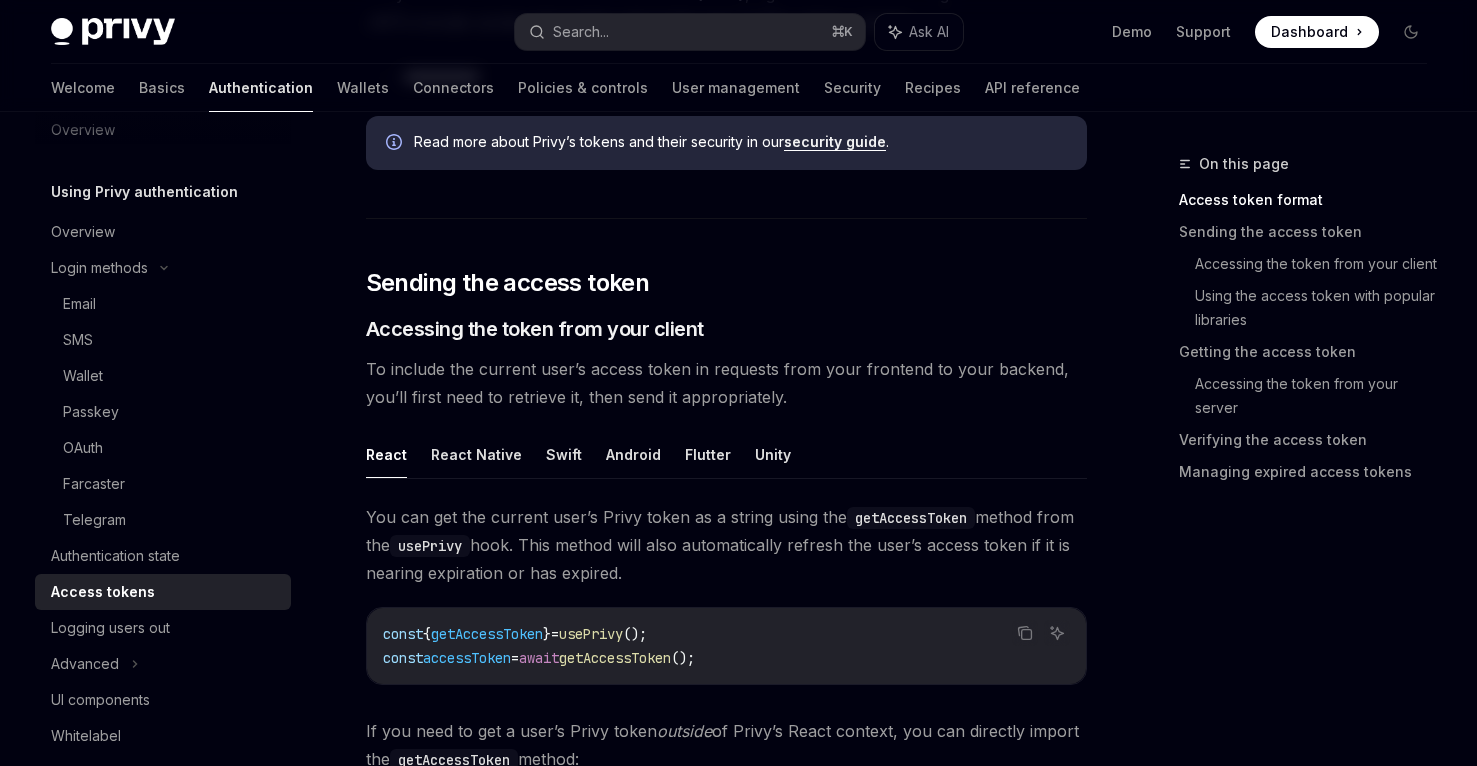 scroll, scrollTop: 864, scrollLeft: 0, axis: vertical 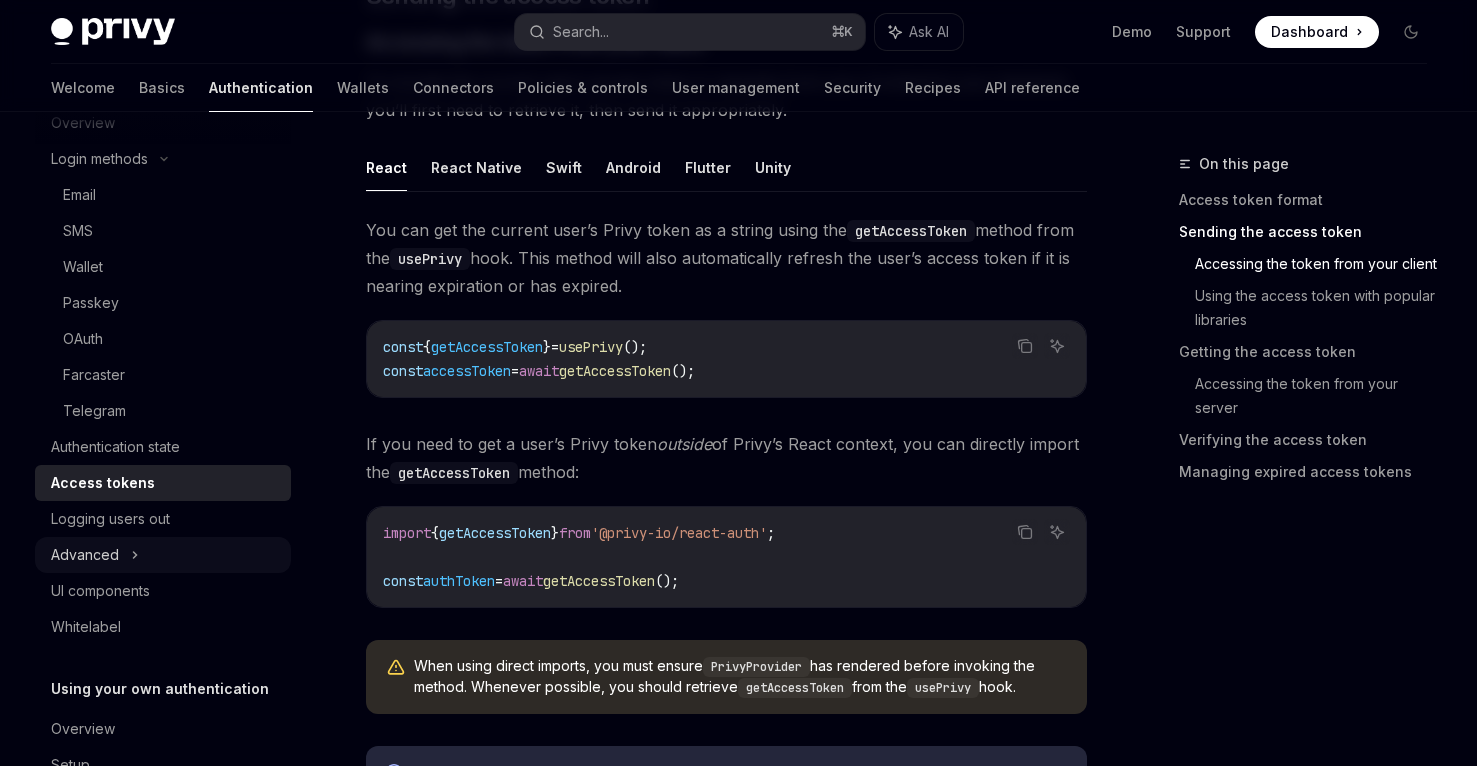 click 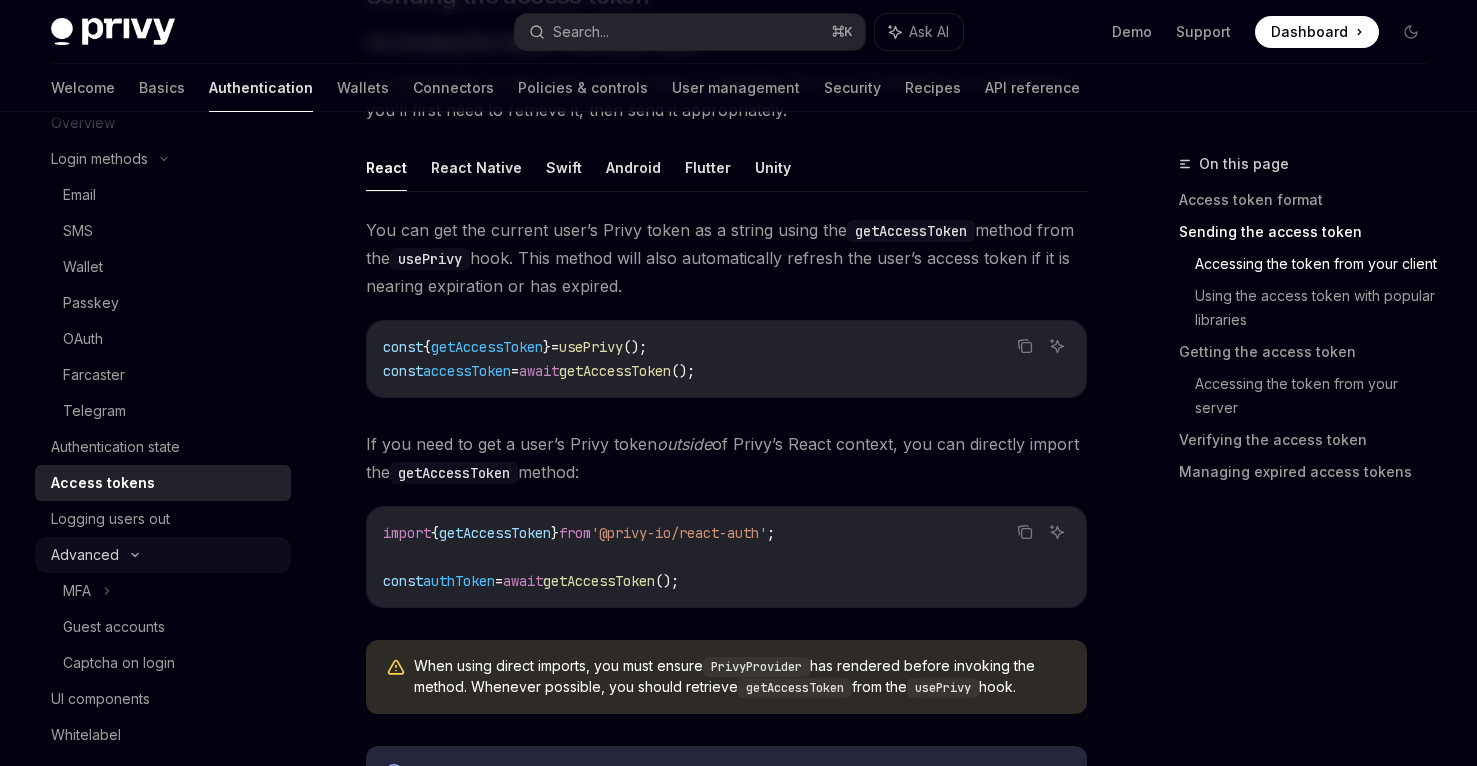 scroll, scrollTop: 189, scrollLeft: 0, axis: vertical 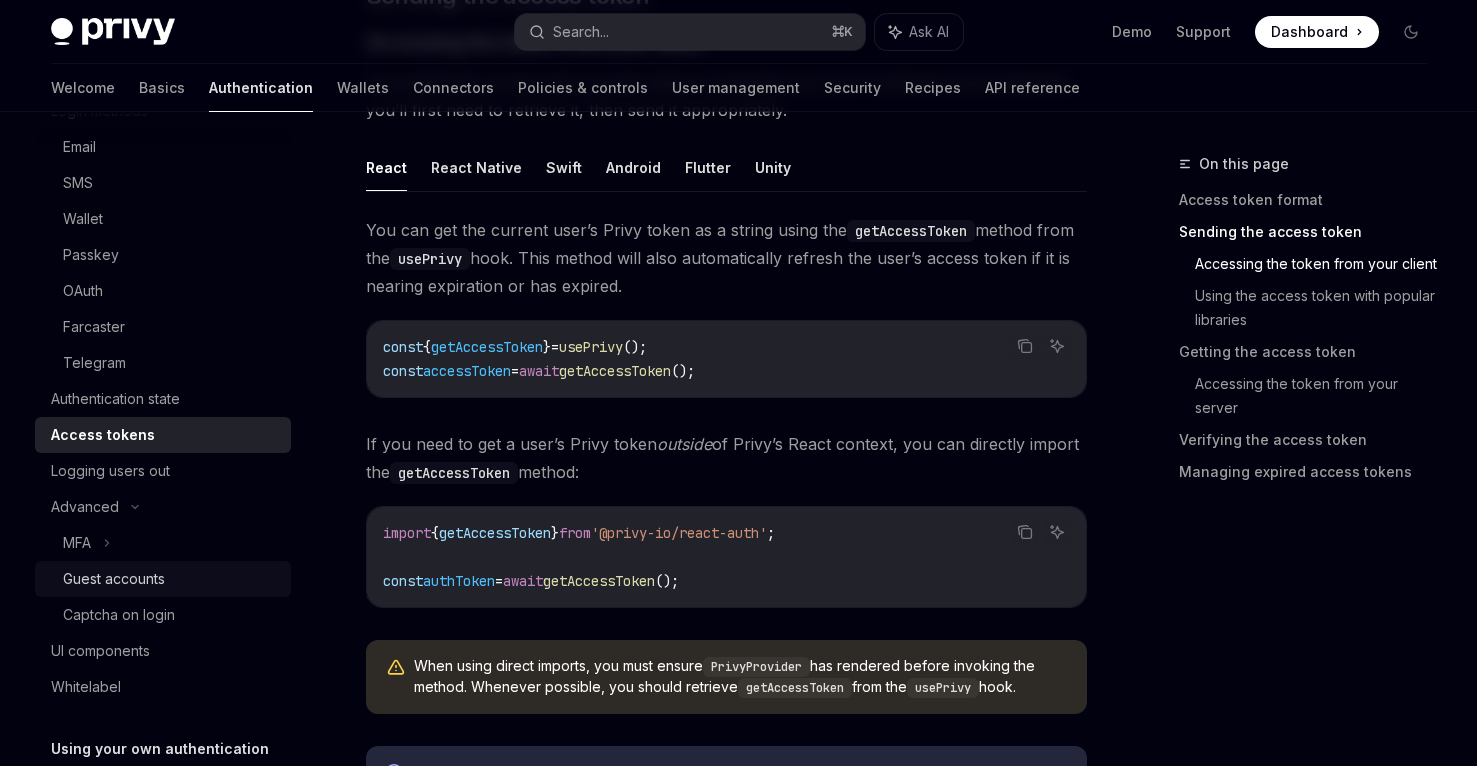 click on "Guest accounts" at bounding box center [163, 579] 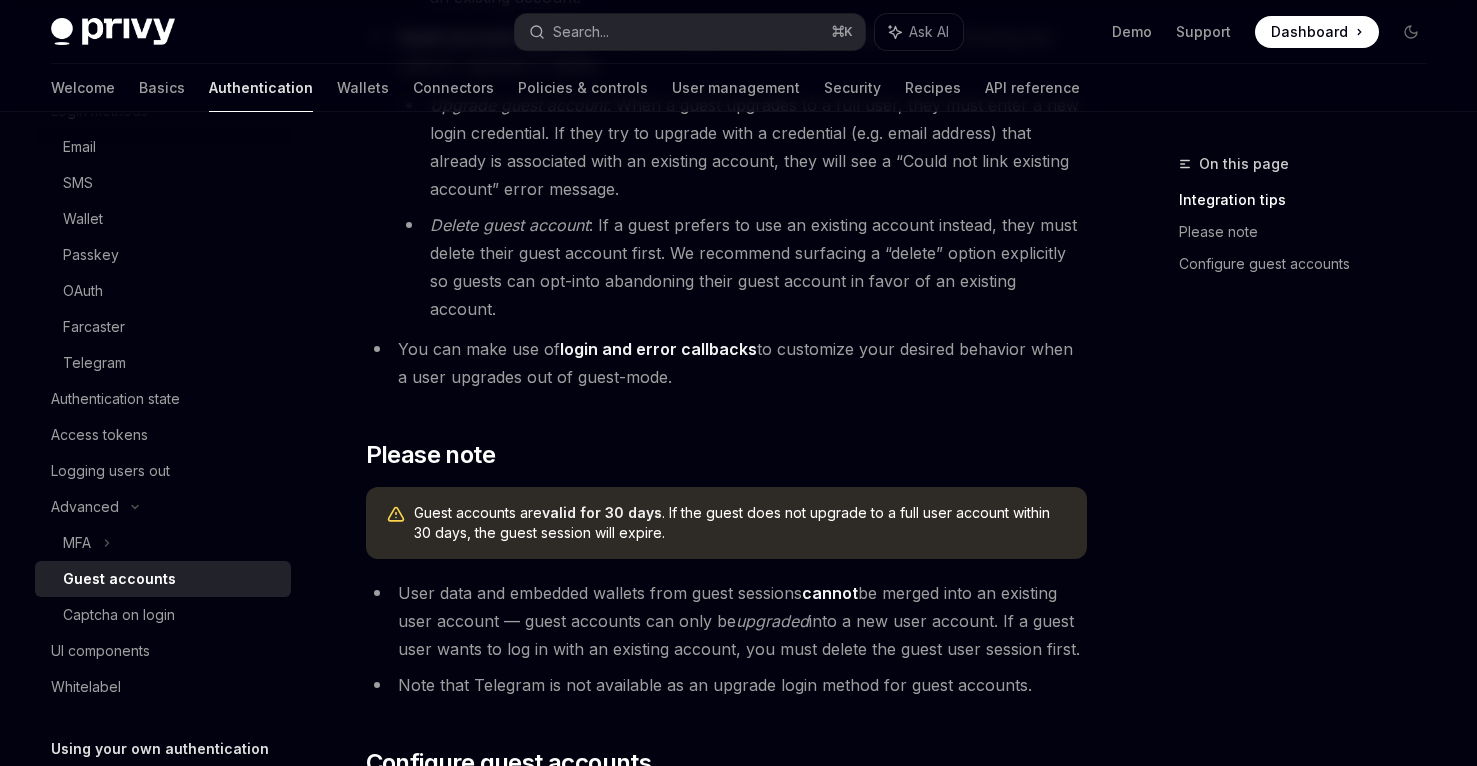 scroll, scrollTop: 962, scrollLeft: 0, axis: vertical 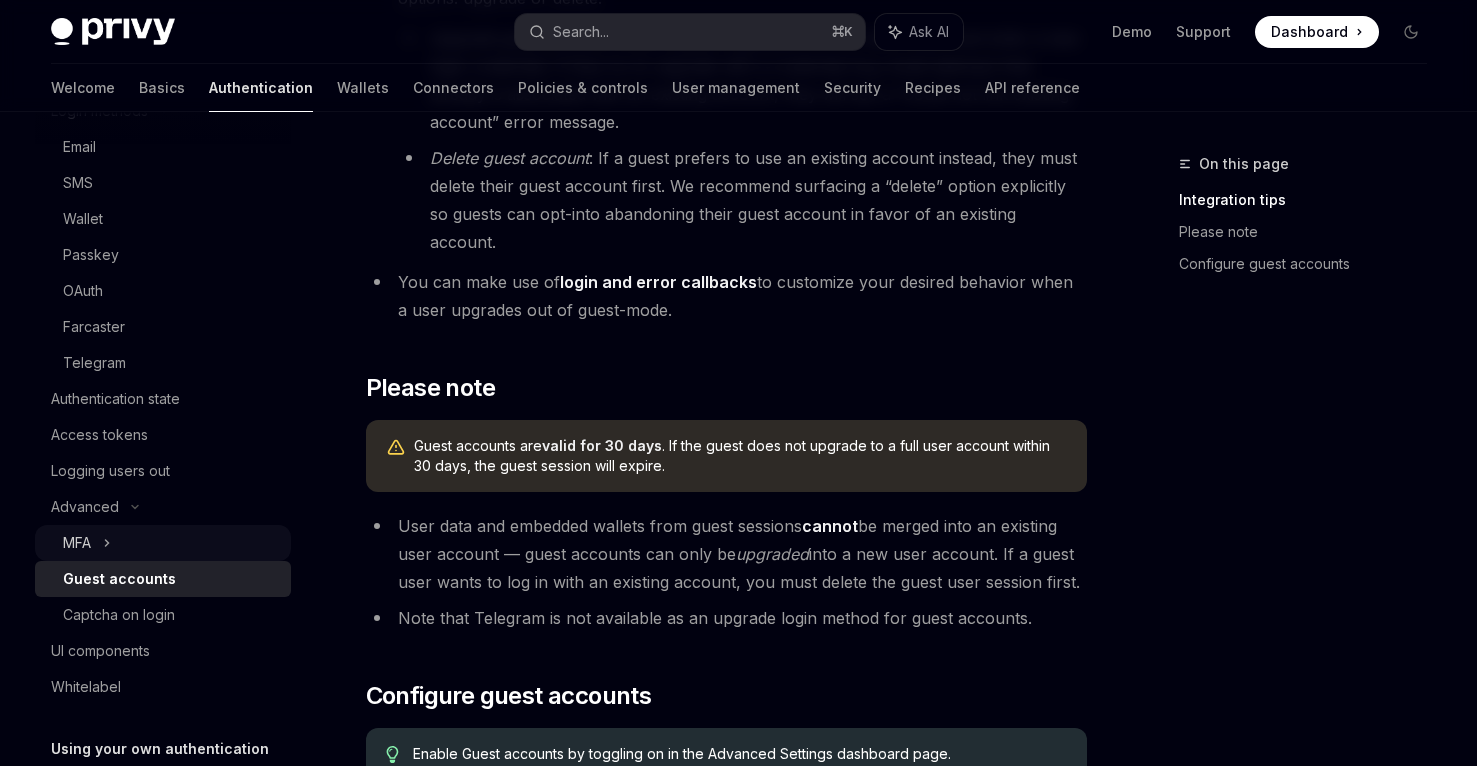 click on "MFA" at bounding box center [163, 543] 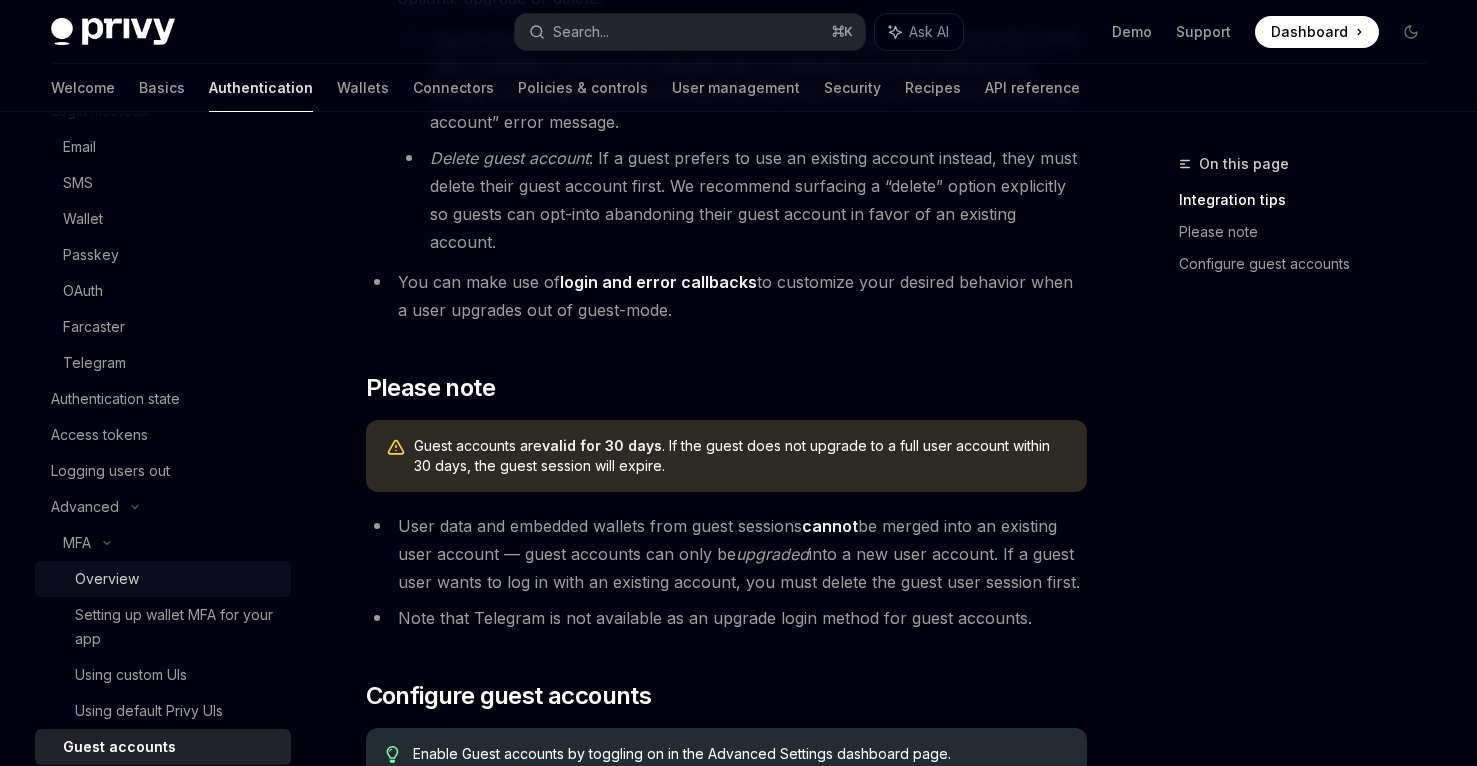 scroll, scrollTop: 0, scrollLeft: 0, axis: both 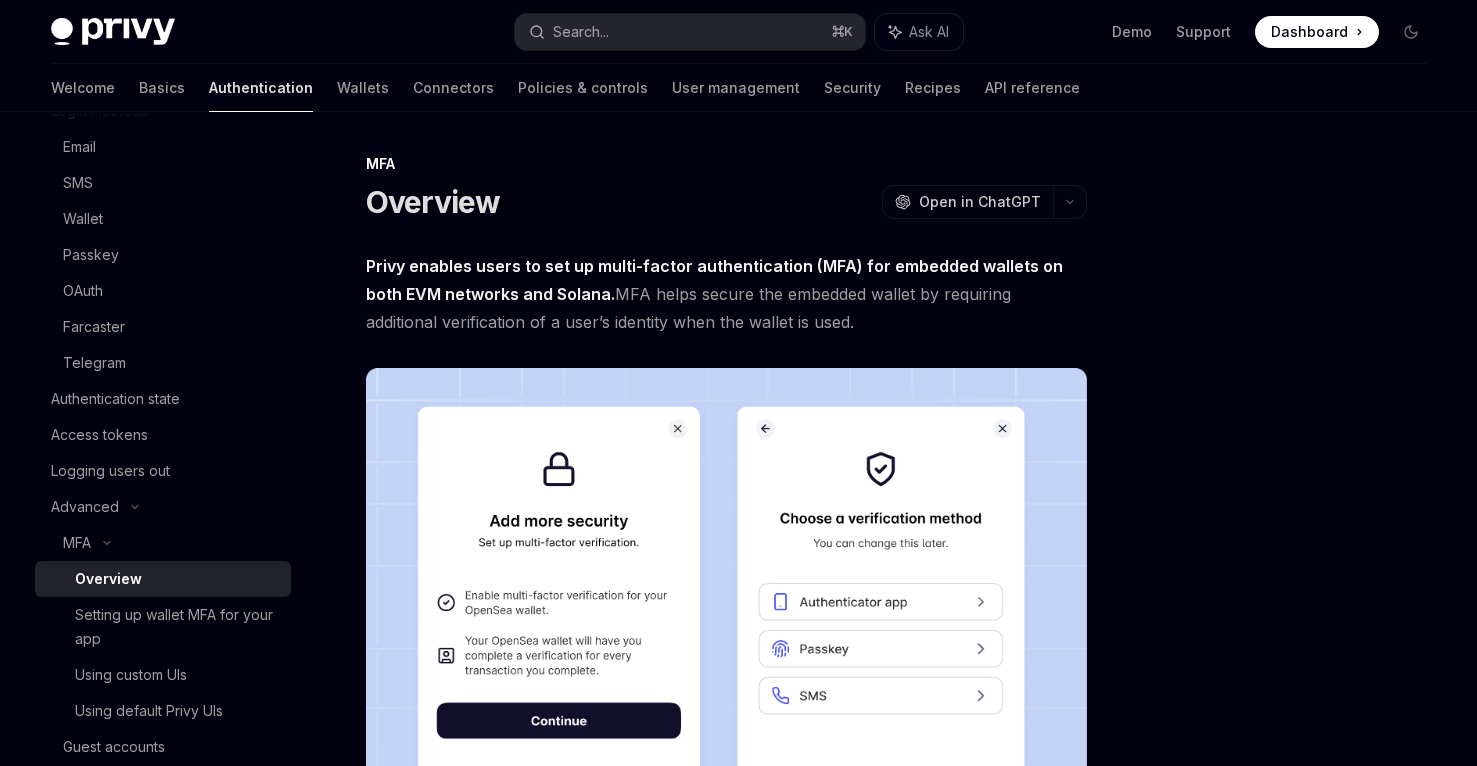 click on "Overview" at bounding box center (108, 579) 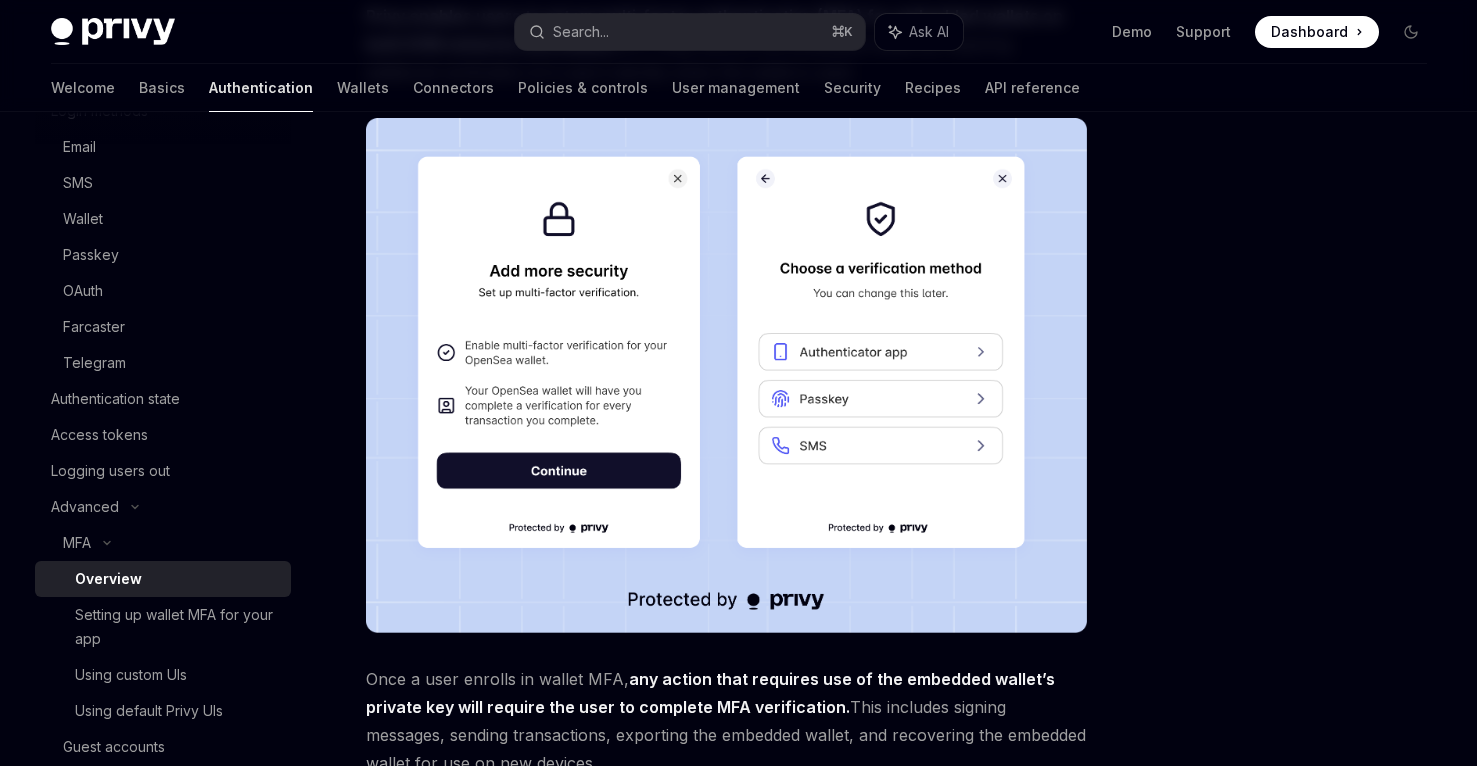 scroll, scrollTop: 894, scrollLeft: 0, axis: vertical 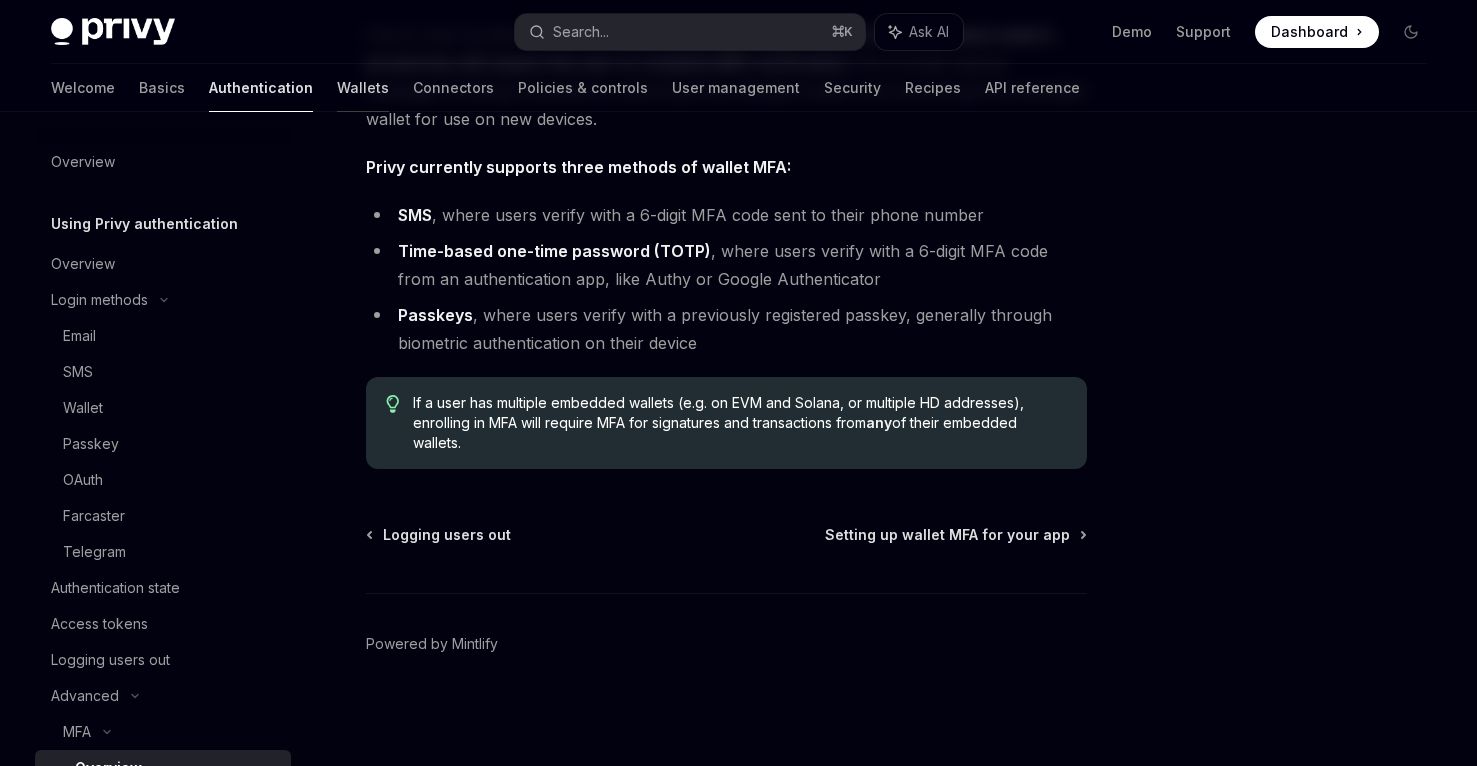 click on "Wallets" at bounding box center [363, 88] 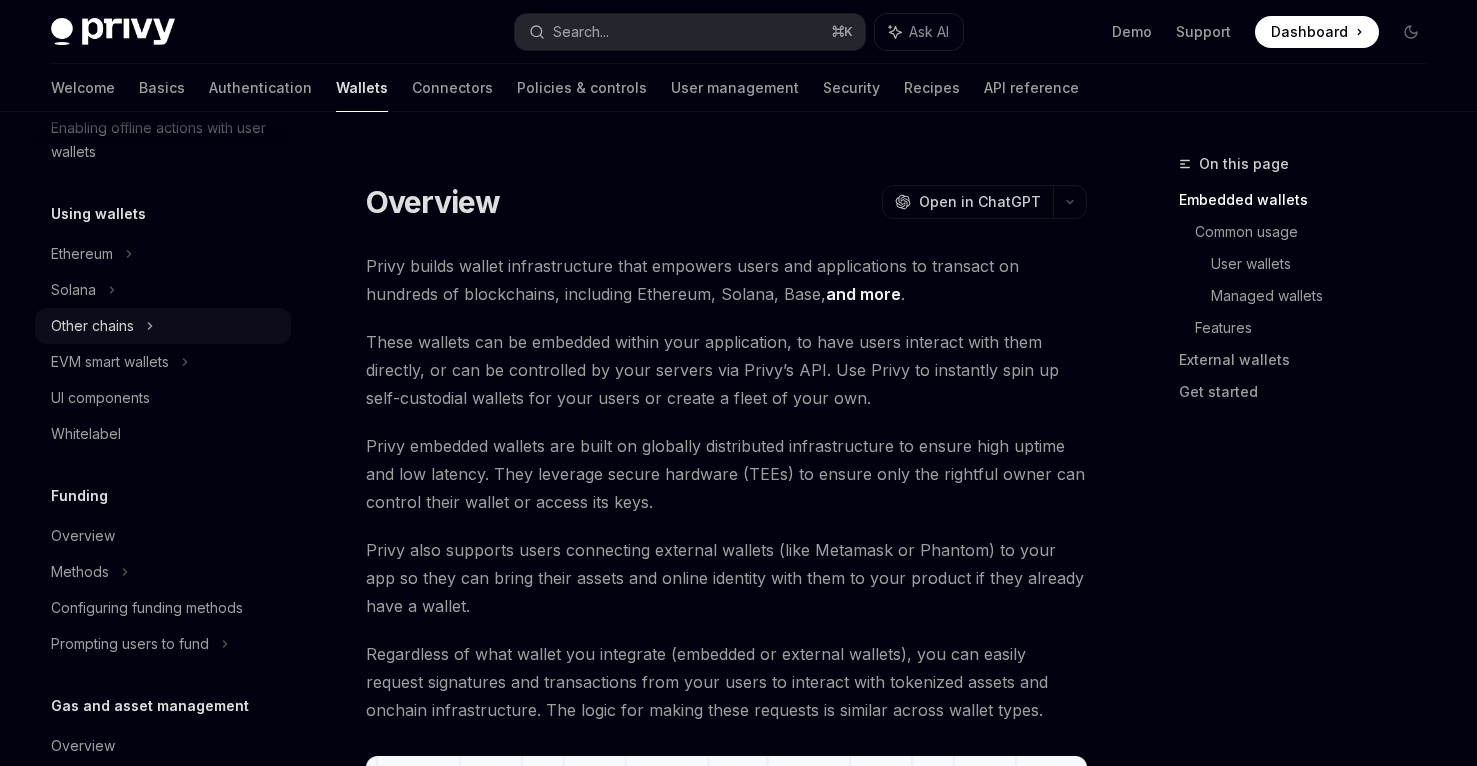 scroll, scrollTop: 432, scrollLeft: 0, axis: vertical 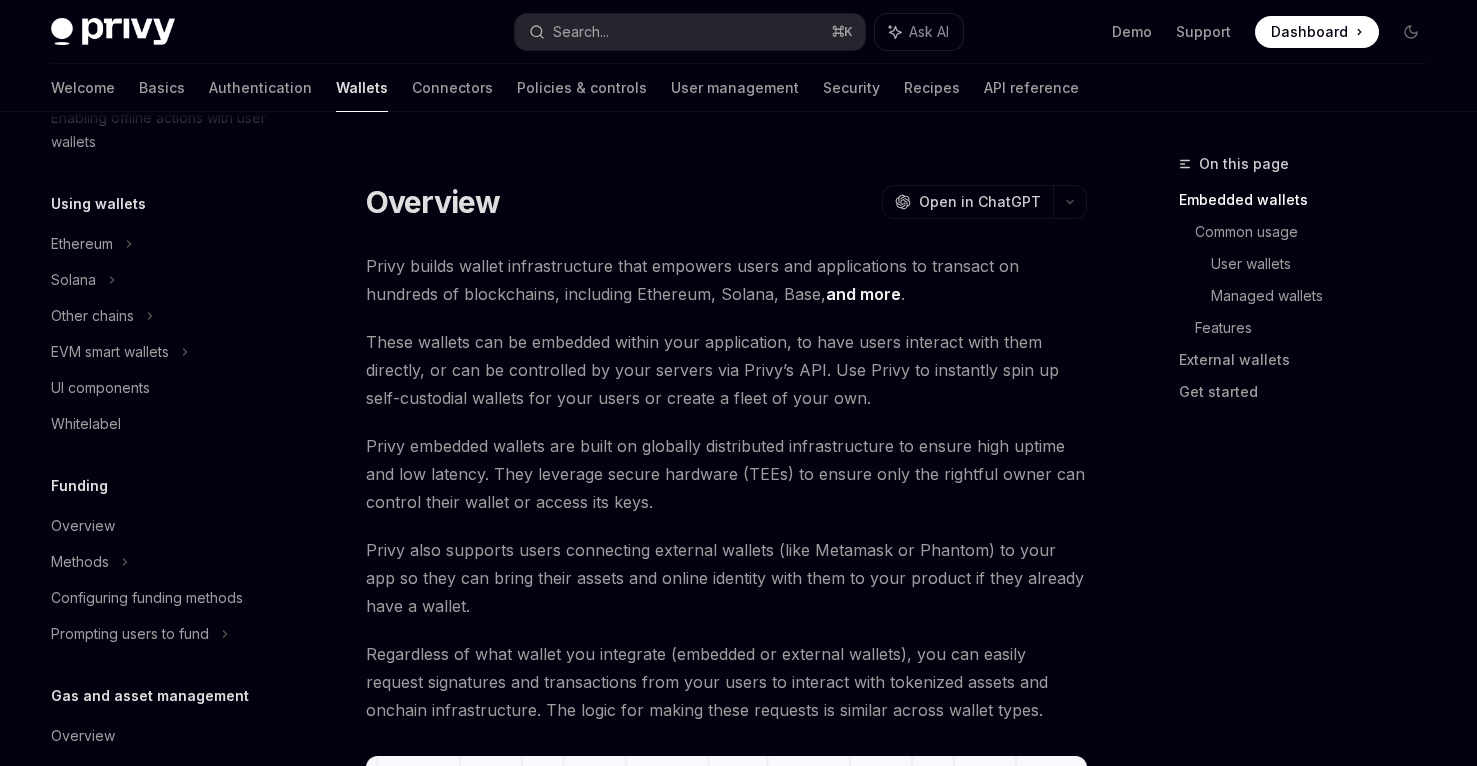 click on "Dashboard" at bounding box center (1309, 32) 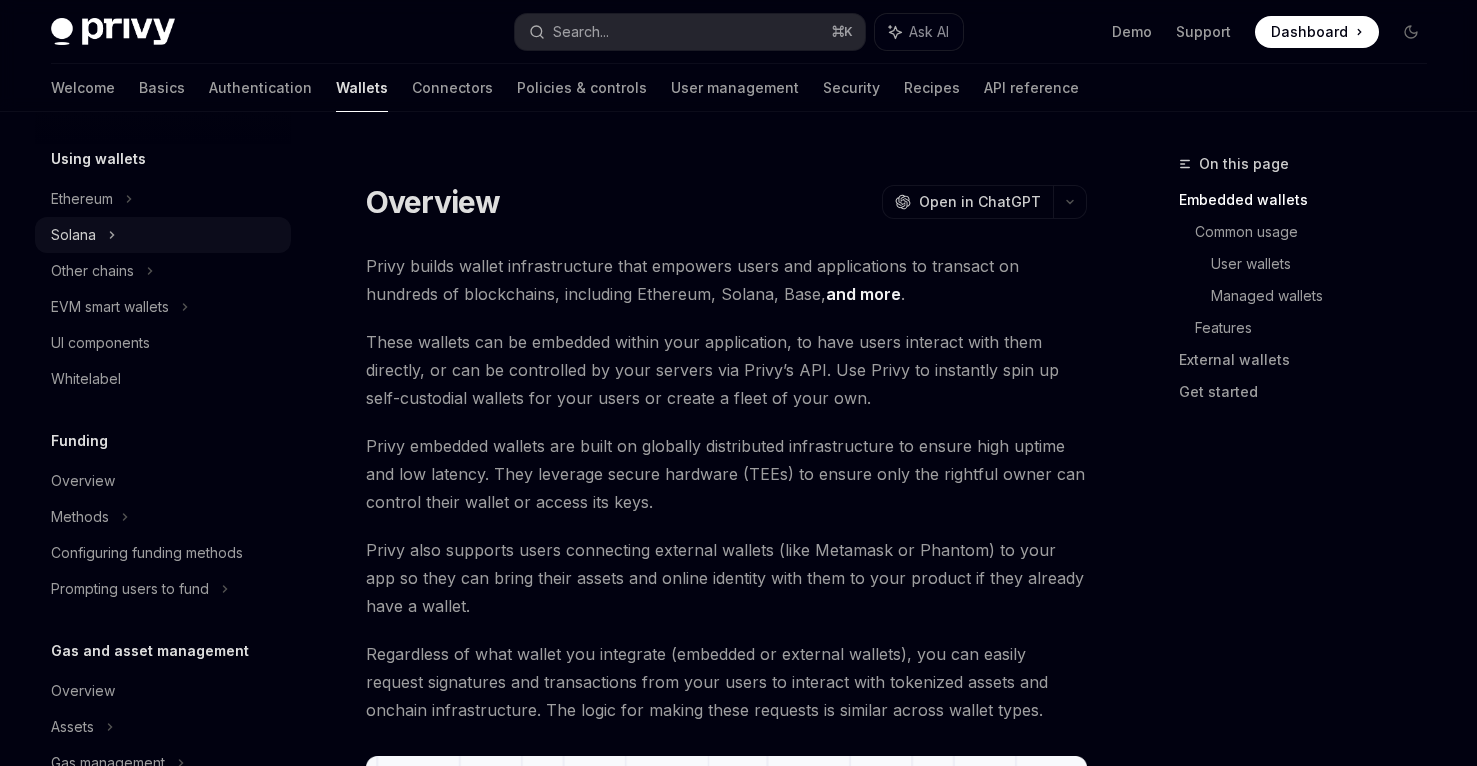 scroll, scrollTop: 429, scrollLeft: 0, axis: vertical 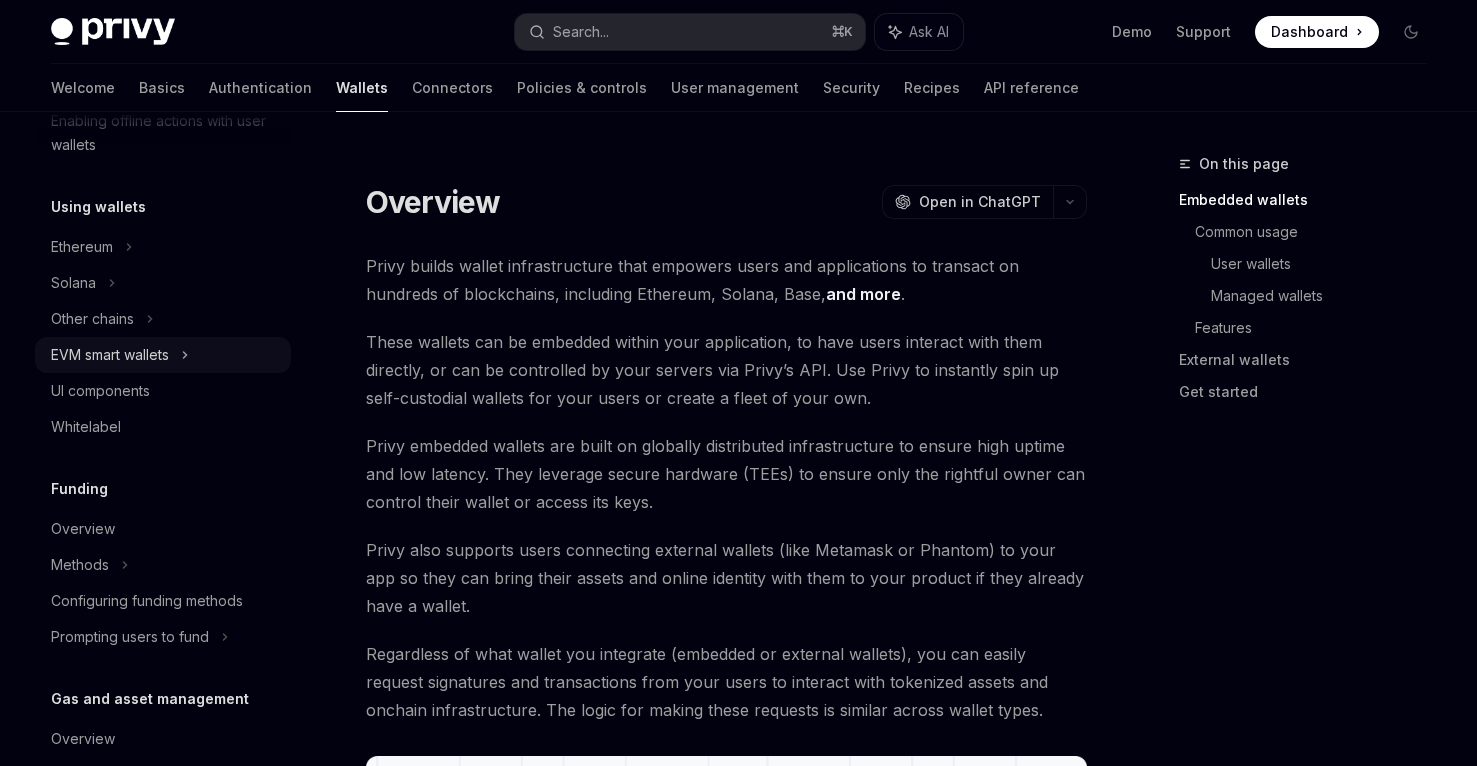 click on "EVM smart wallets" at bounding box center [163, 355] 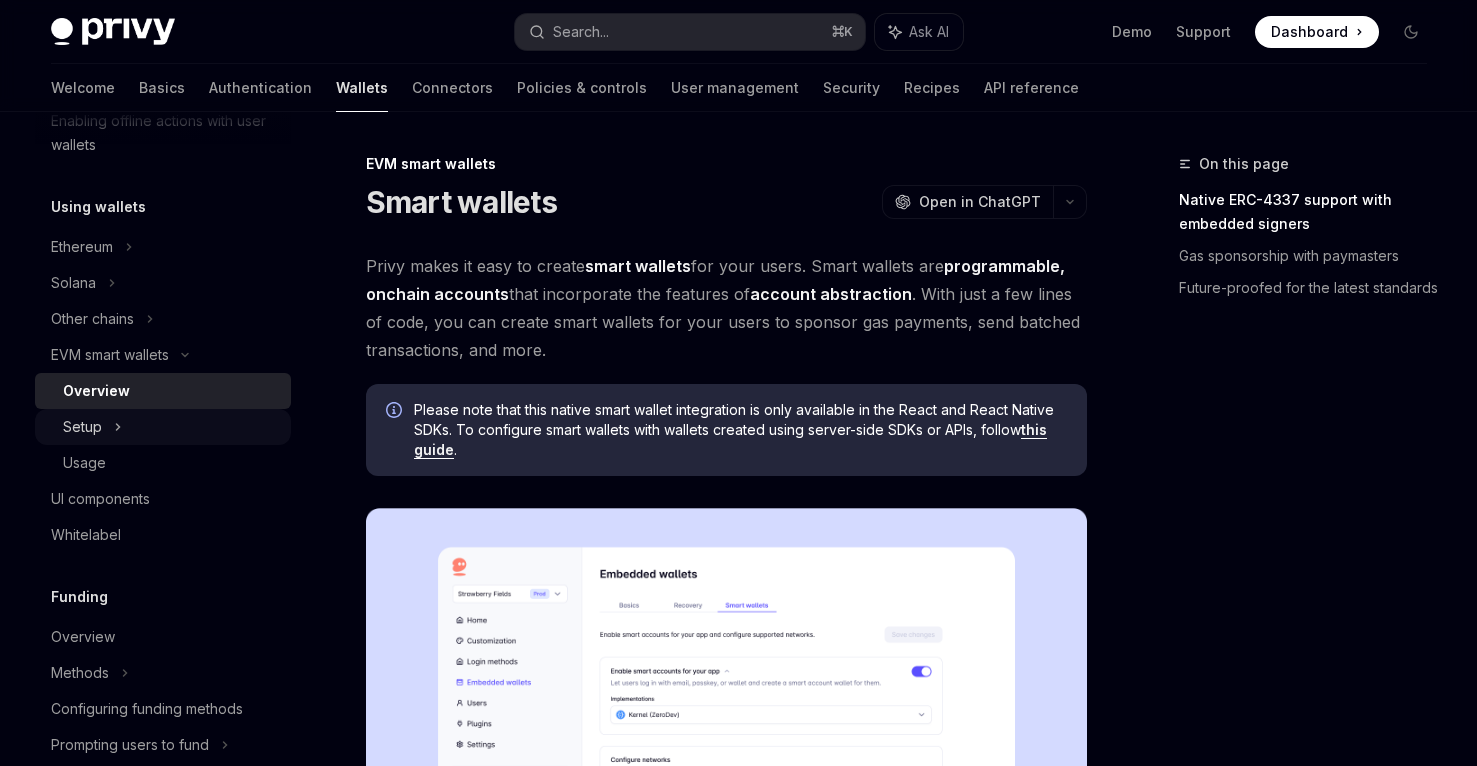click 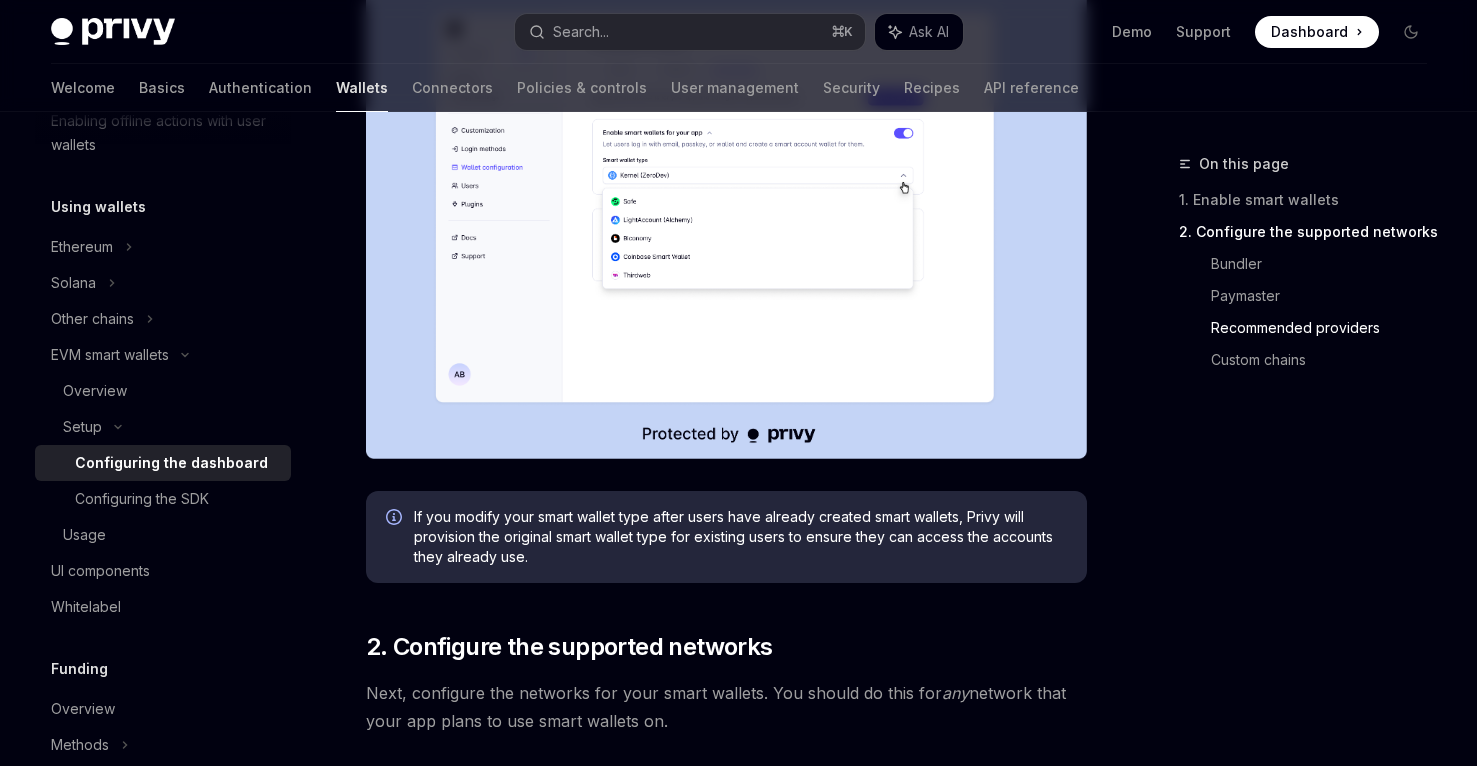 scroll, scrollTop: 0, scrollLeft: 0, axis: both 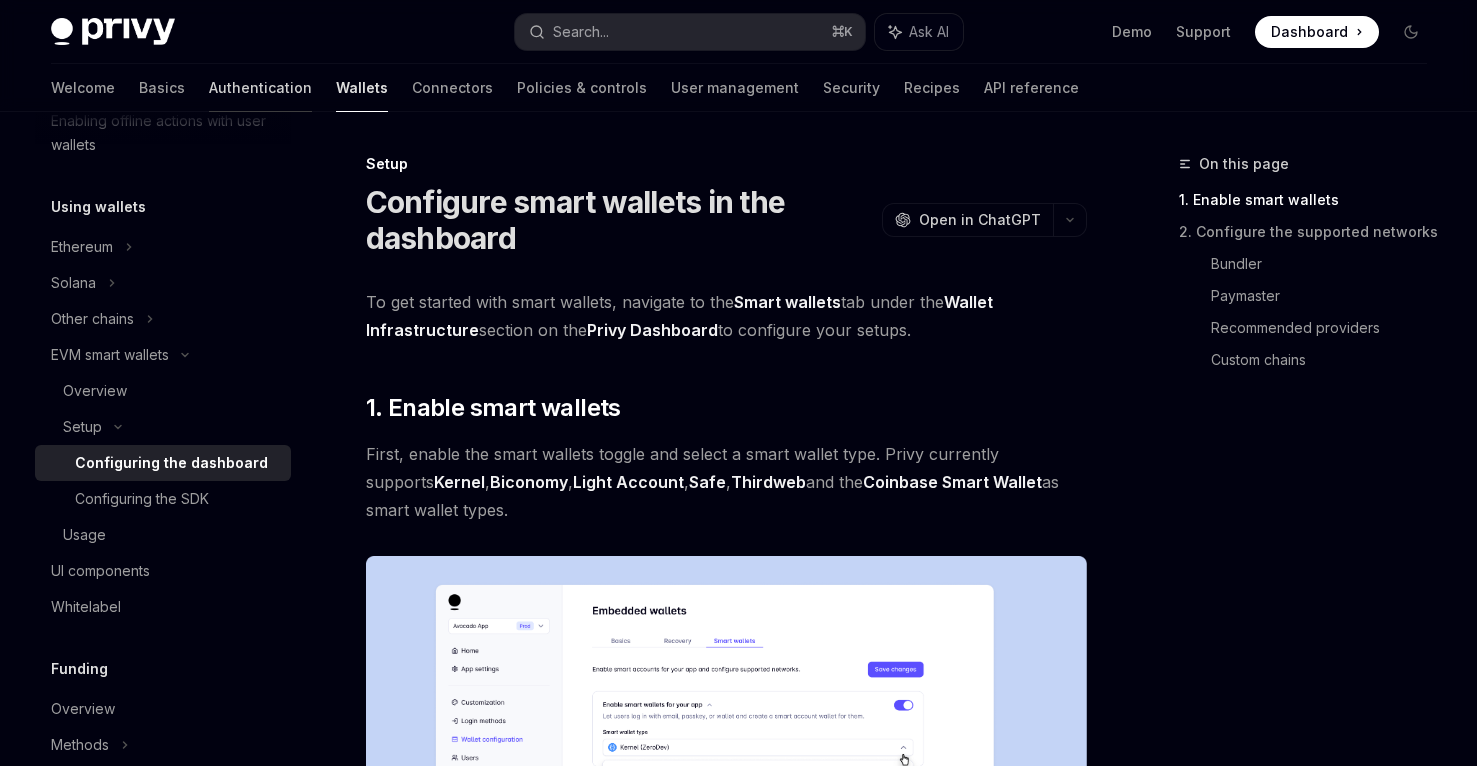 click on "Authentication" at bounding box center [260, 88] 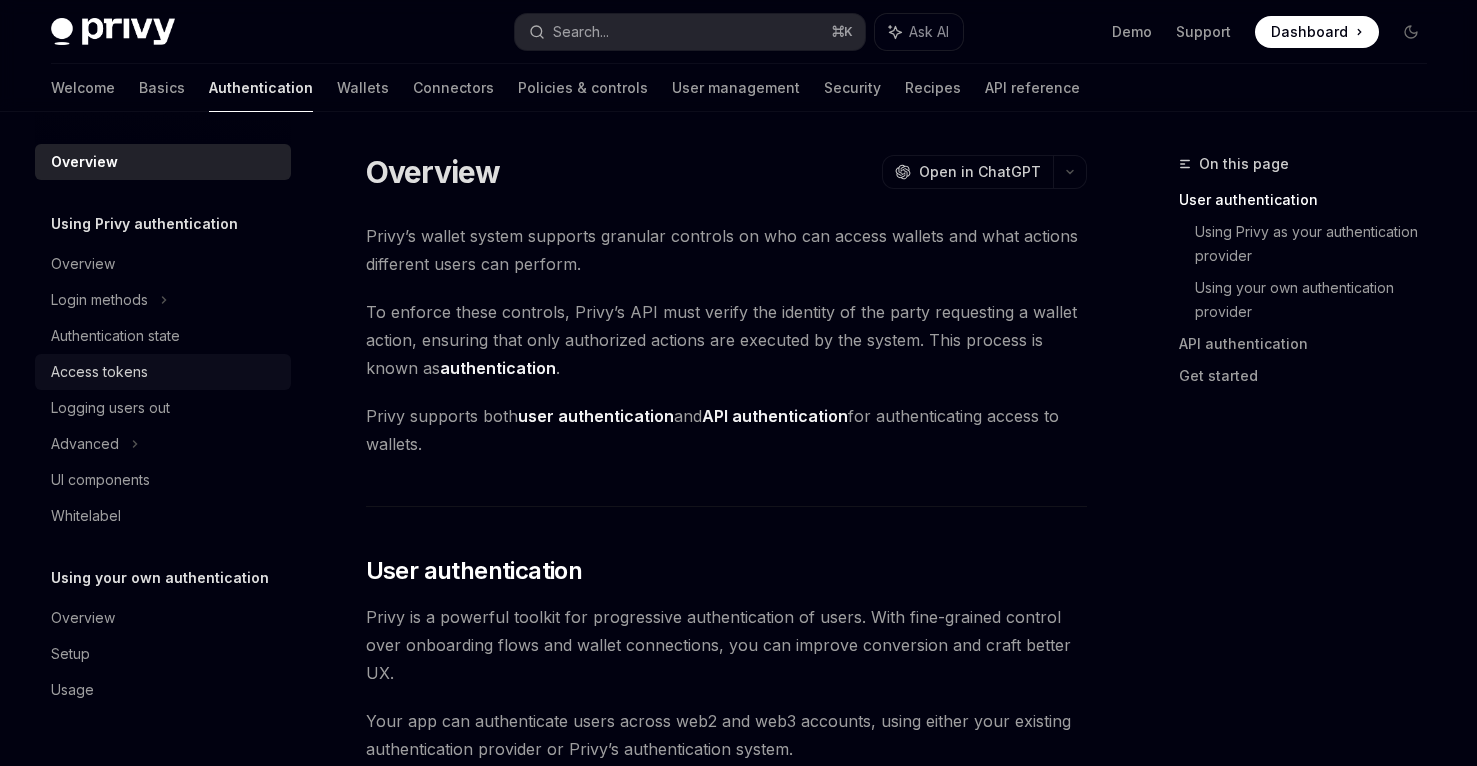 scroll, scrollTop: 104, scrollLeft: 0, axis: vertical 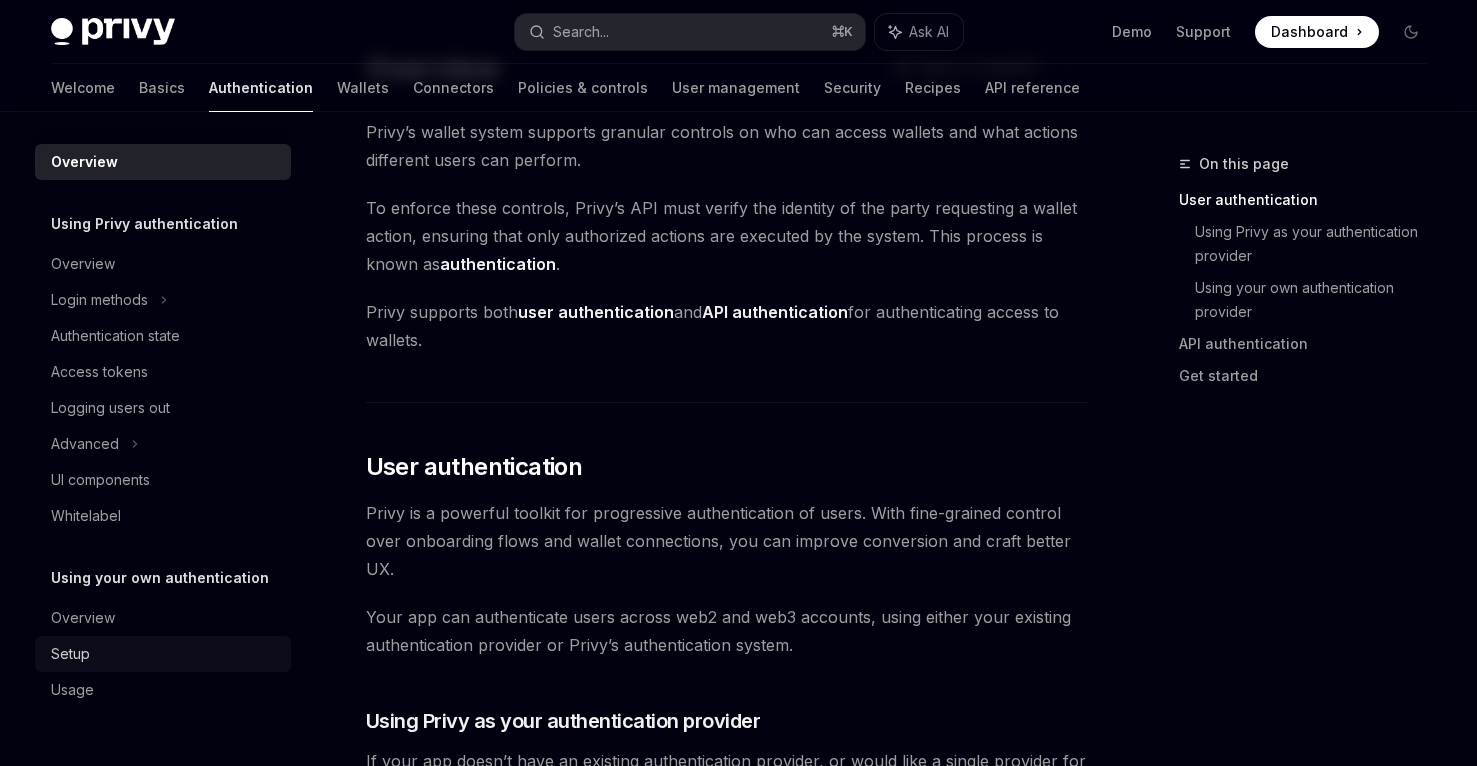click on "Setup" at bounding box center (163, 654) 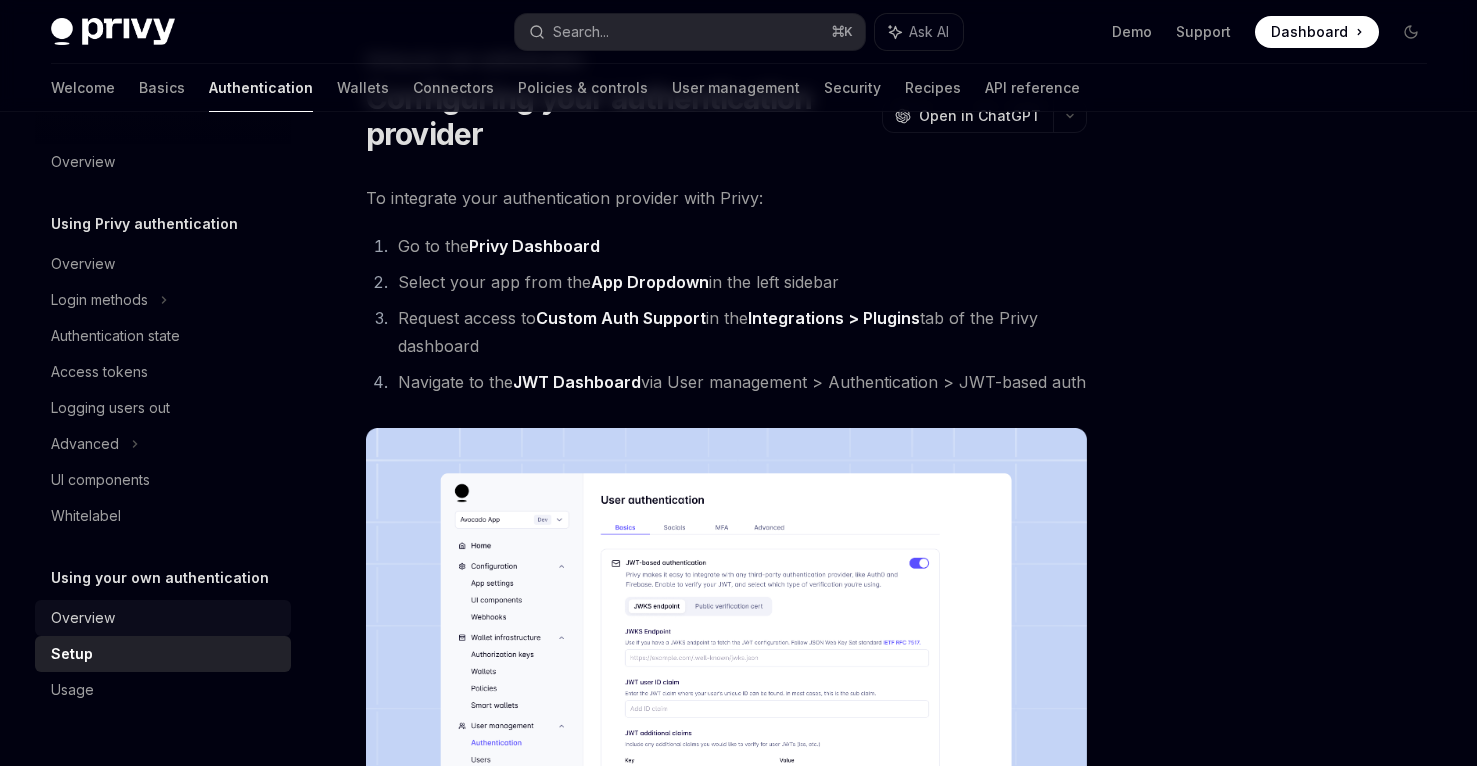 click on "Overview" at bounding box center (165, 618) 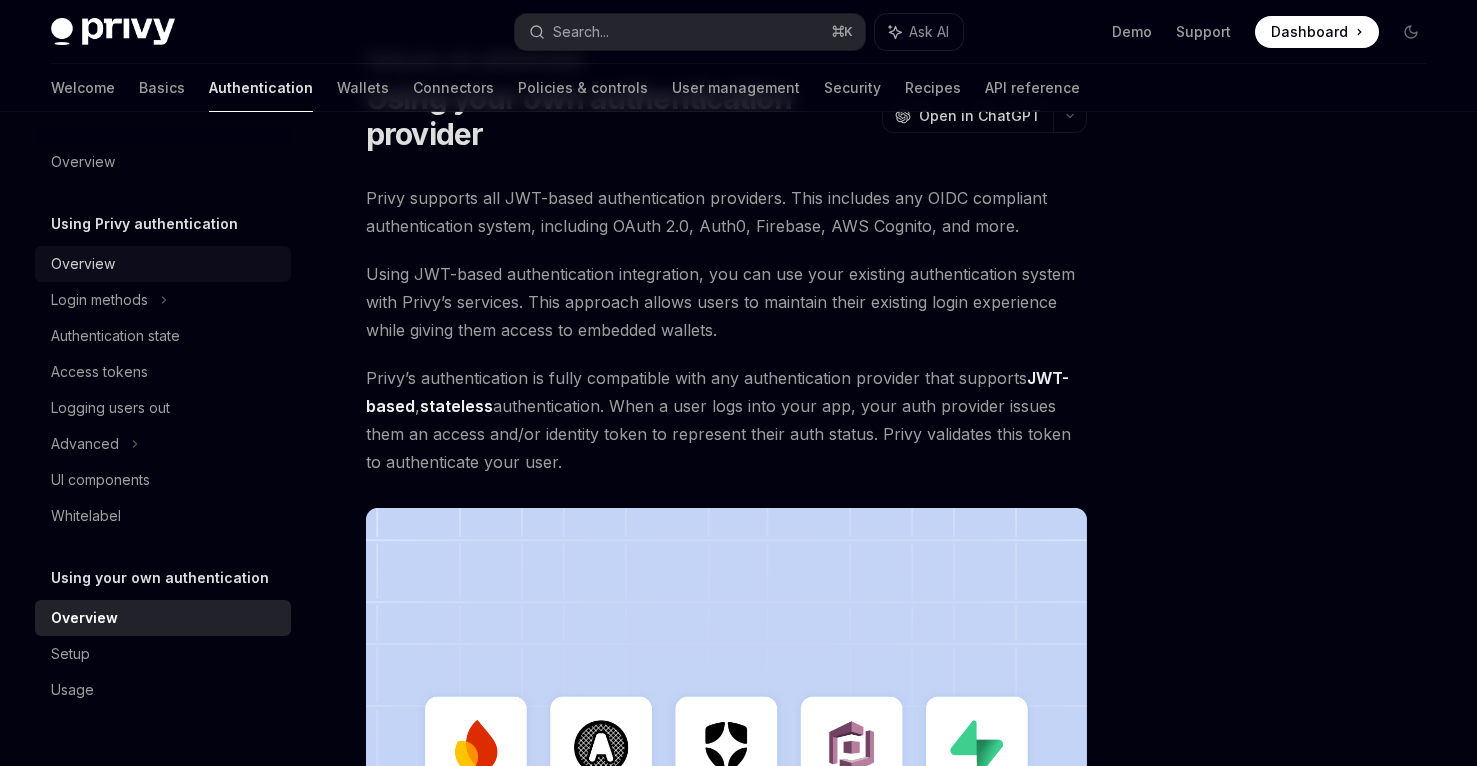 scroll, scrollTop: 0, scrollLeft: 0, axis: both 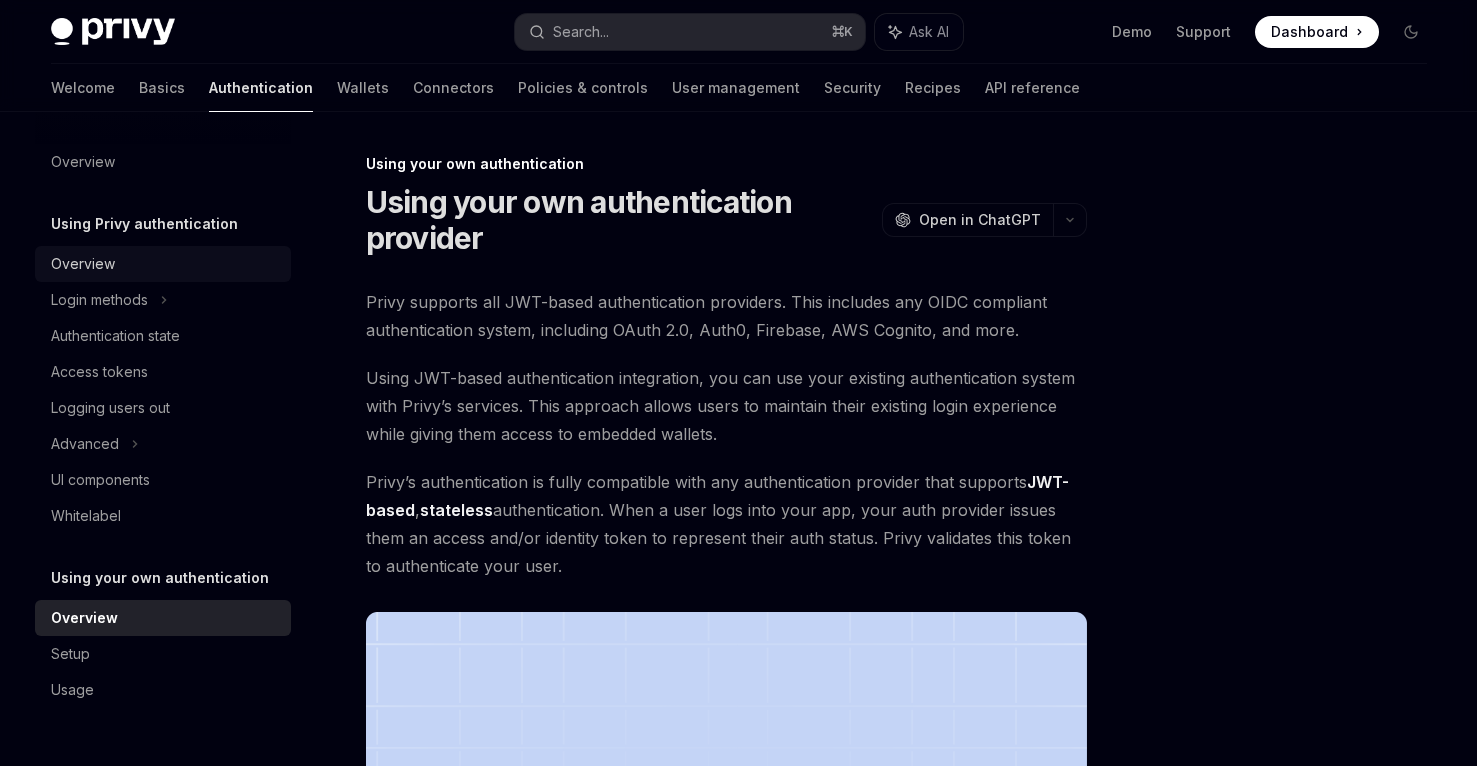 click on "Overview" at bounding box center [165, 264] 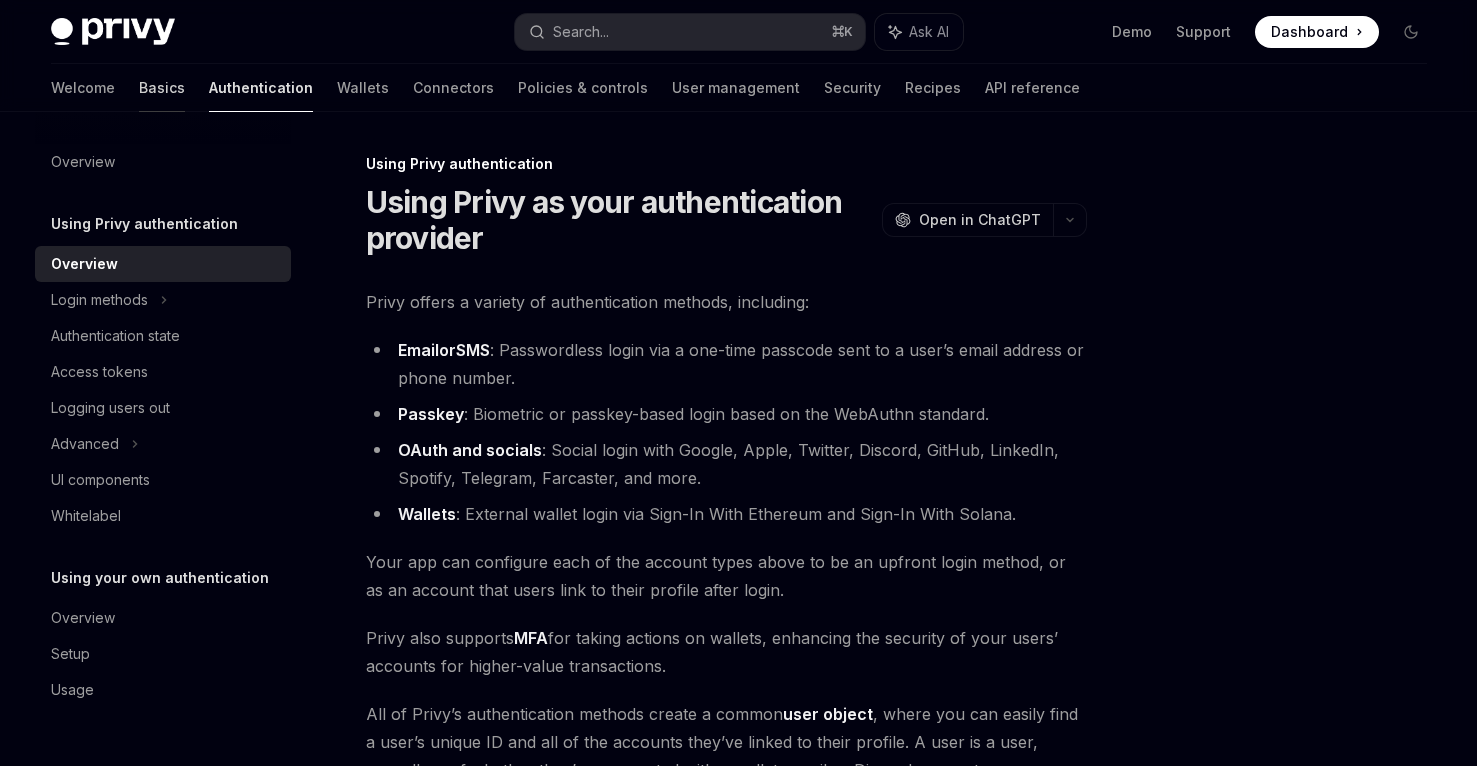 click on "Basics" at bounding box center [162, 88] 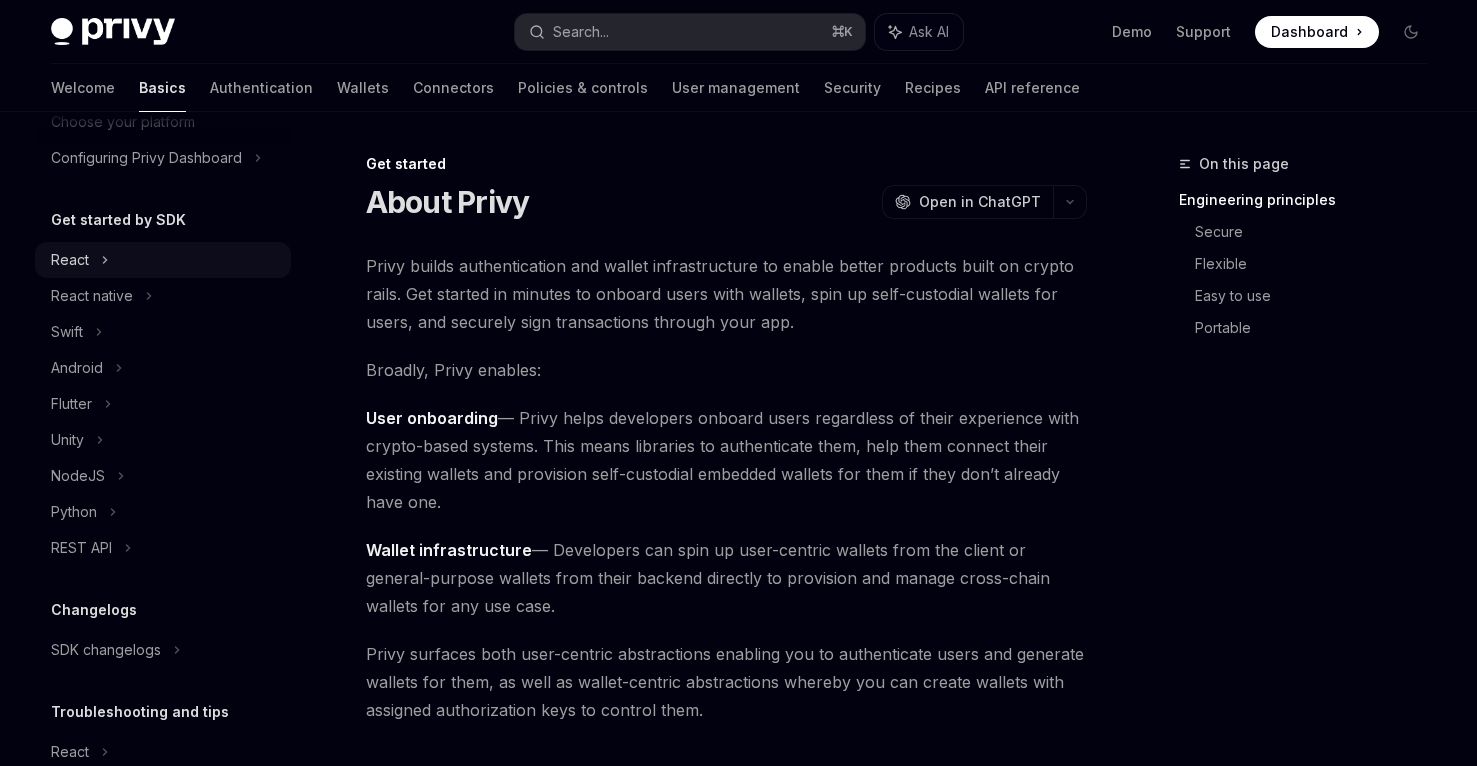 scroll, scrollTop: 147, scrollLeft: 0, axis: vertical 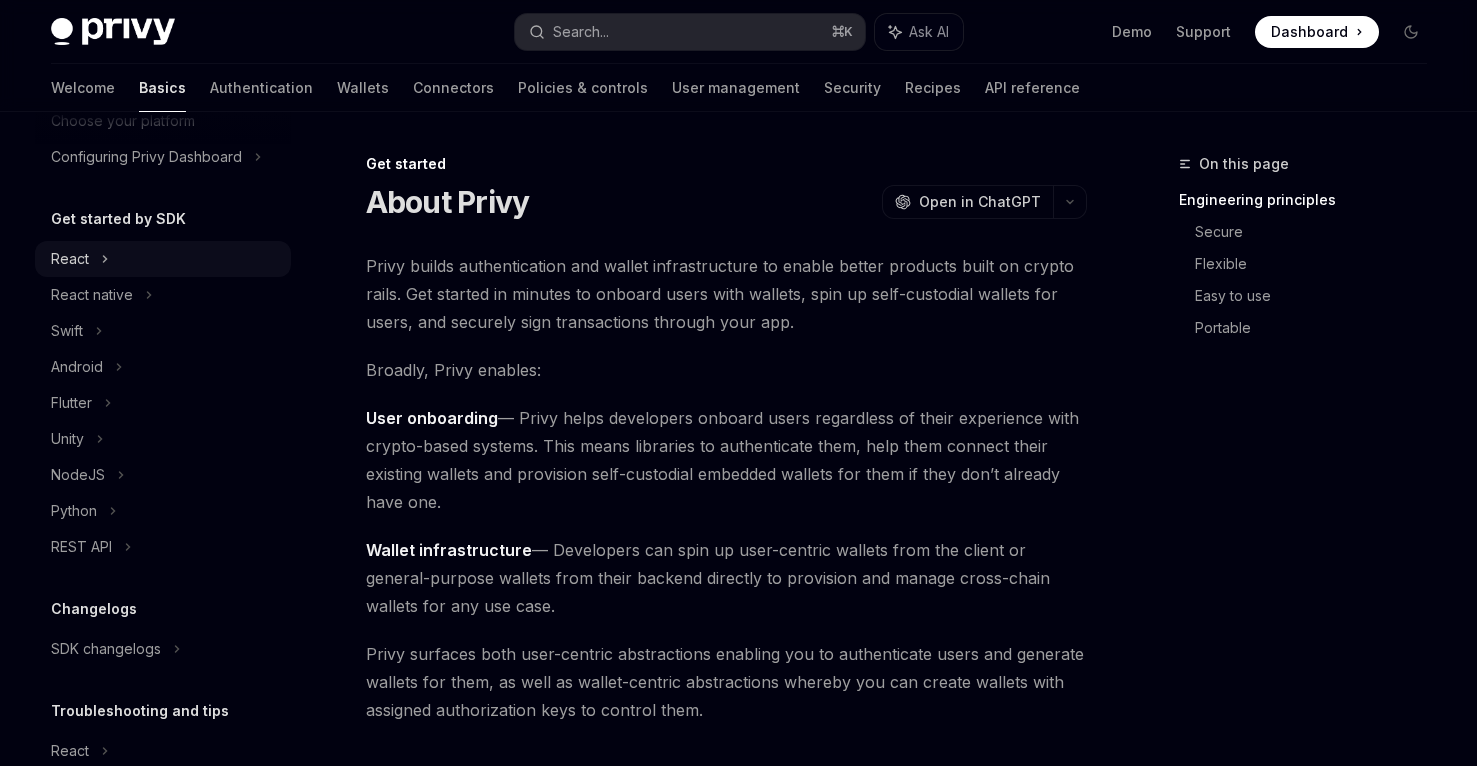 click 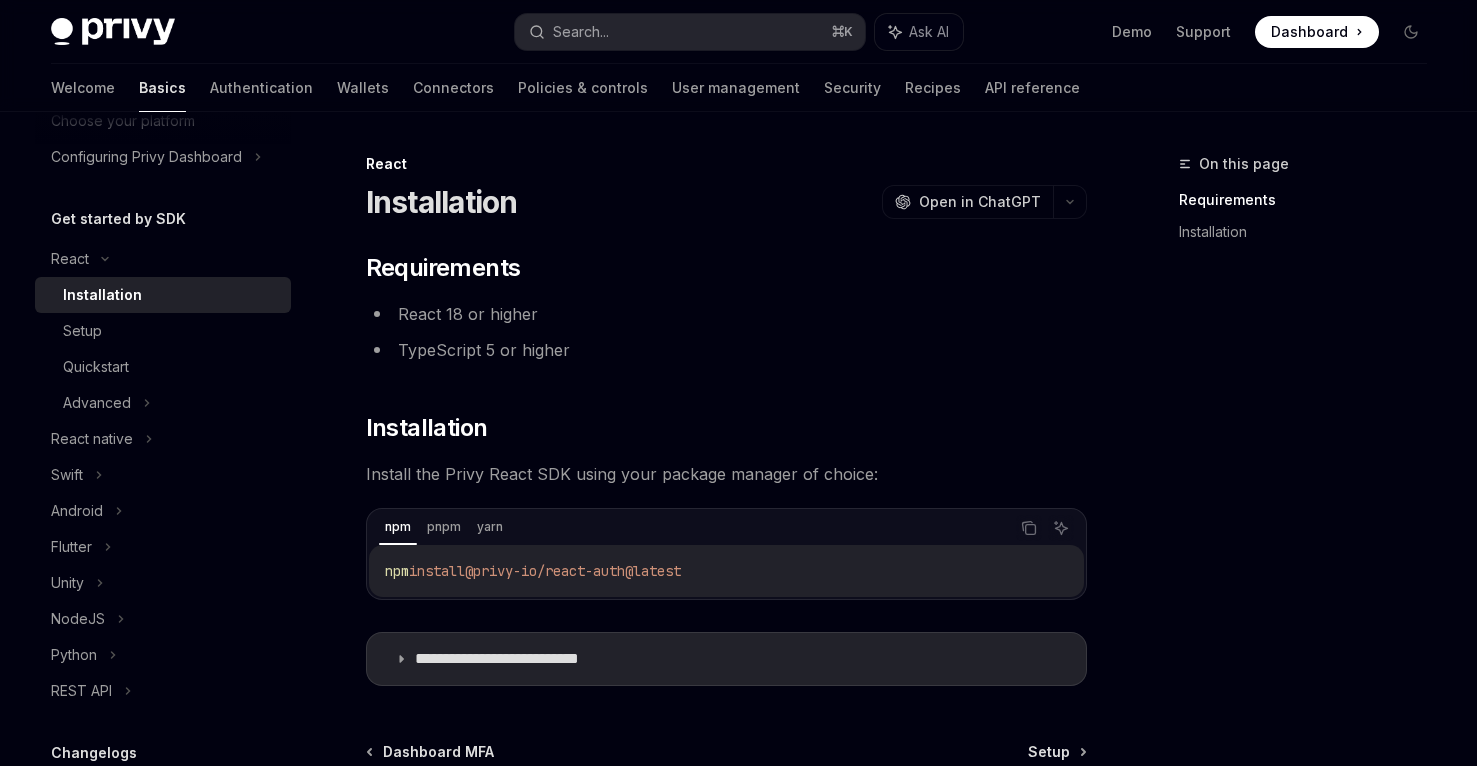 scroll, scrollTop: 217, scrollLeft: 0, axis: vertical 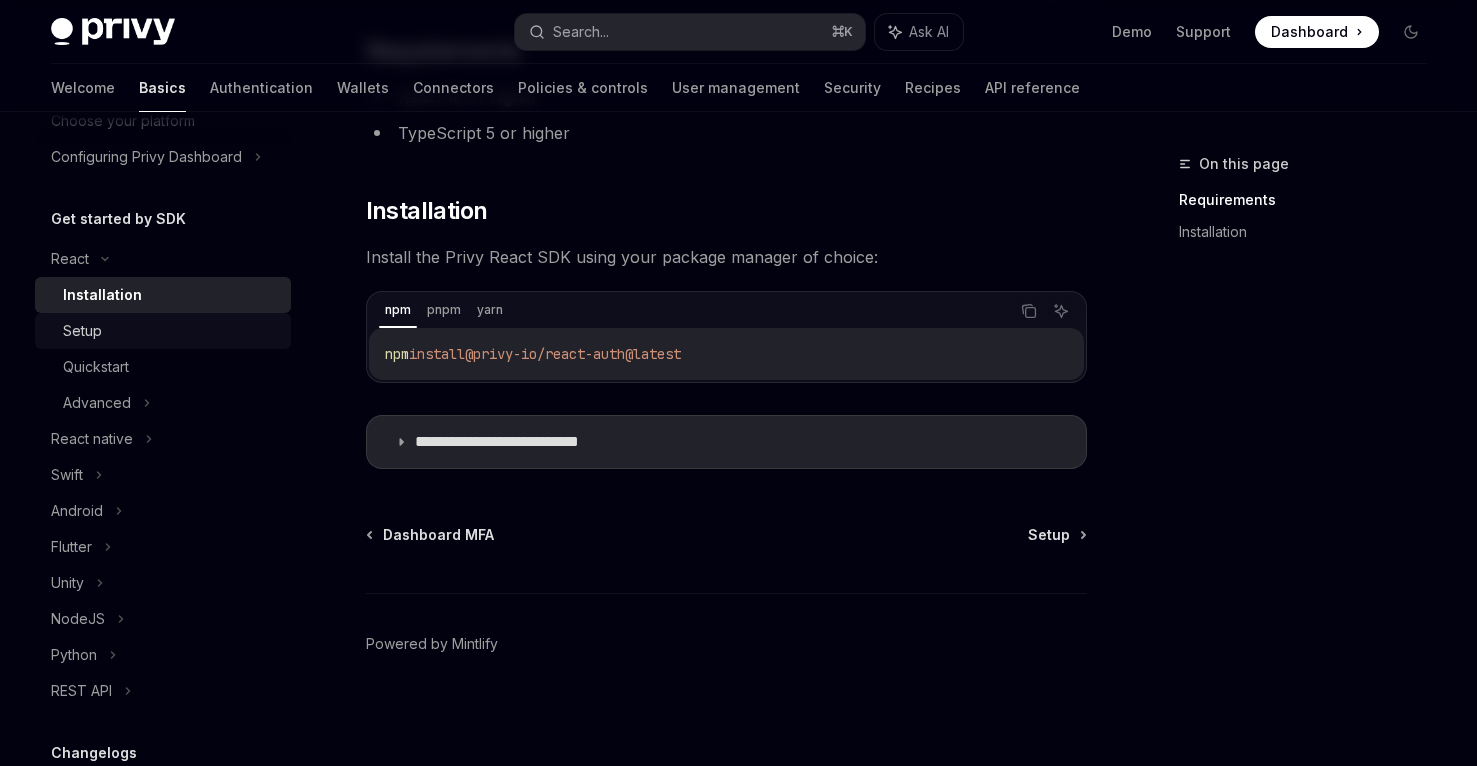click on "Setup" at bounding box center [171, 331] 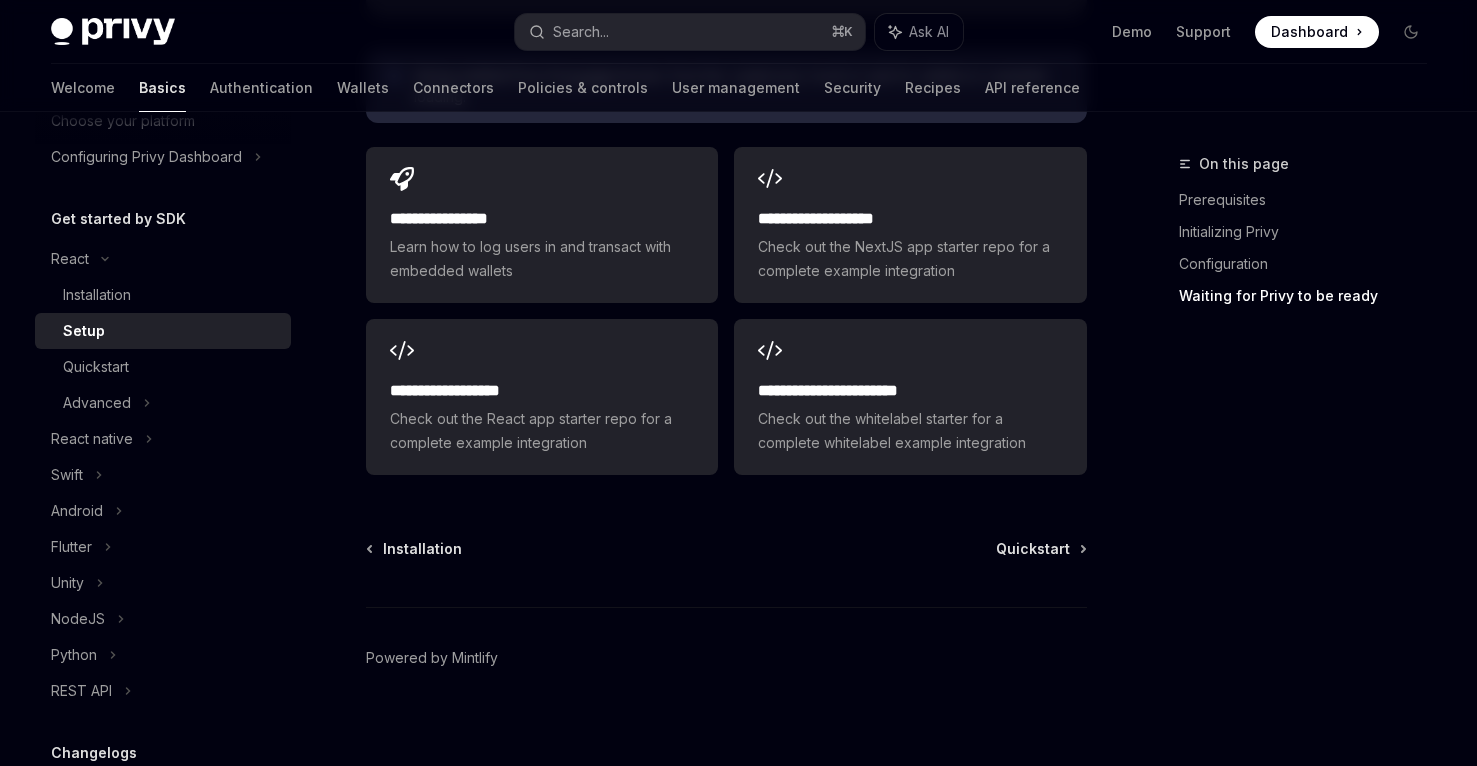 scroll, scrollTop: 2667, scrollLeft: 0, axis: vertical 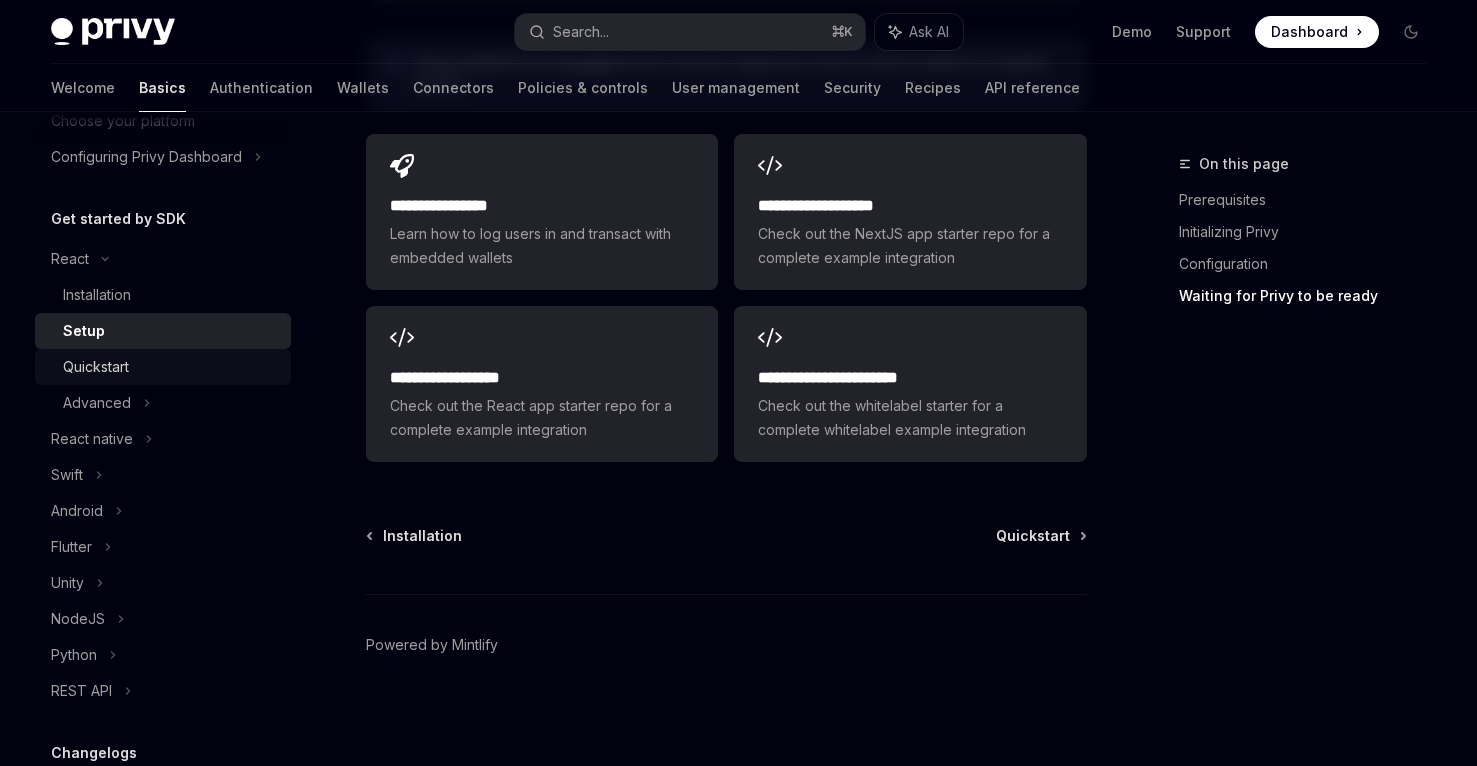 click on "Quickstart" at bounding box center (171, 367) 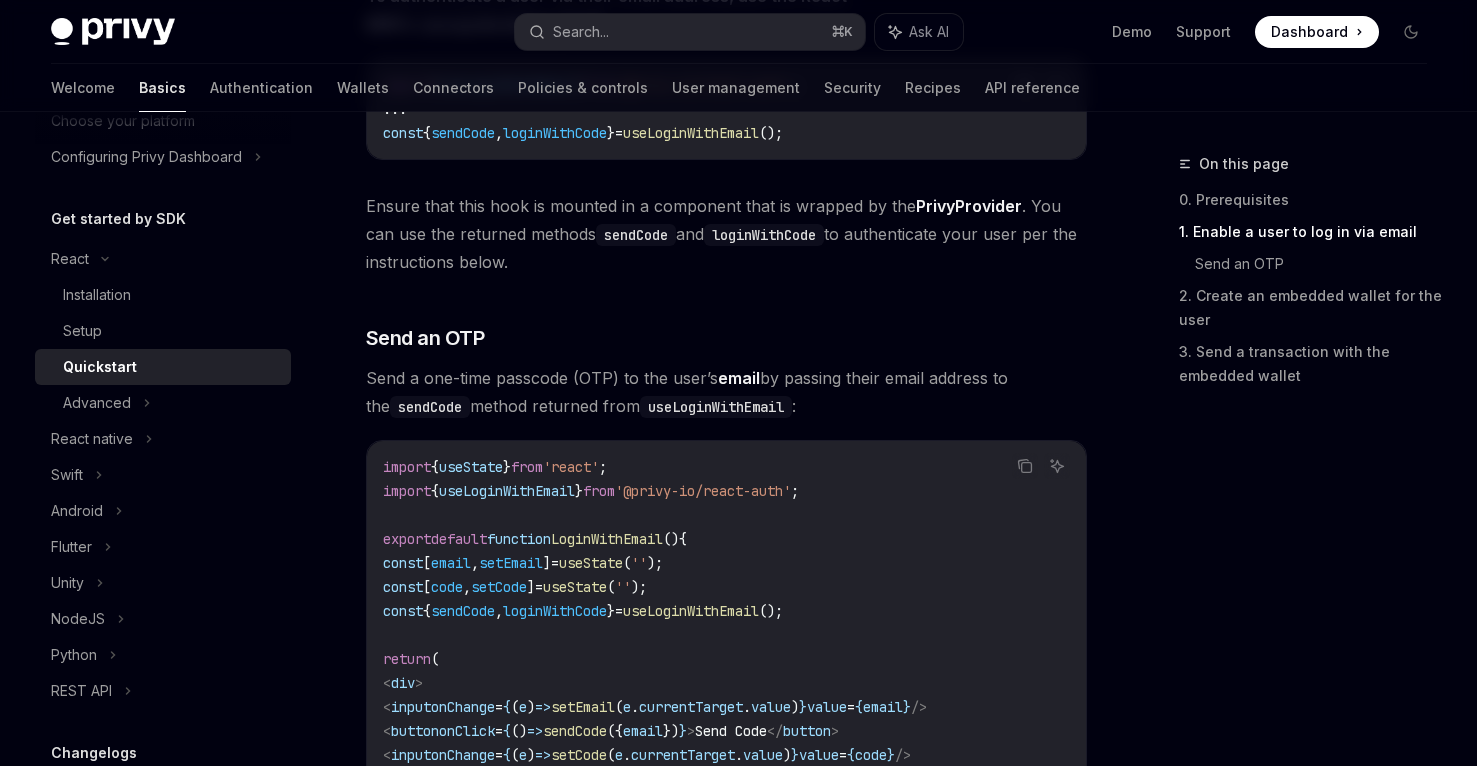 scroll, scrollTop: 900, scrollLeft: 0, axis: vertical 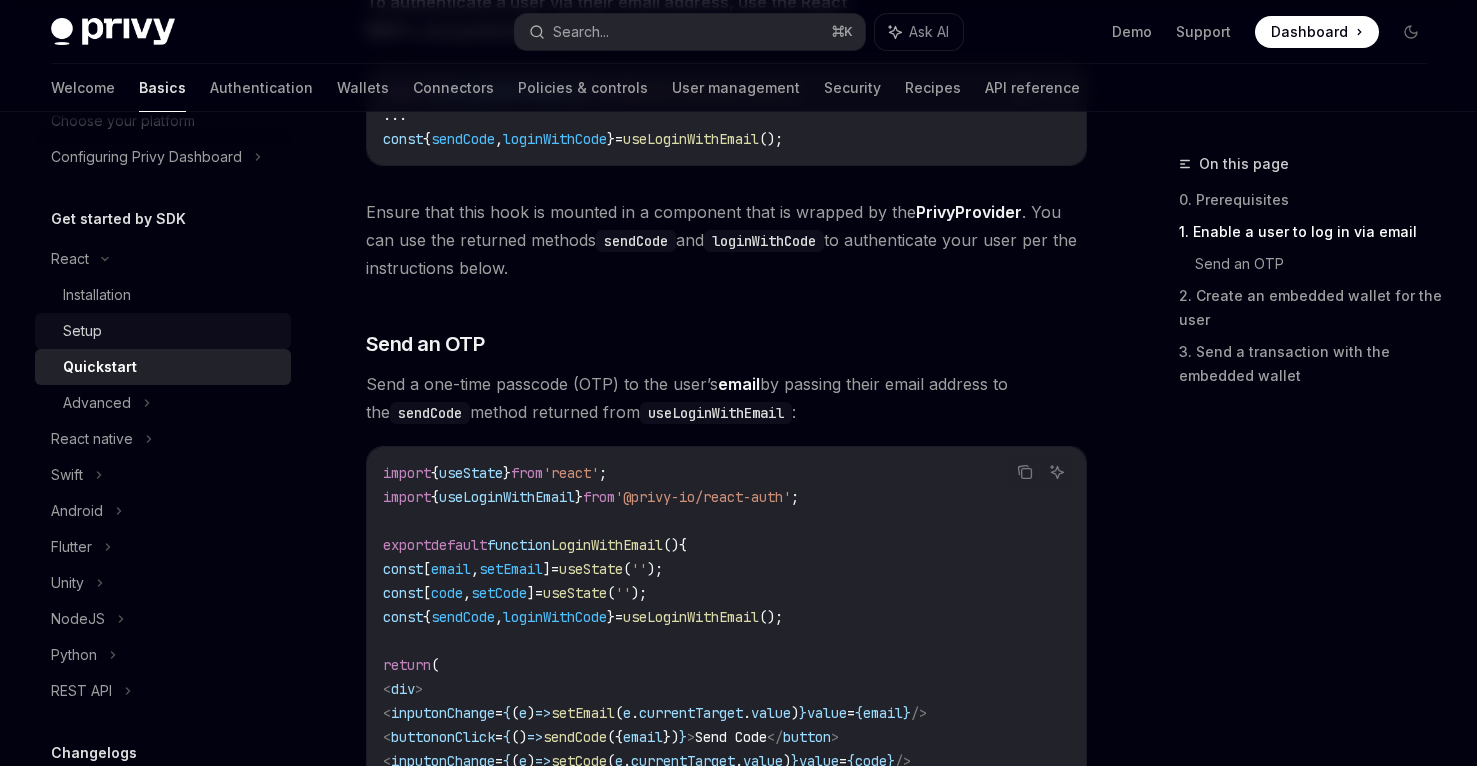click on "Setup" at bounding box center [82, 331] 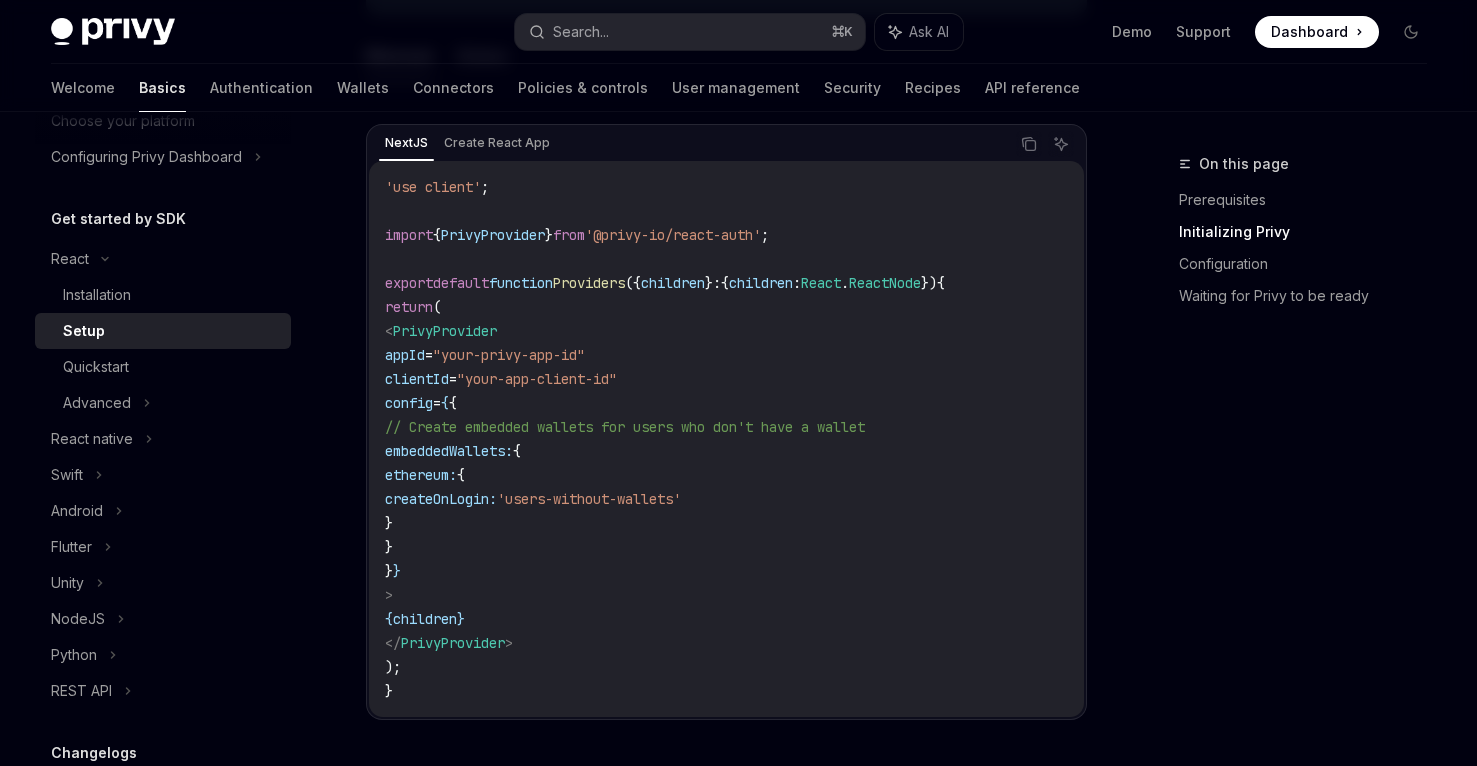 scroll, scrollTop: 686, scrollLeft: 0, axis: vertical 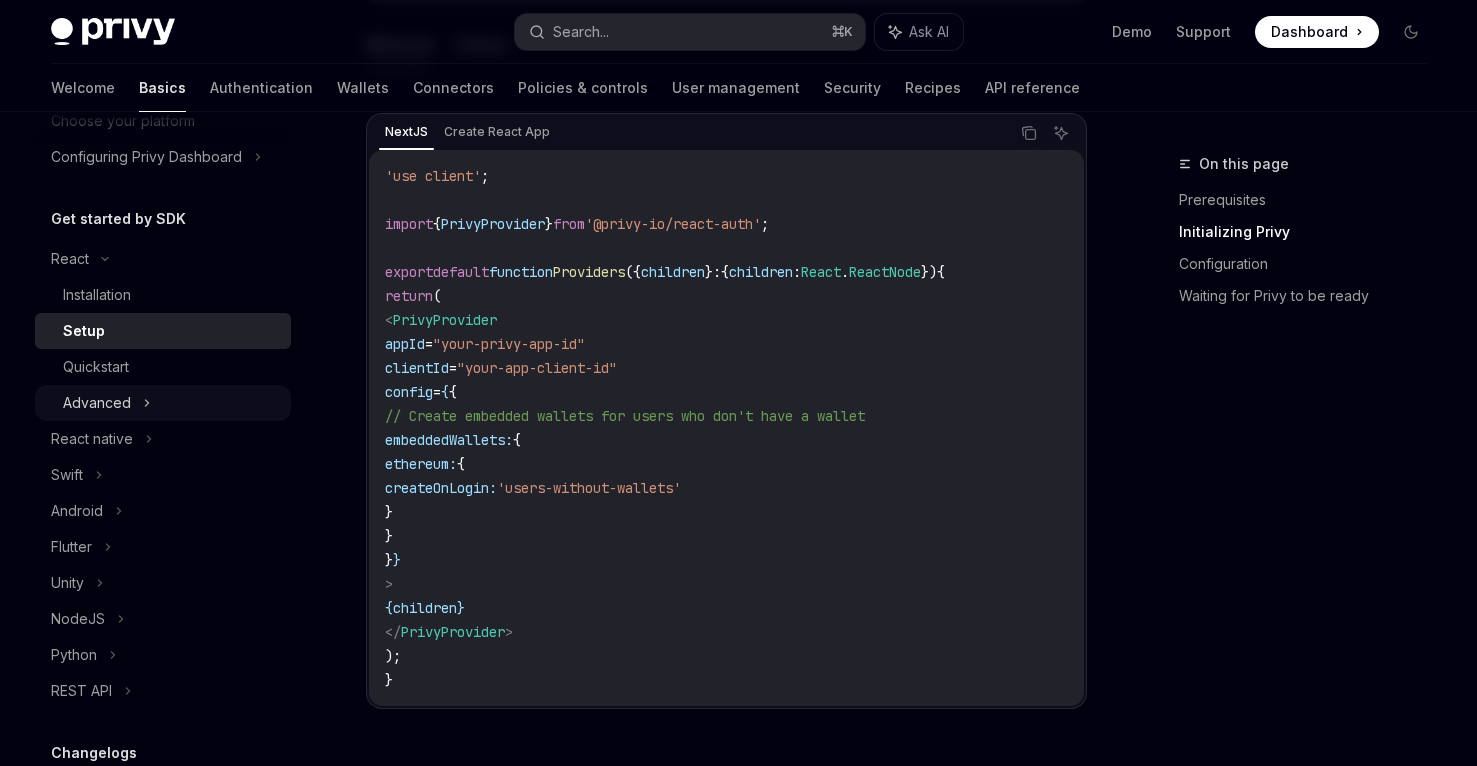 click on "Advanced" at bounding box center [97, 403] 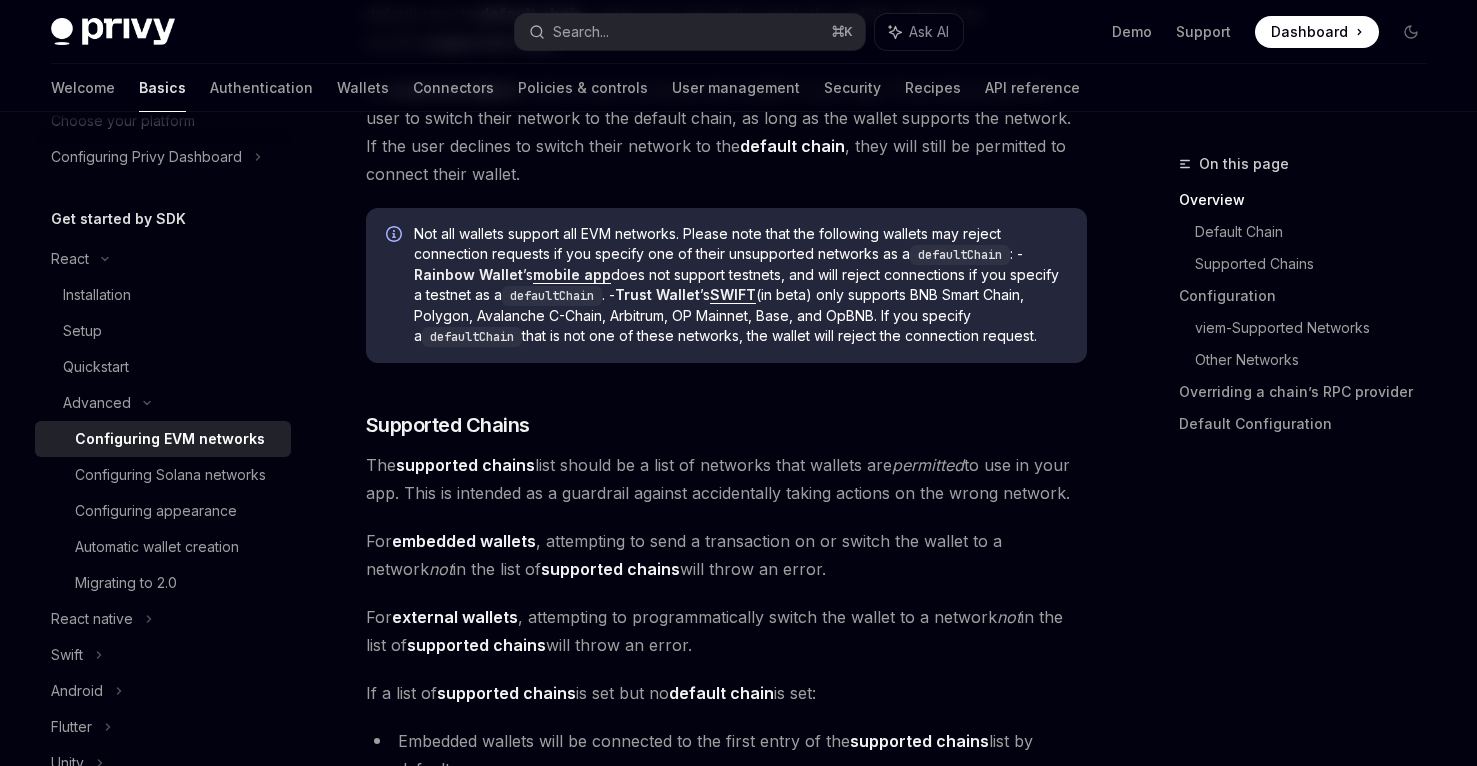 scroll, scrollTop: 1044, scrollLeft: 0, axis: vertical 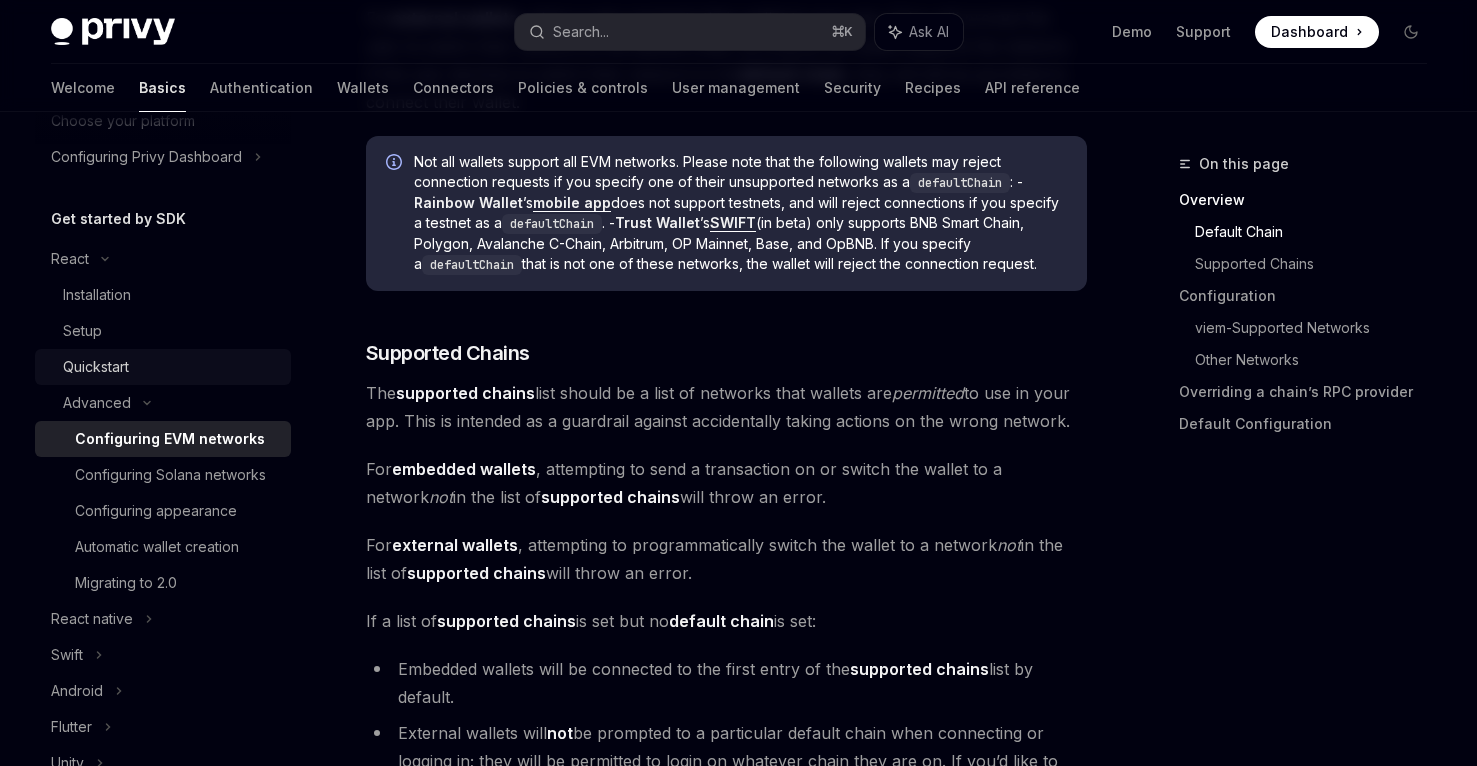 click on "Quickstart" at bounding box center (171, 367) 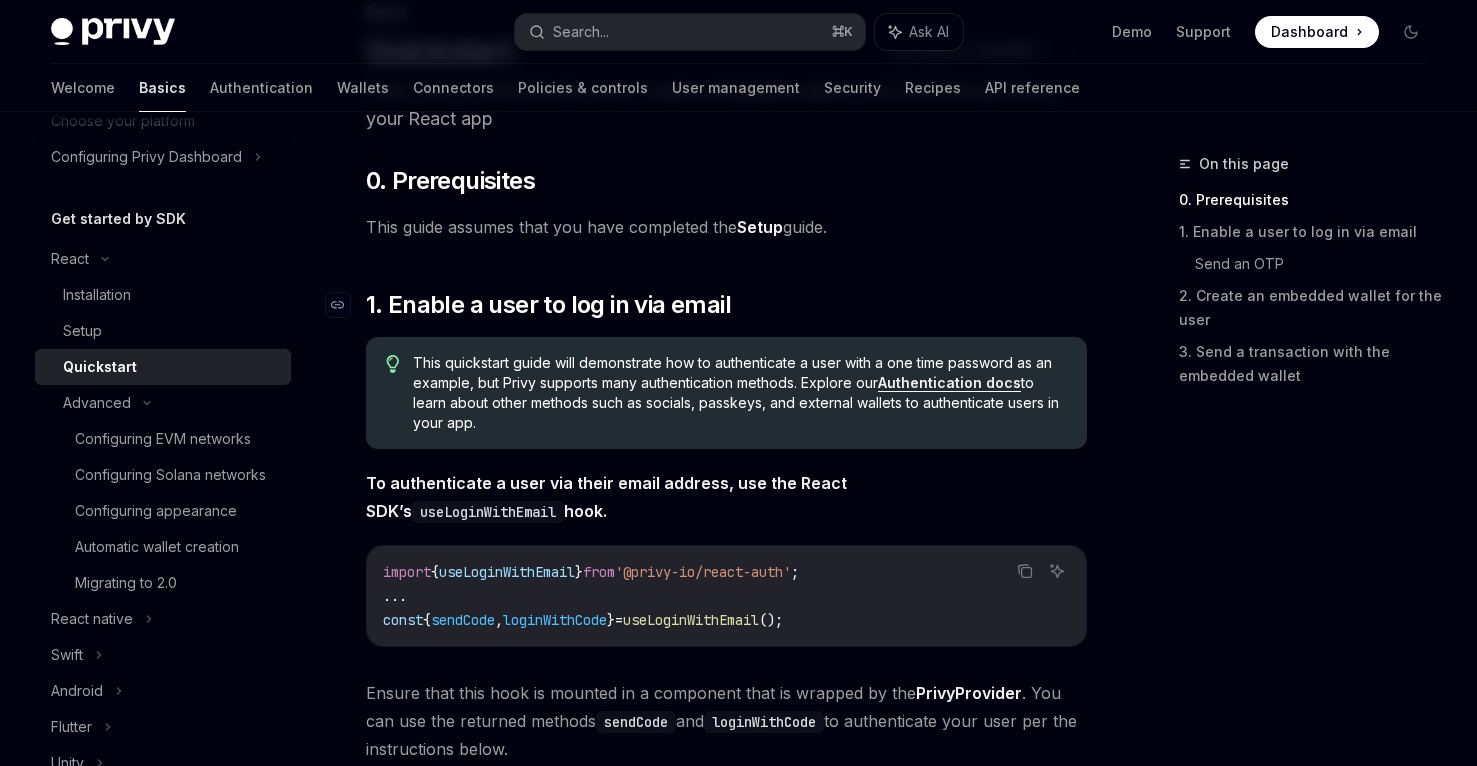 scroll, scrollTop: 0, scrollLeft: 0, axis: both 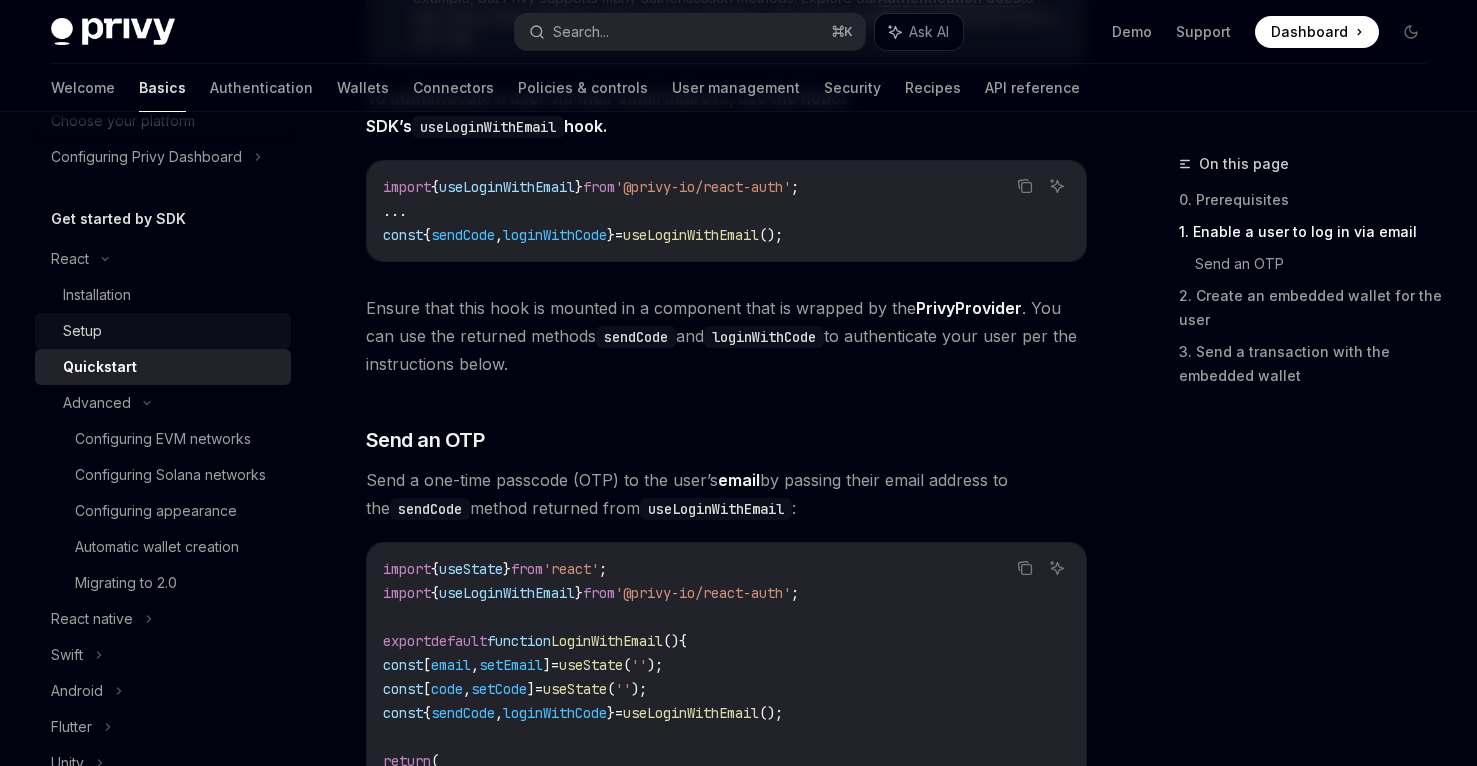 click on "Setup" at bounding box center (171, 331) 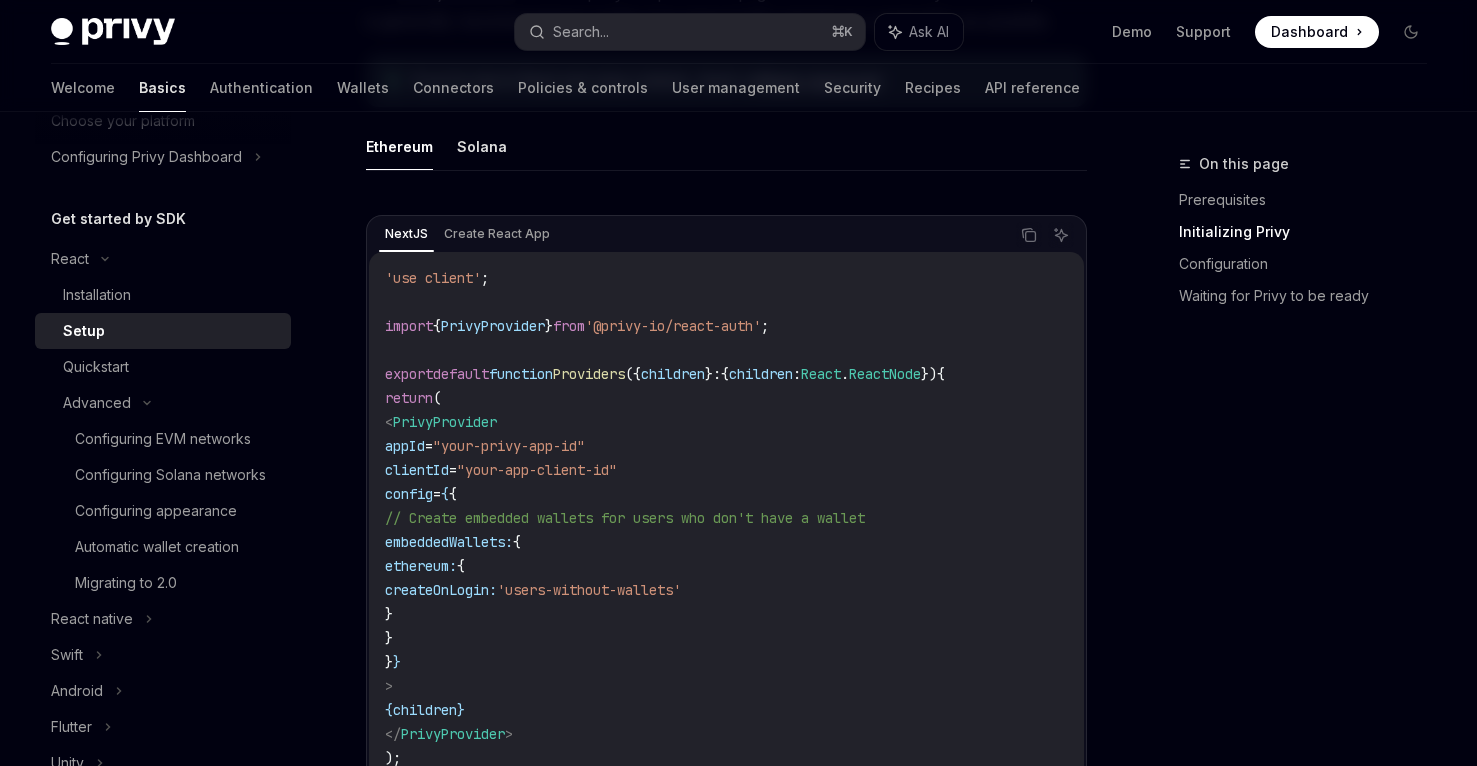 scroll, scrollTop: 687, scrollLeft: 0, axis: vertical 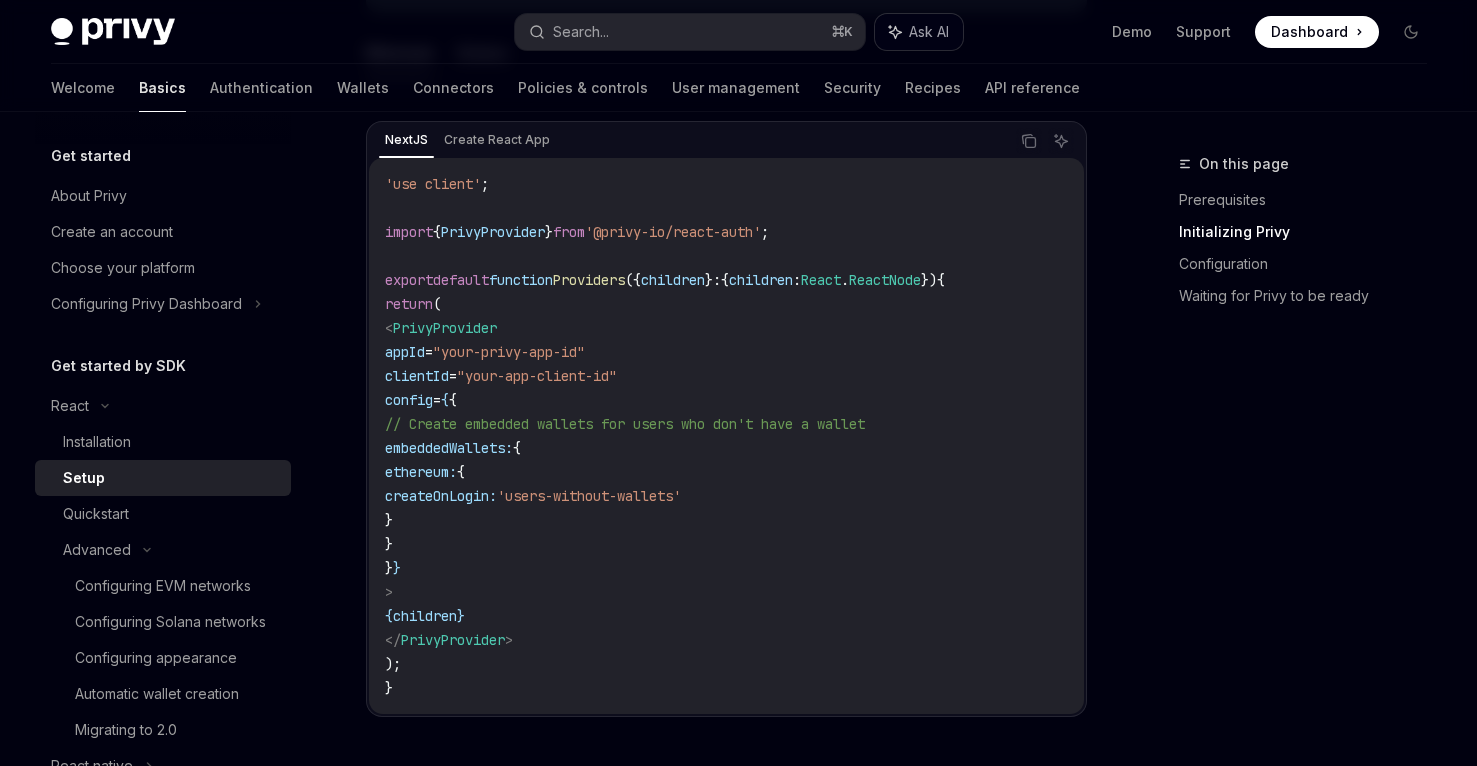 click on "Ask AI" at bounding box center [929, 32] 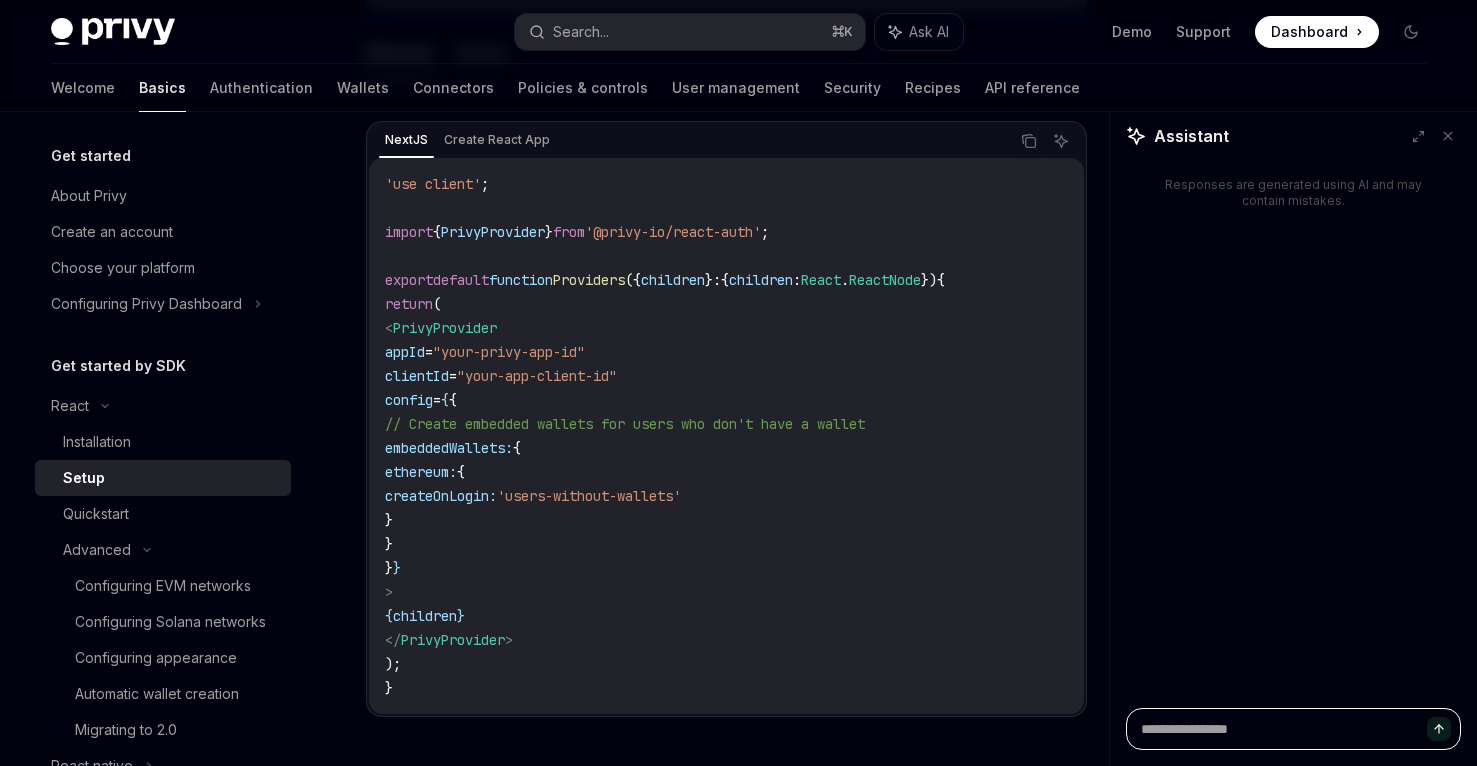 type on "*" 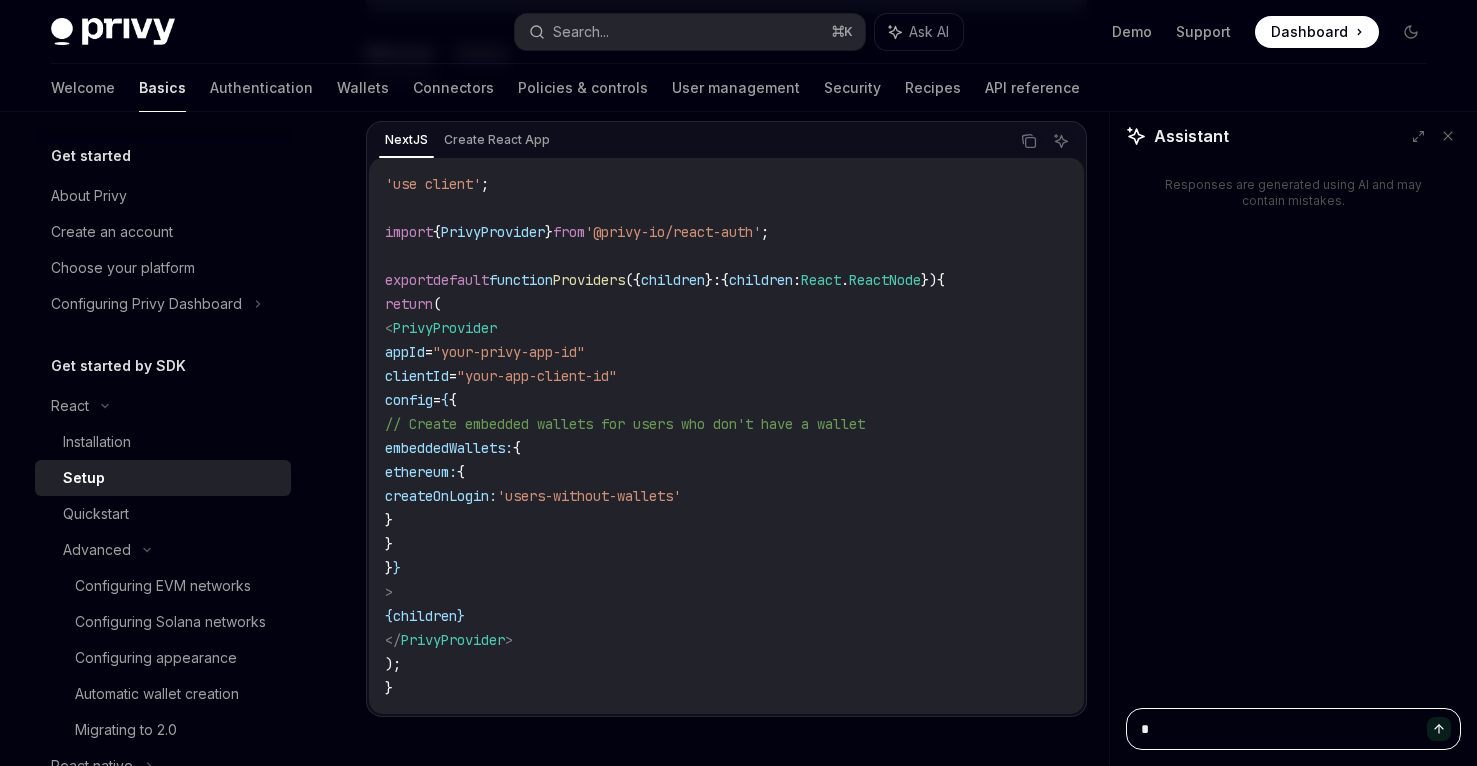 type on "*" 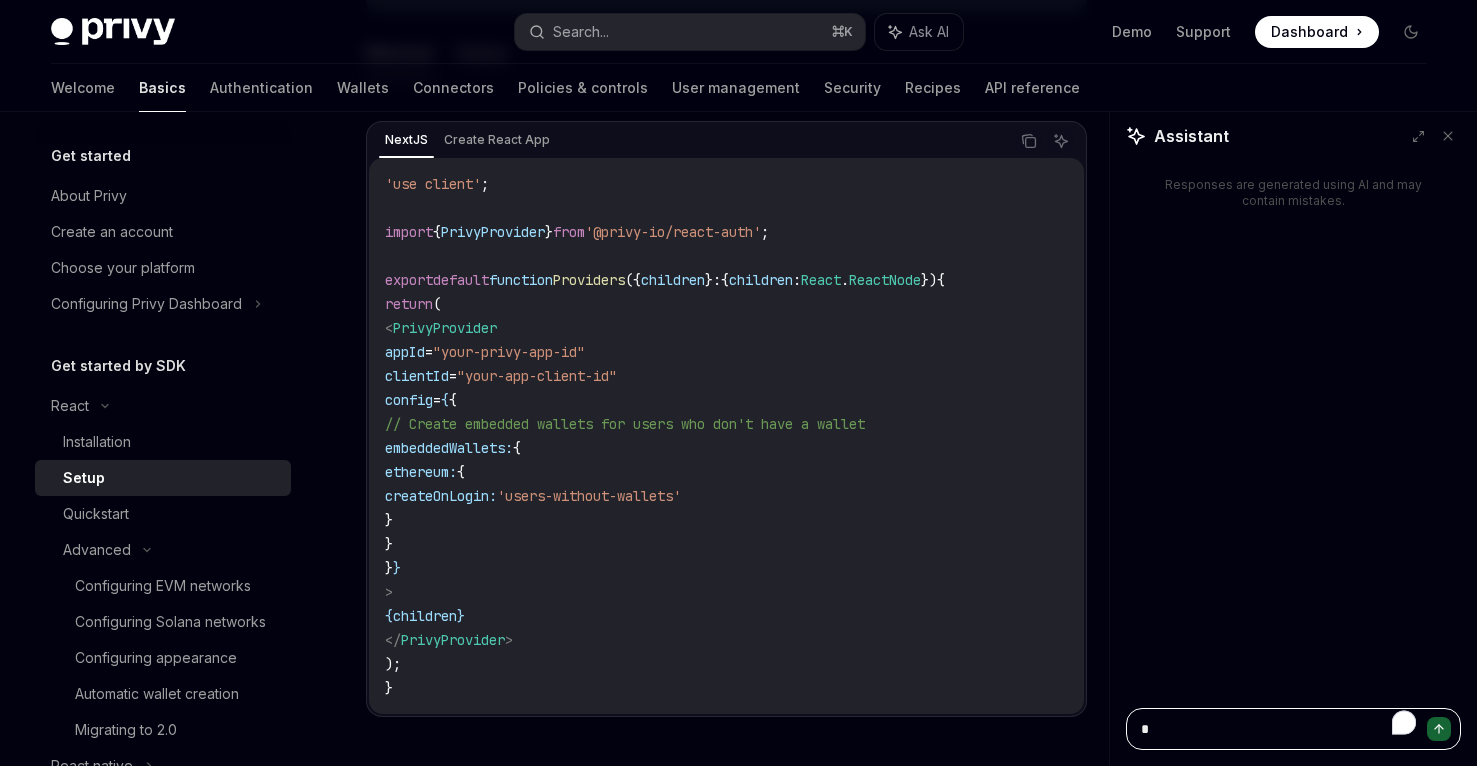 type 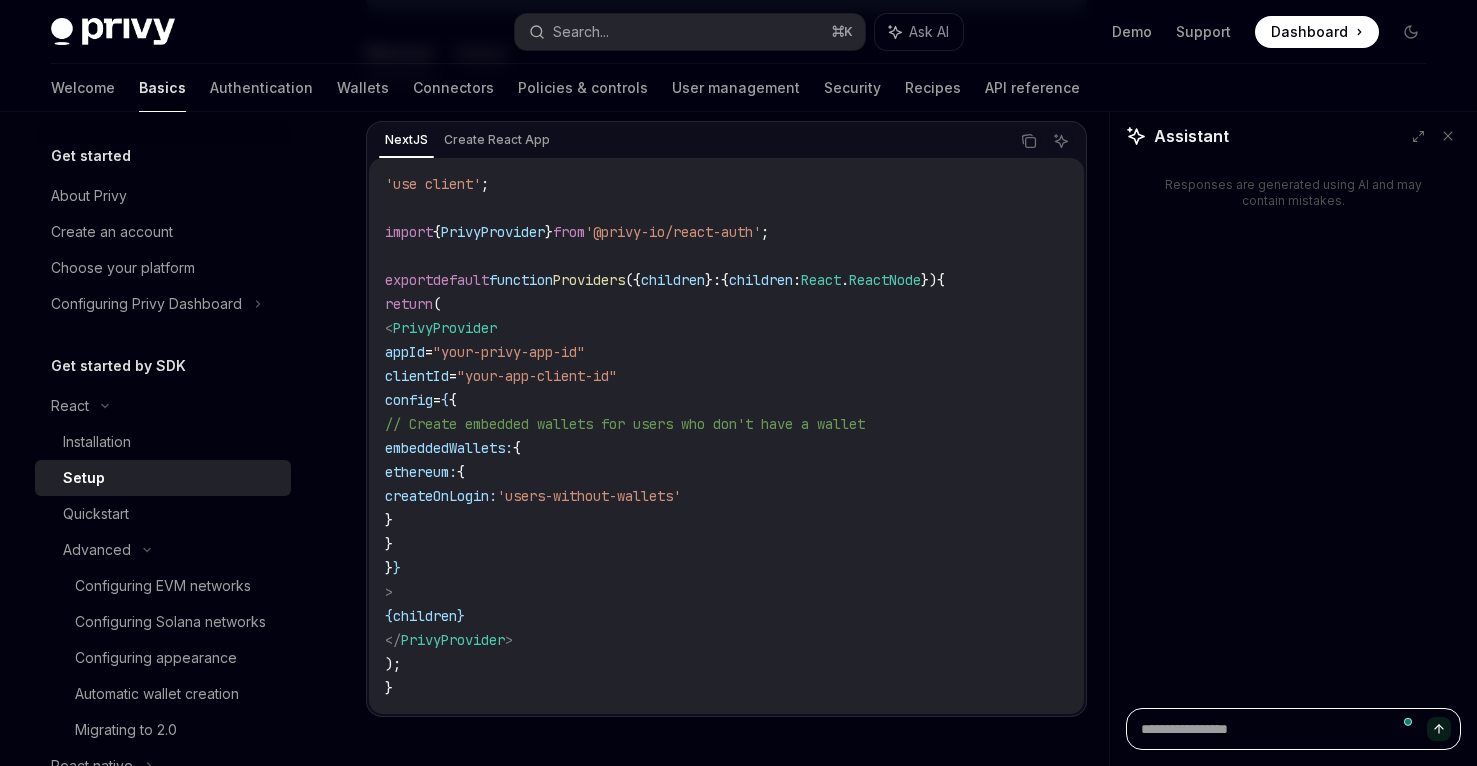 type on "*" 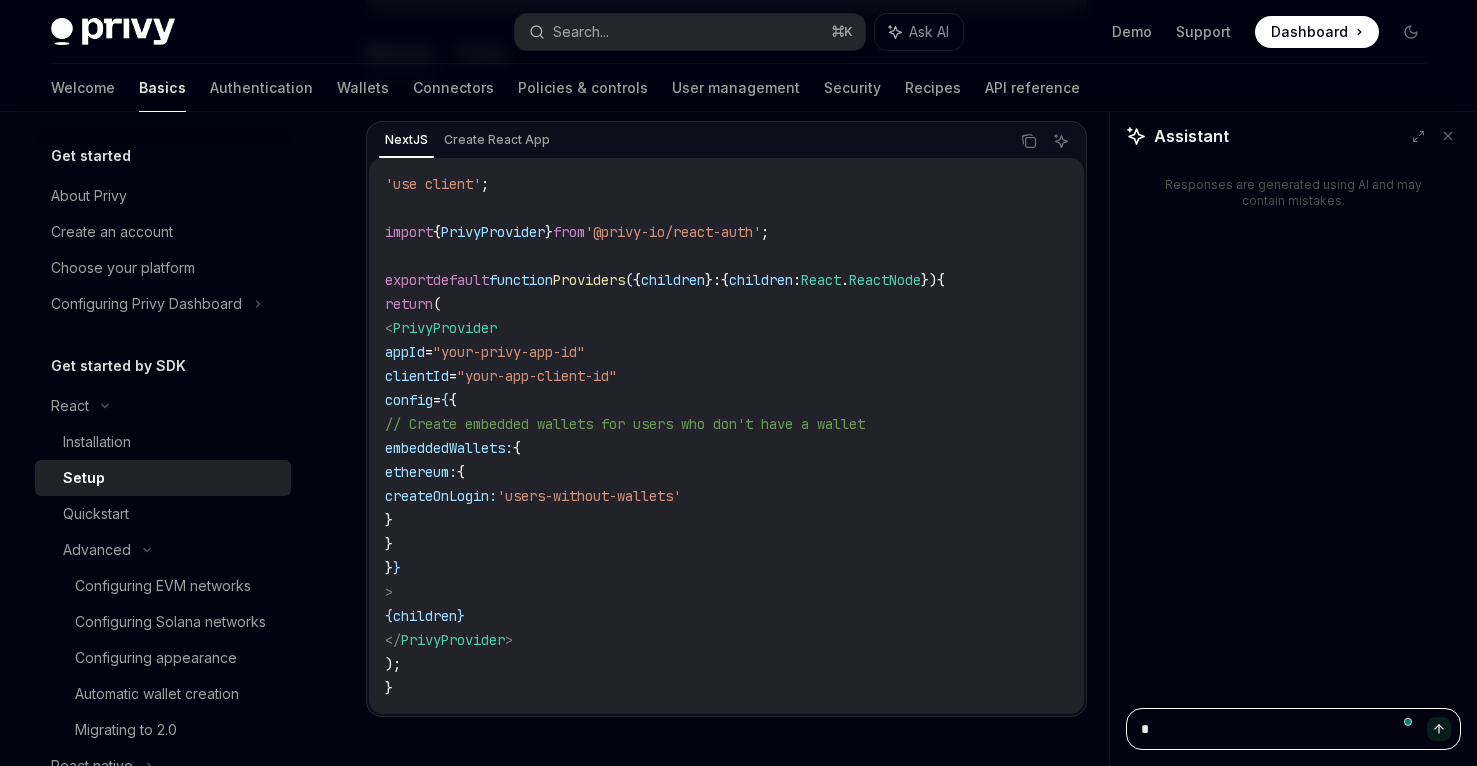 type on "*" 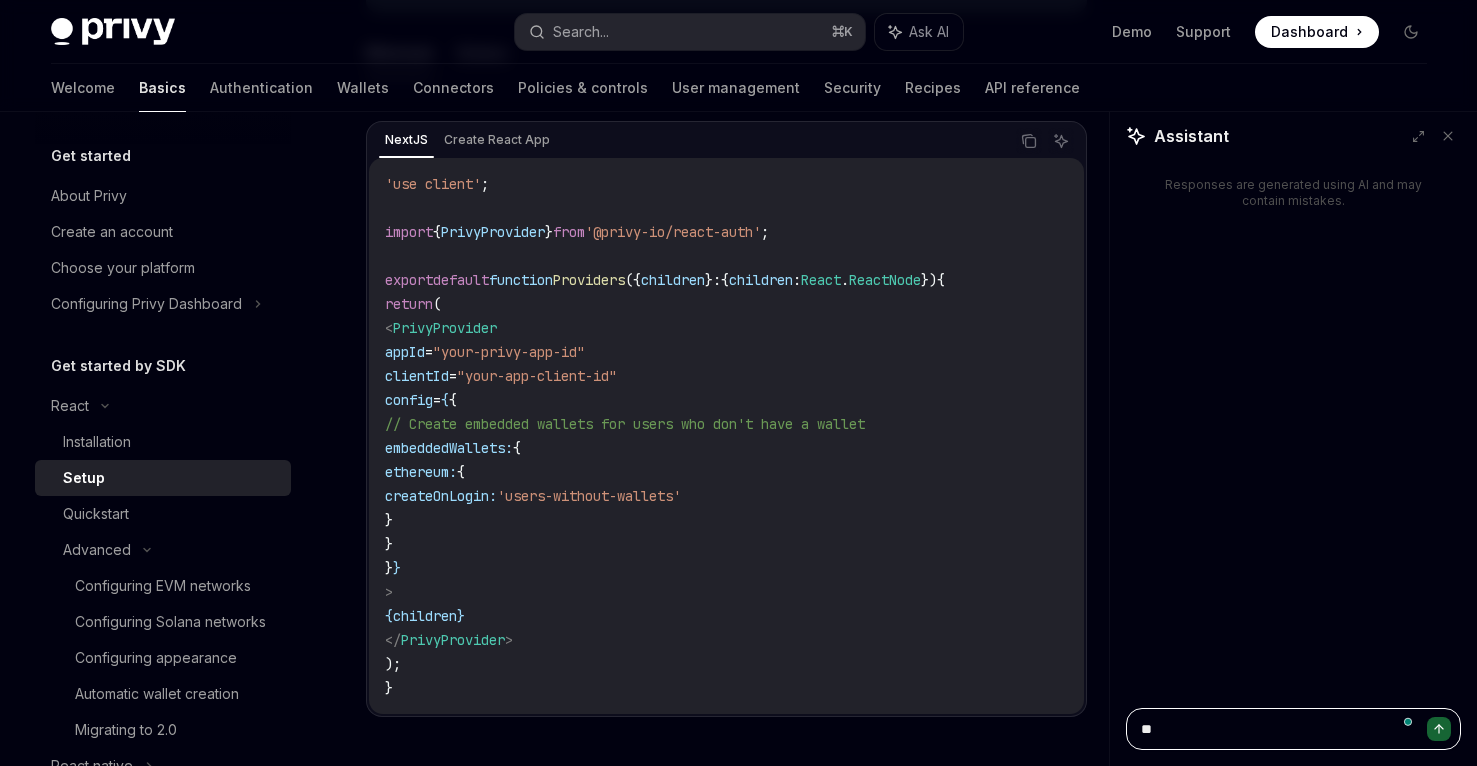 type on "***" 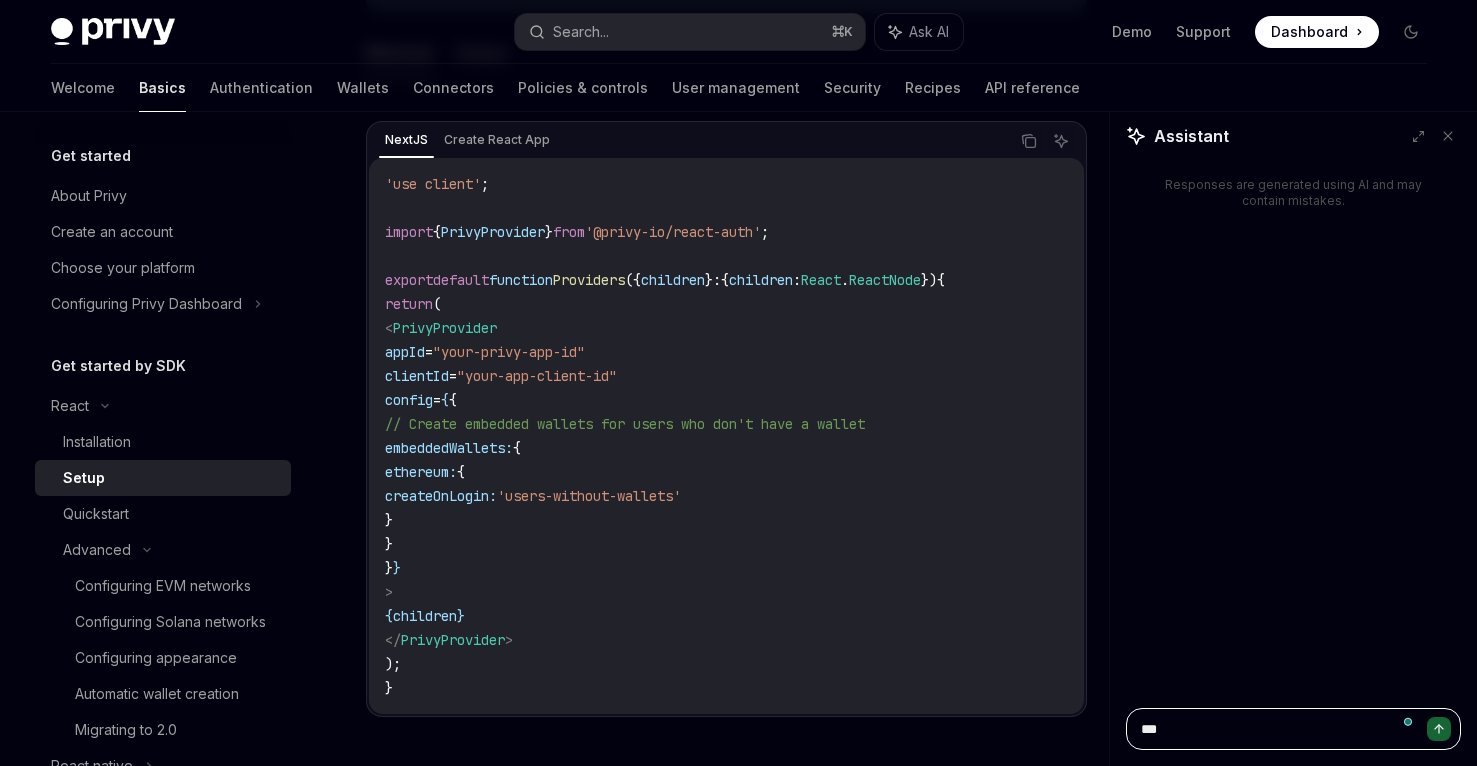 type on "*" 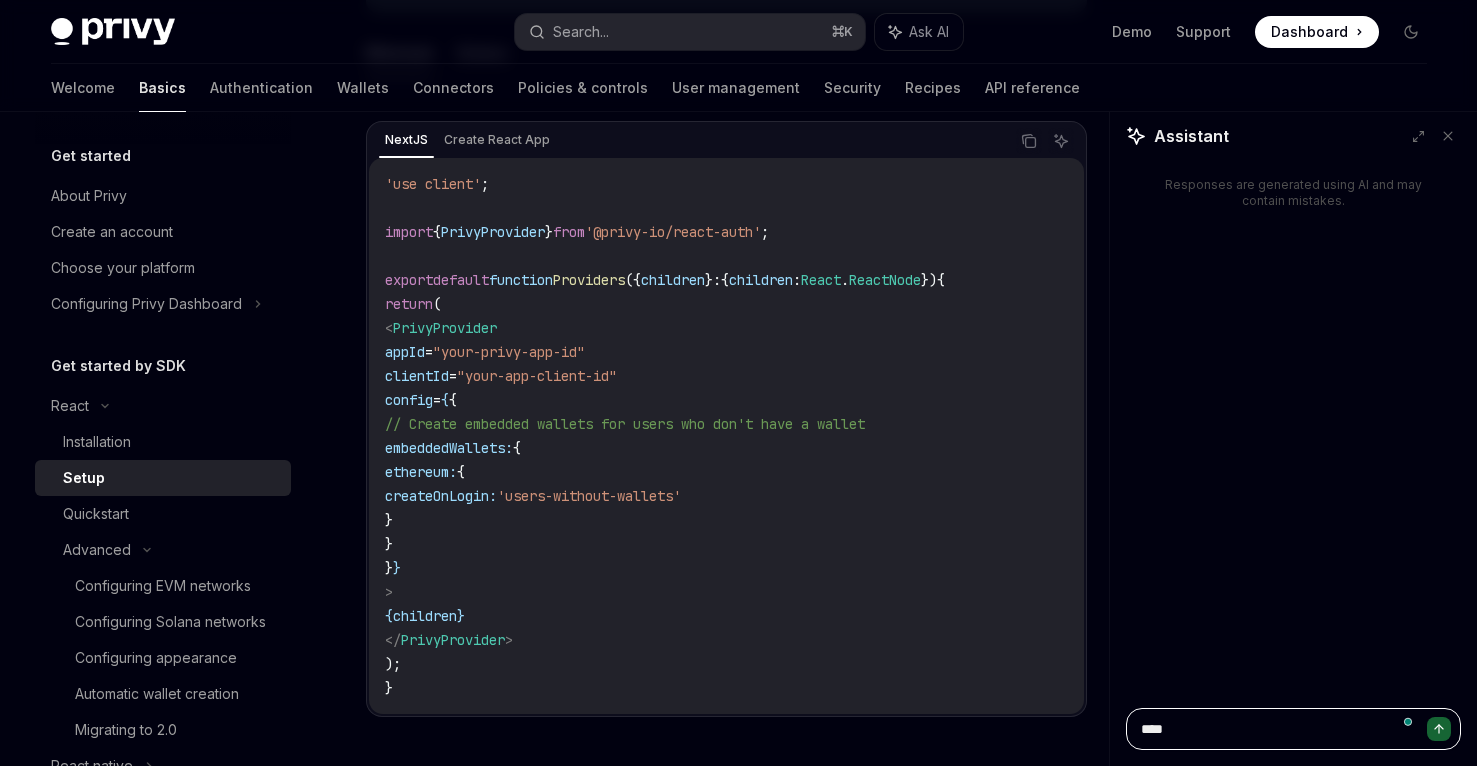 type on "*****" 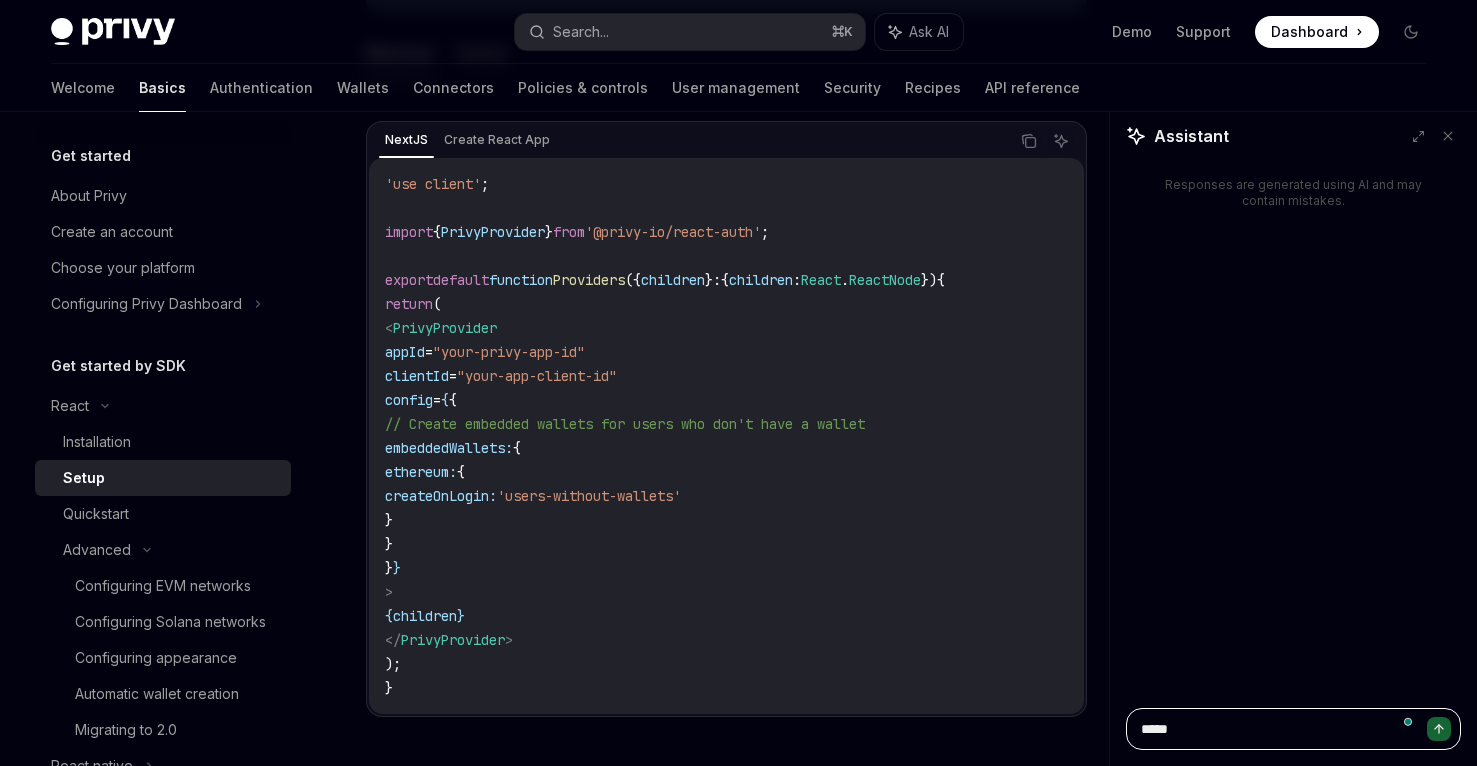 type on "*" 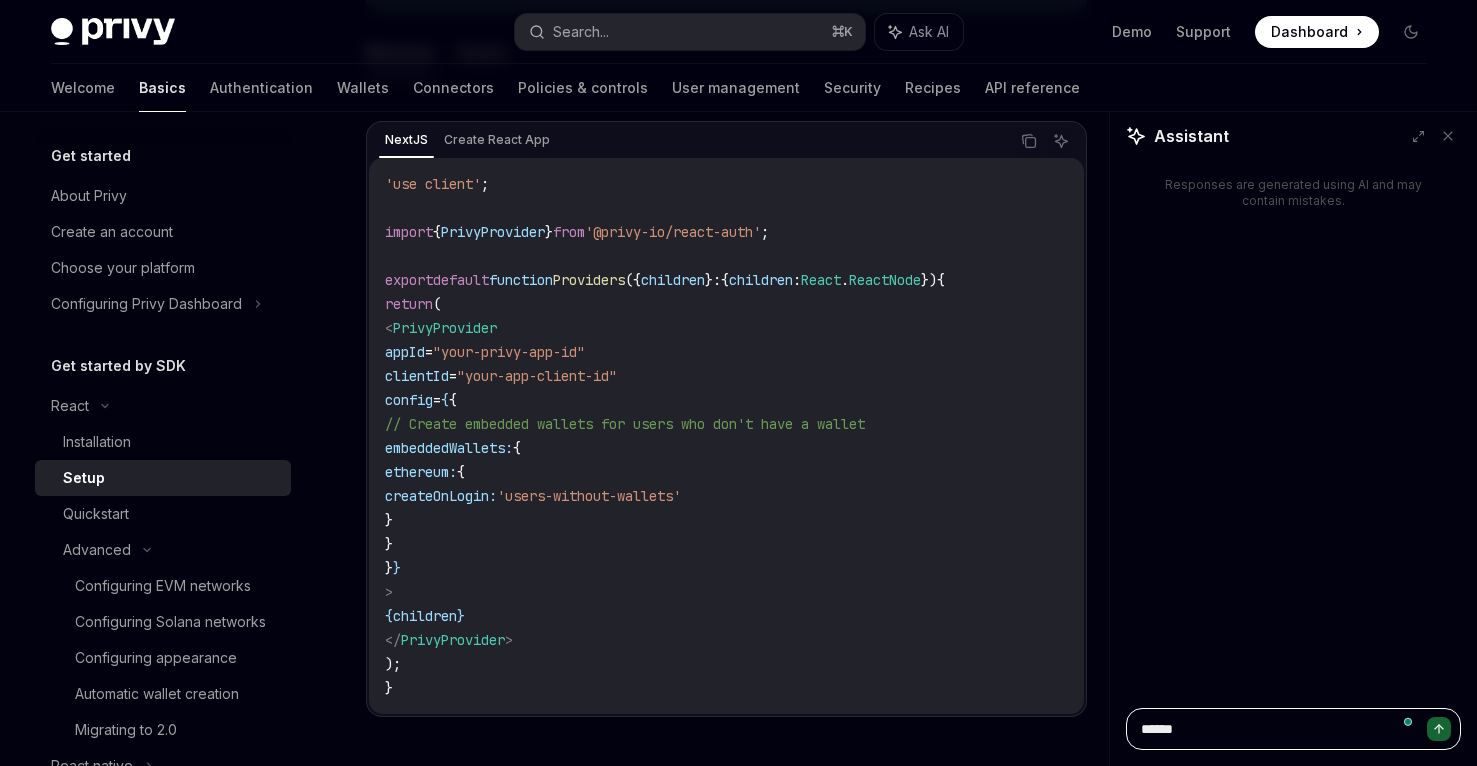 type on "*" 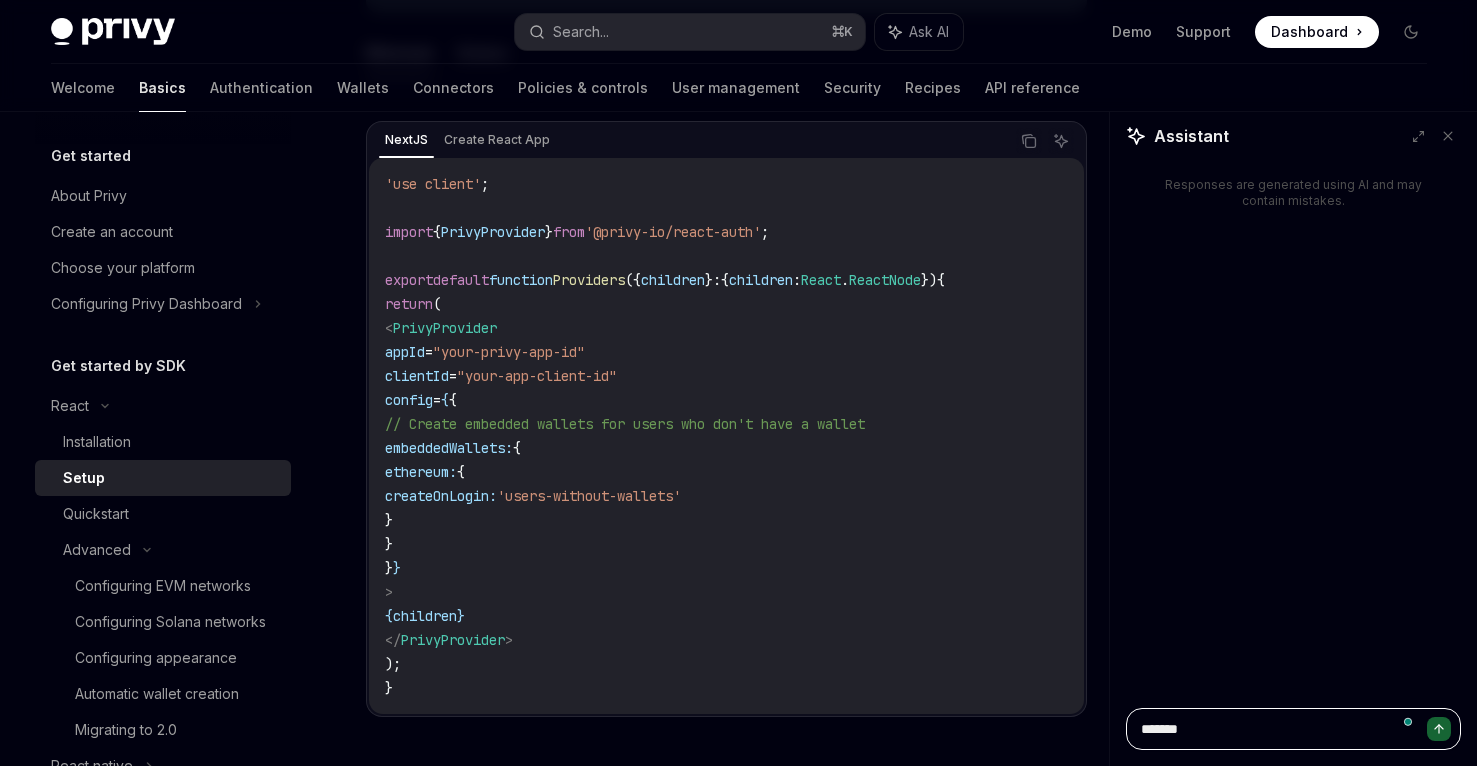 type on "*" 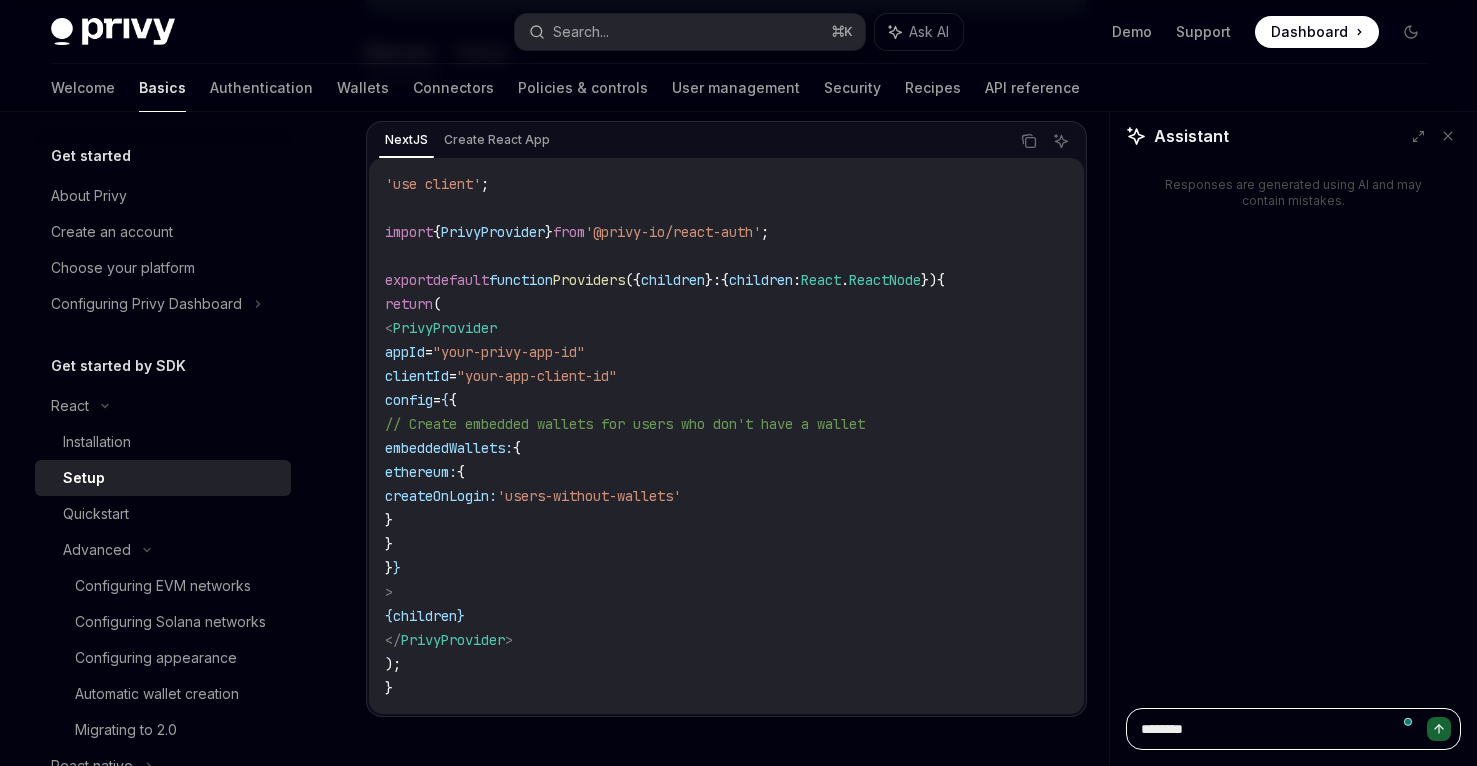type on "*********" 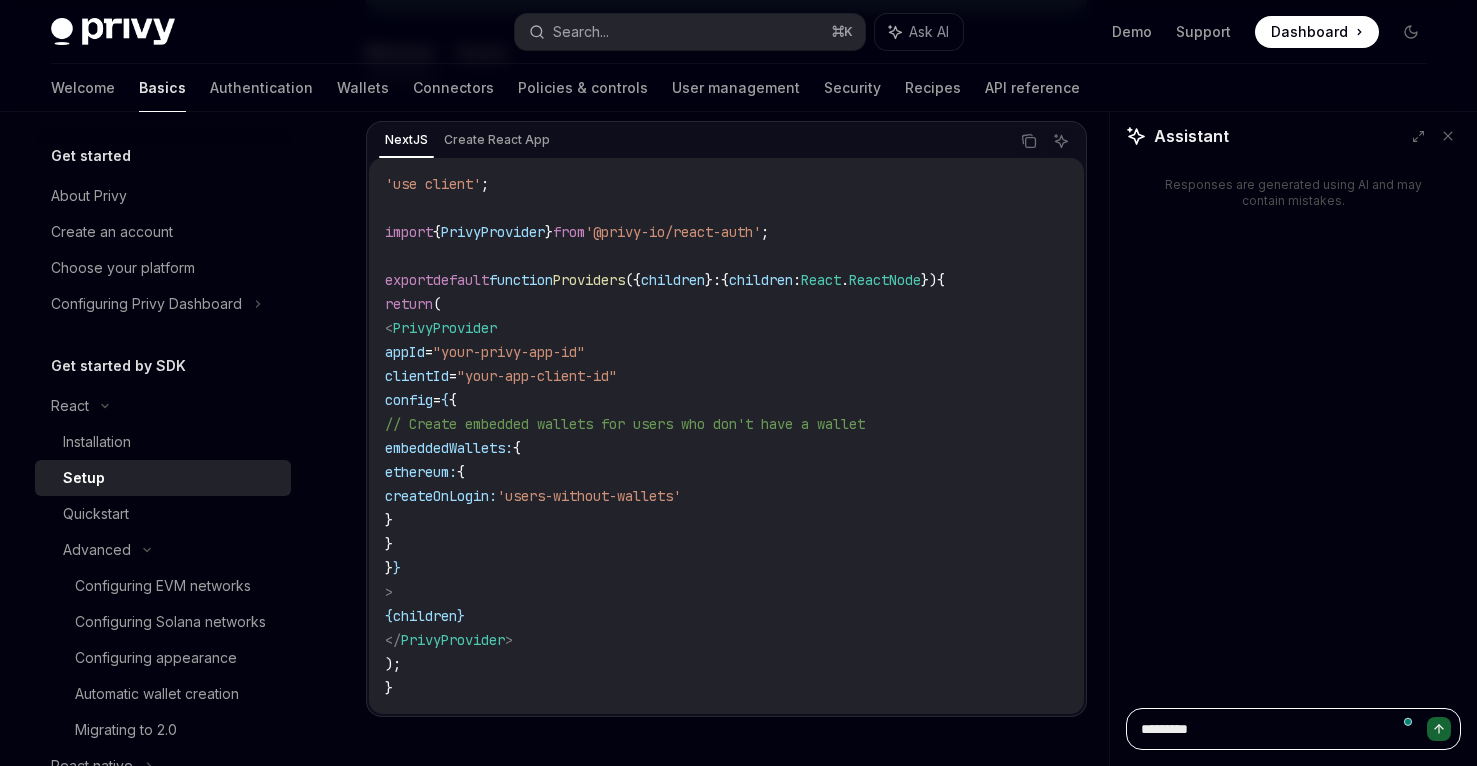 type on "*********" 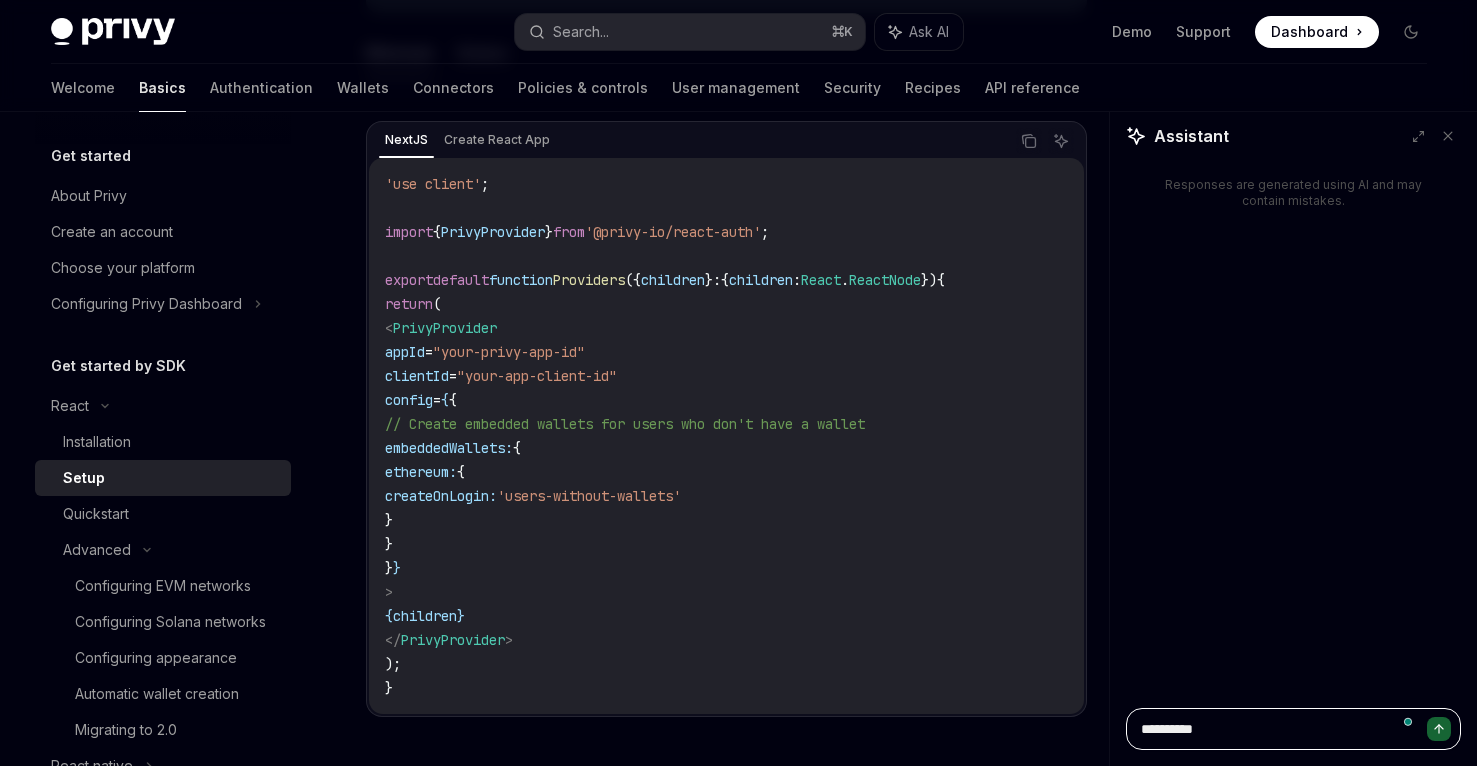 type on "**********" 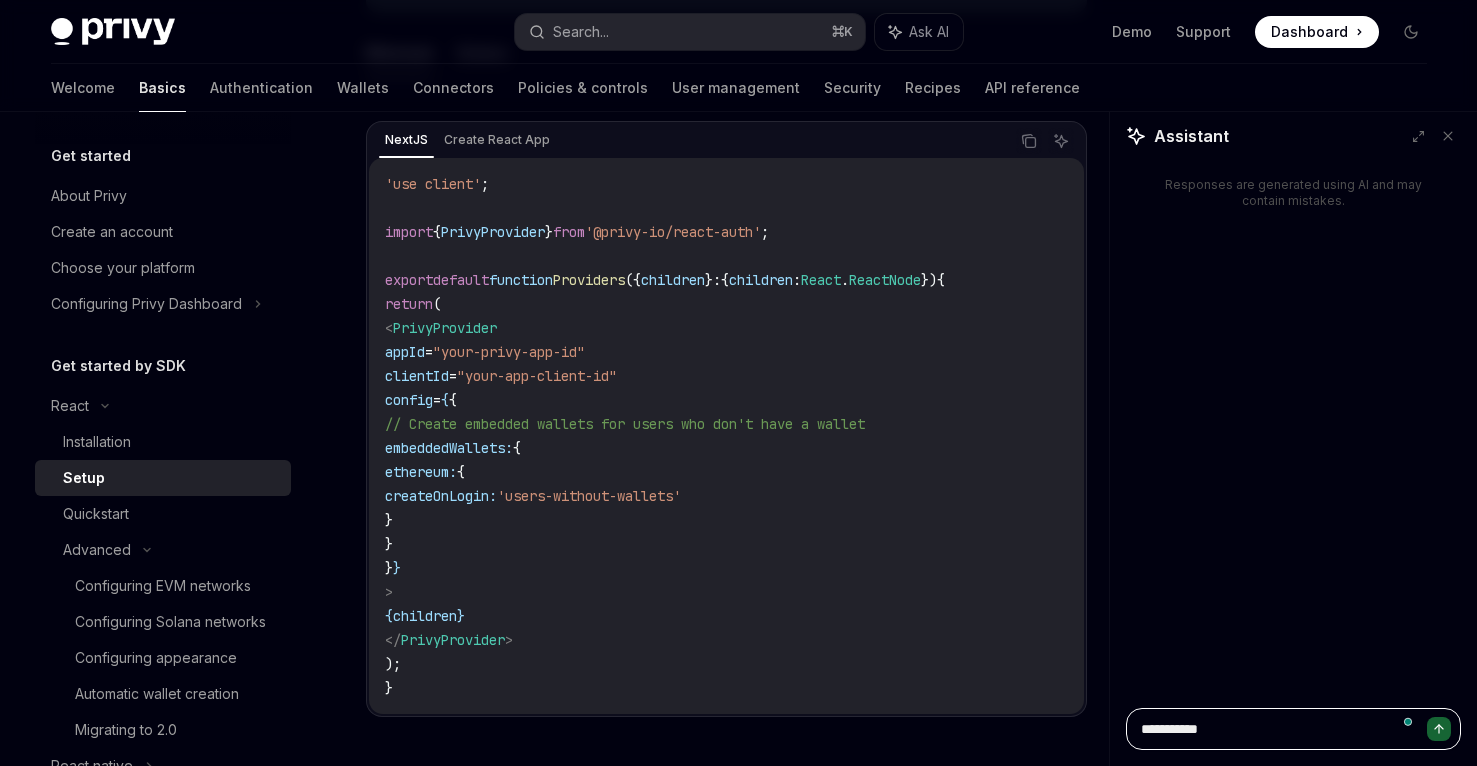 type on "*" 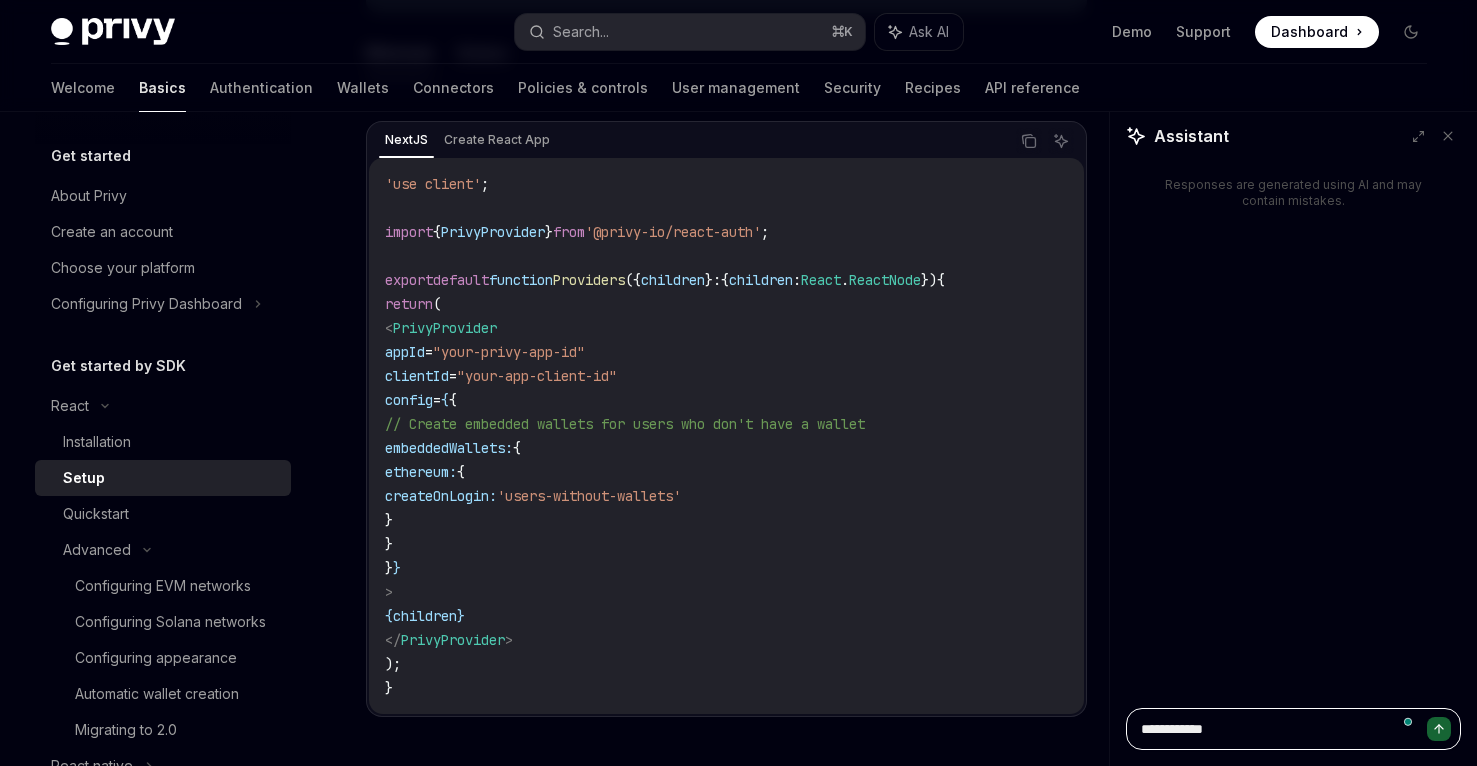type on "*" 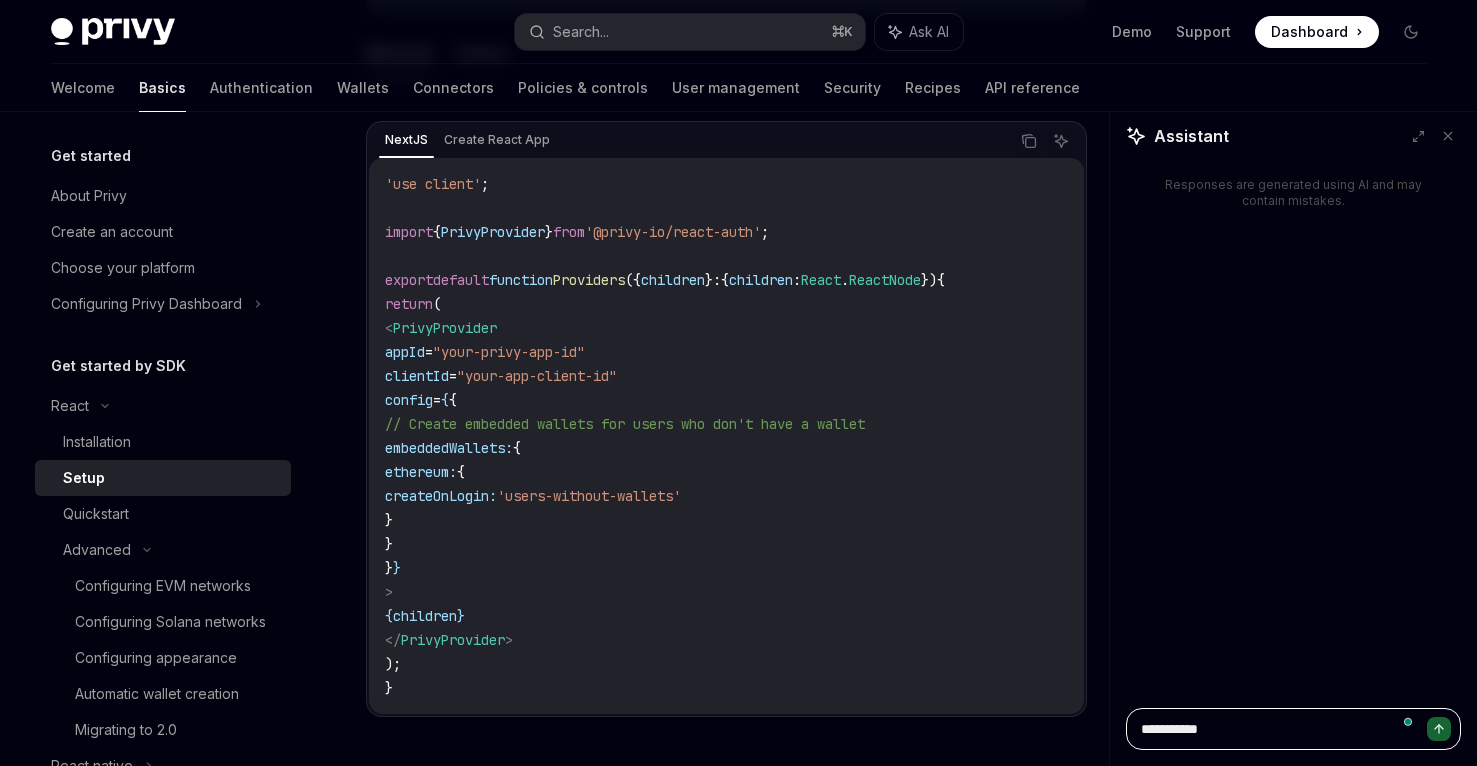type on "*" 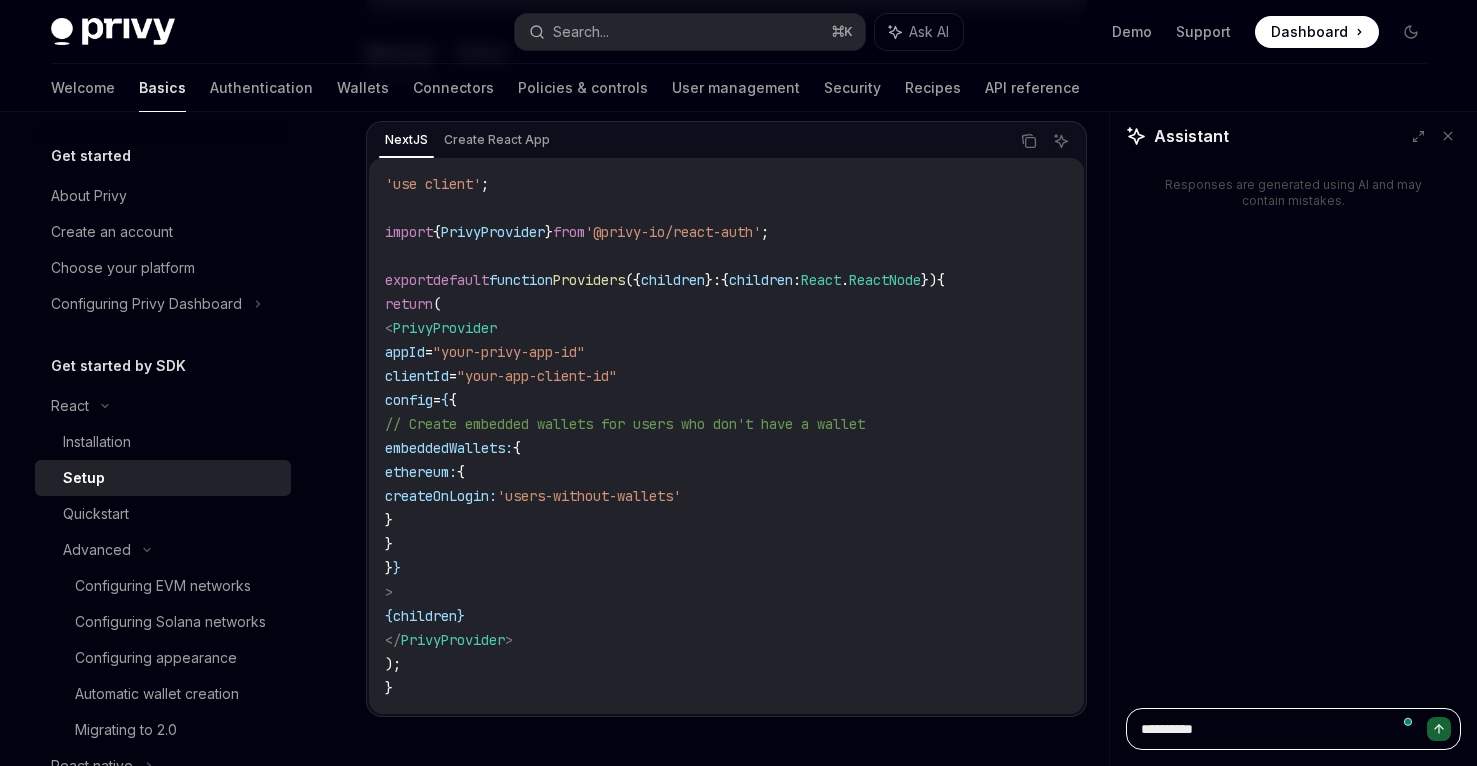 type on "**********" 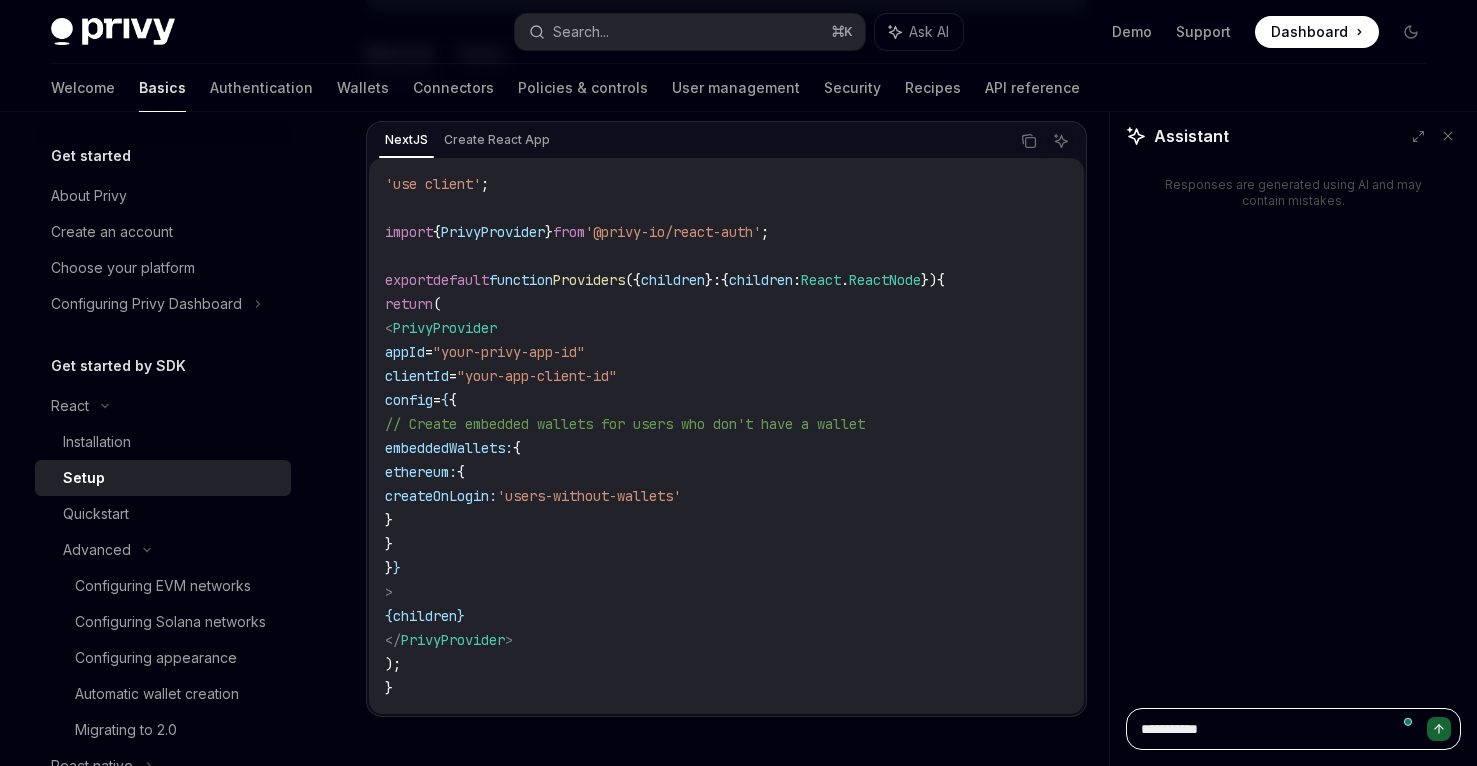 type on "*" 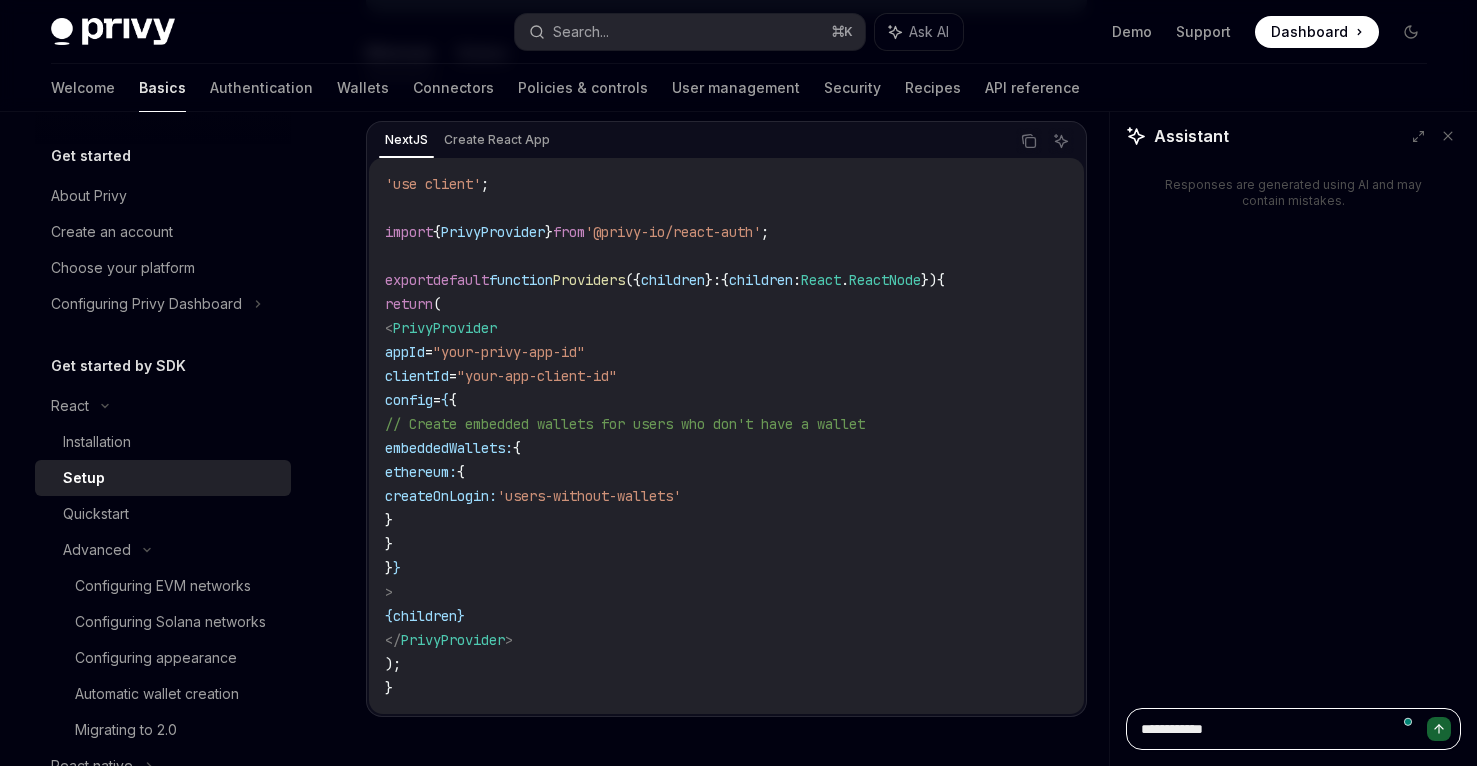 type on "**********" 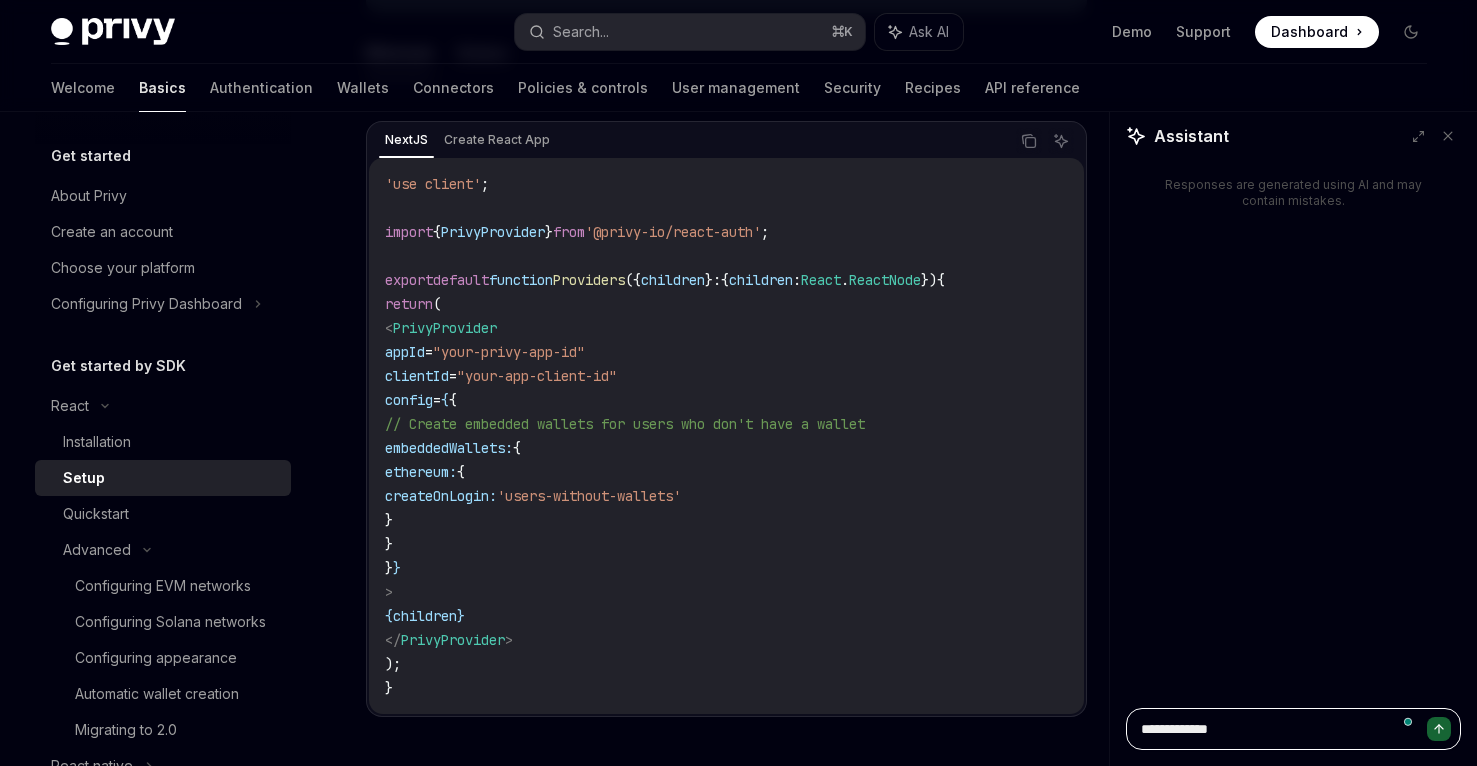 type on "**********" 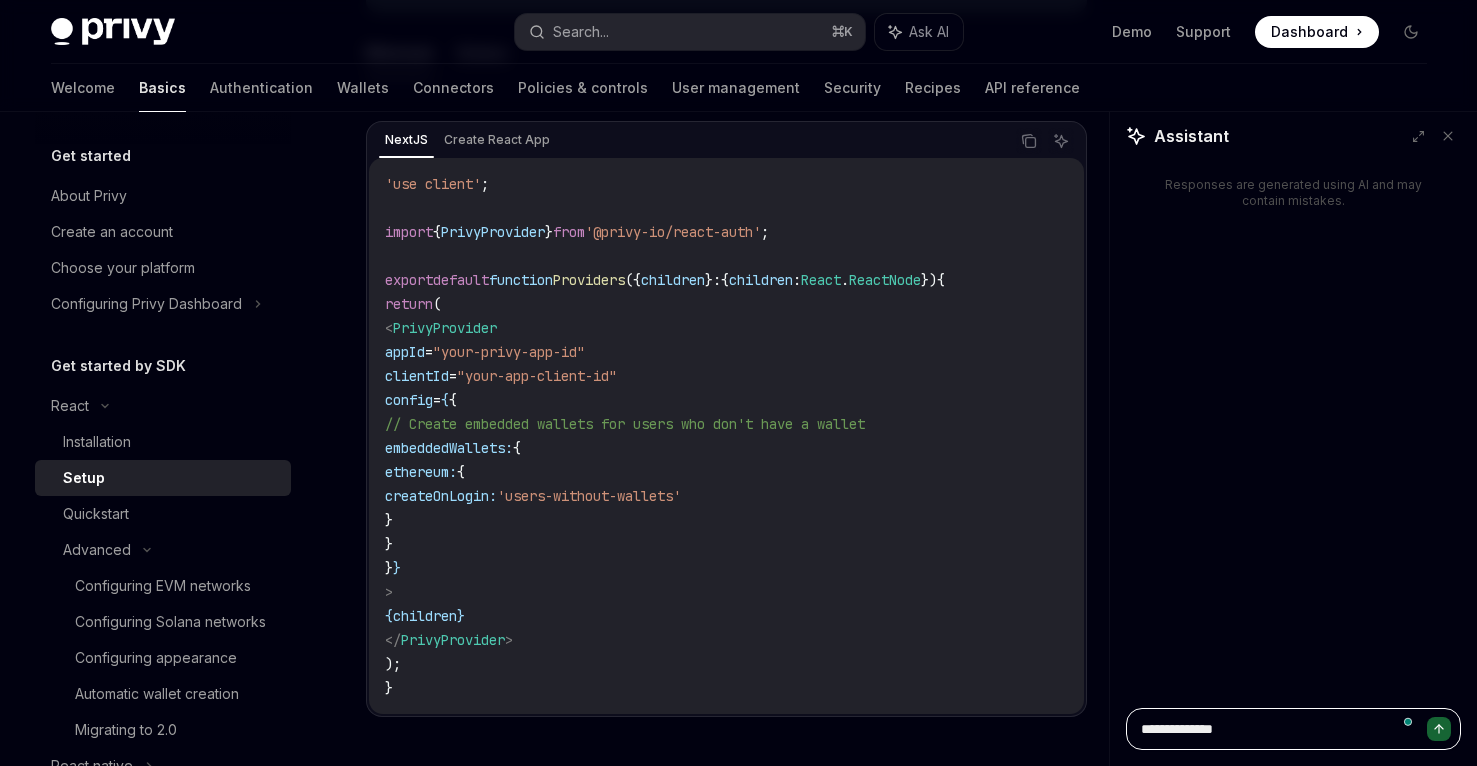 type on "*" 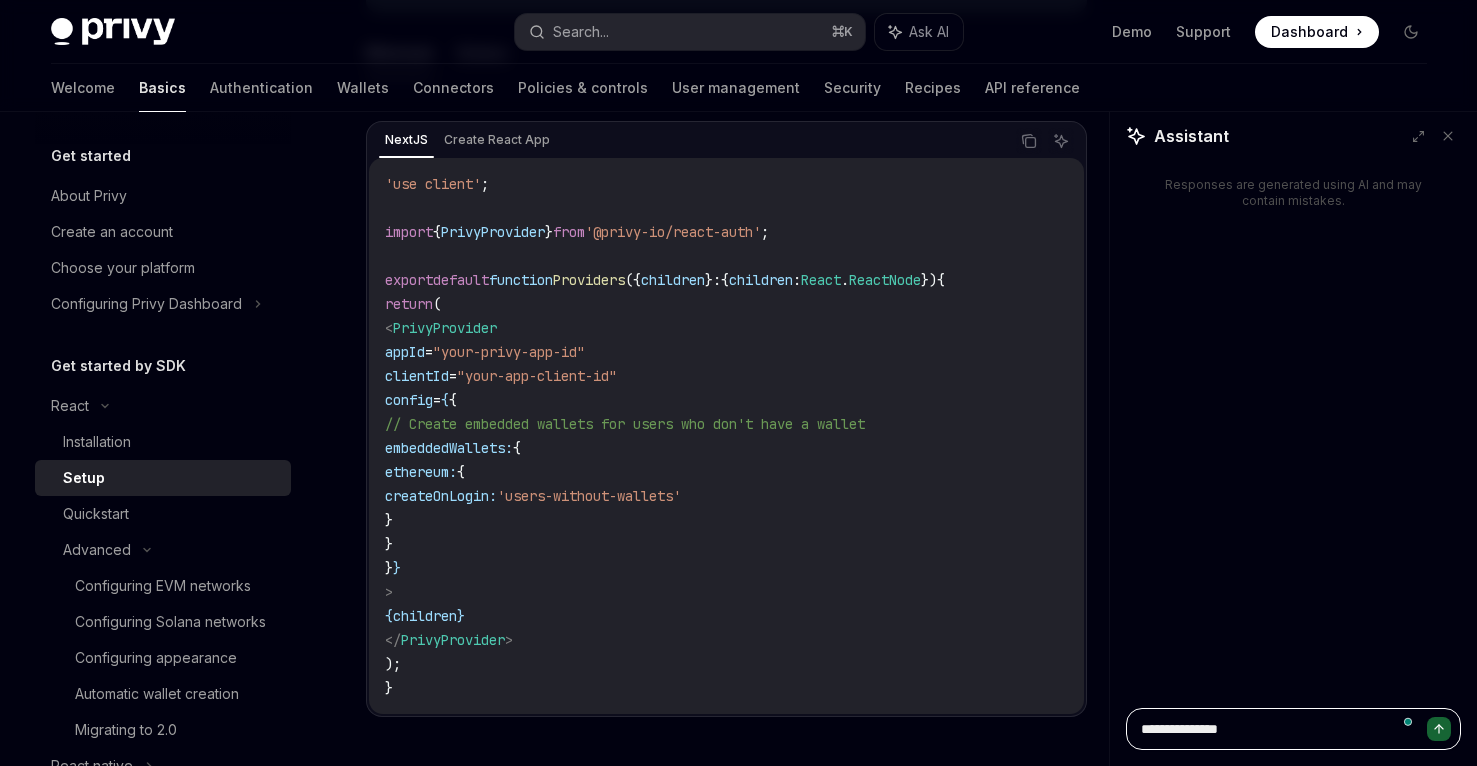 type on "*" 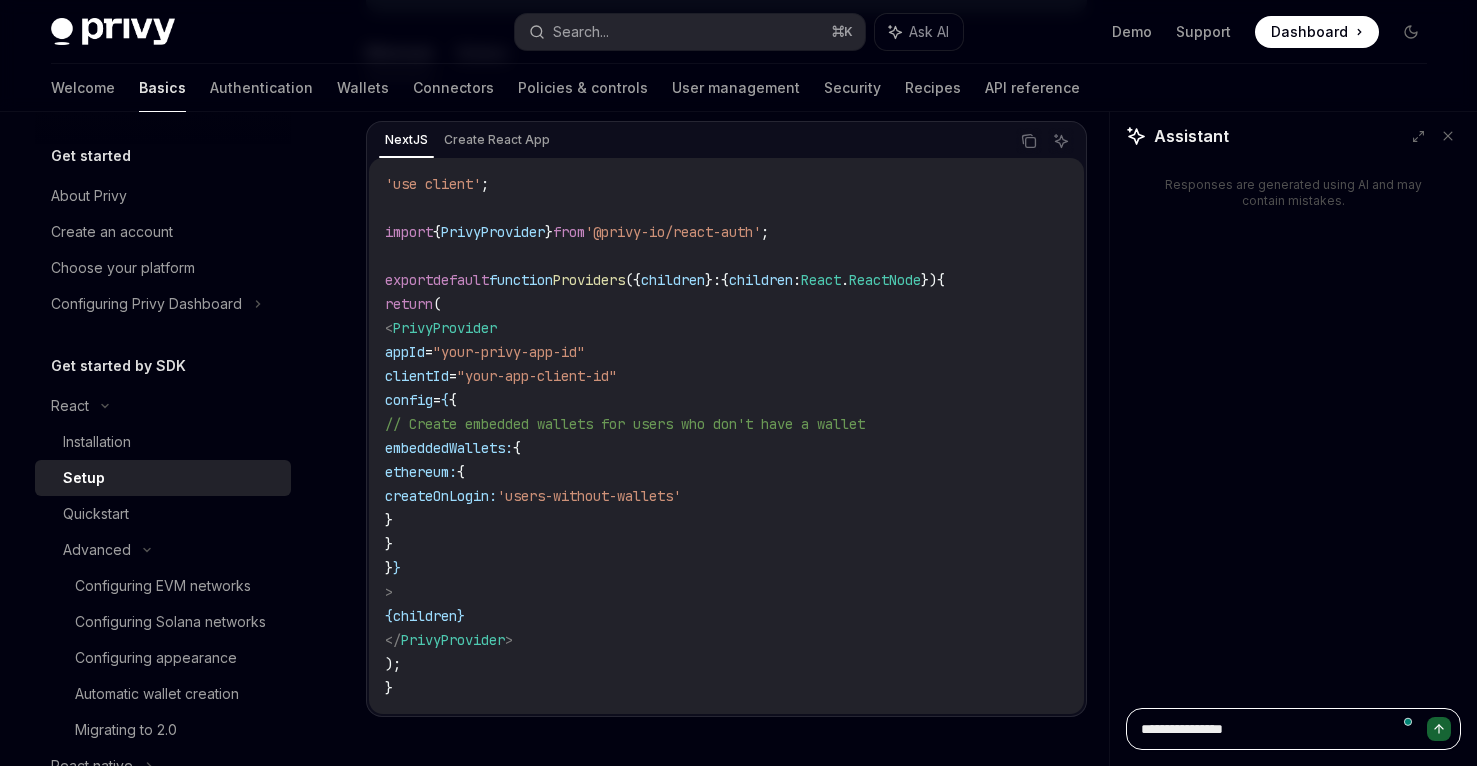 type on "*" 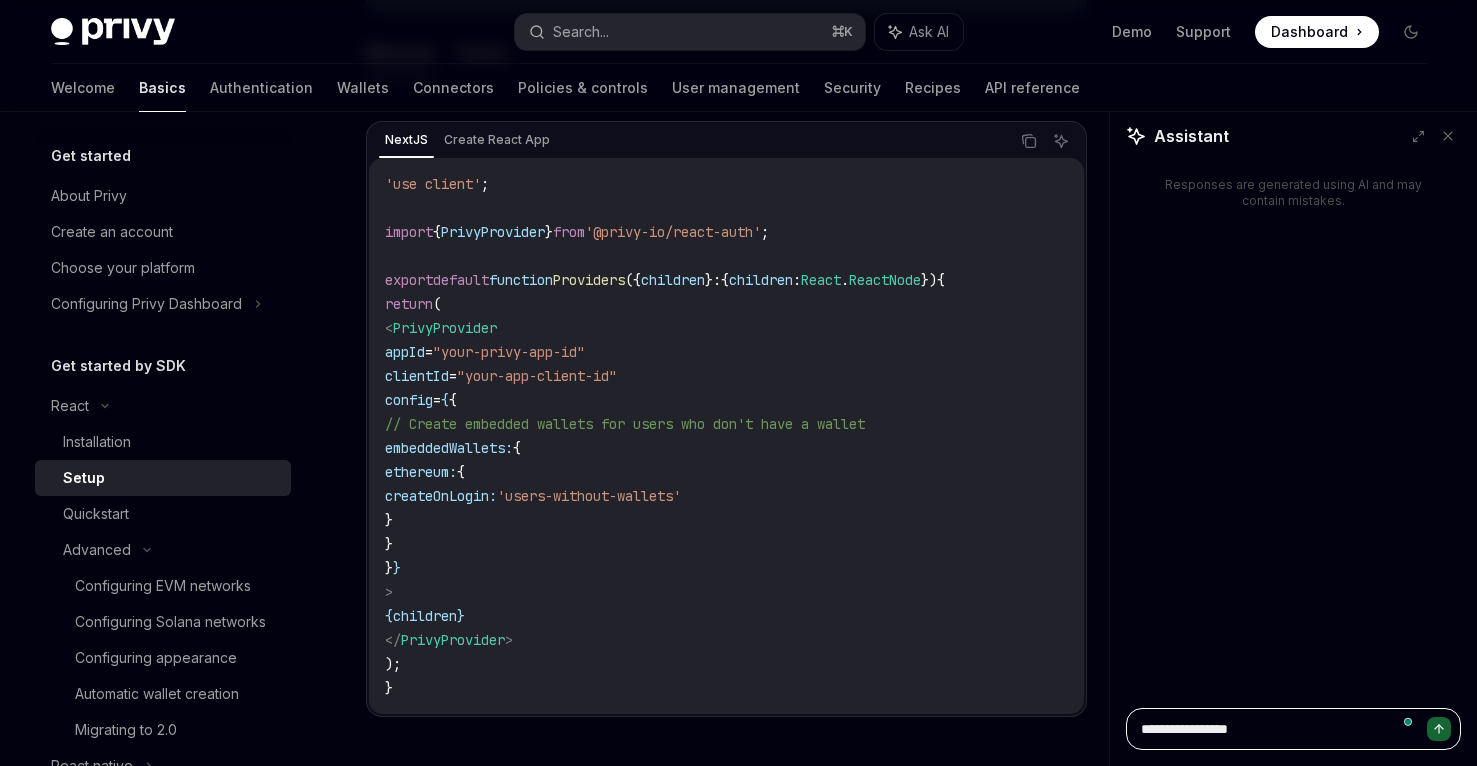 type on "**********" 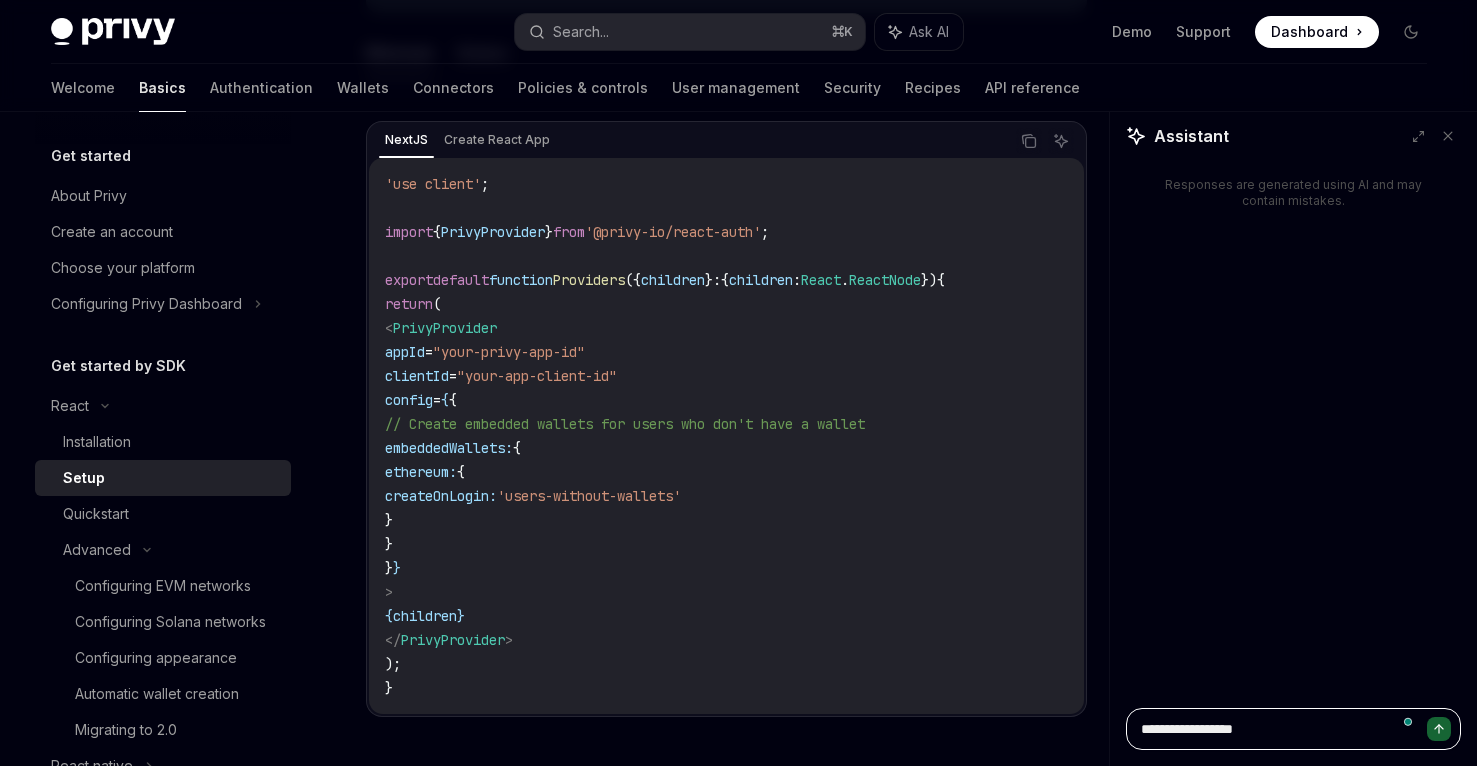 type on "**********" 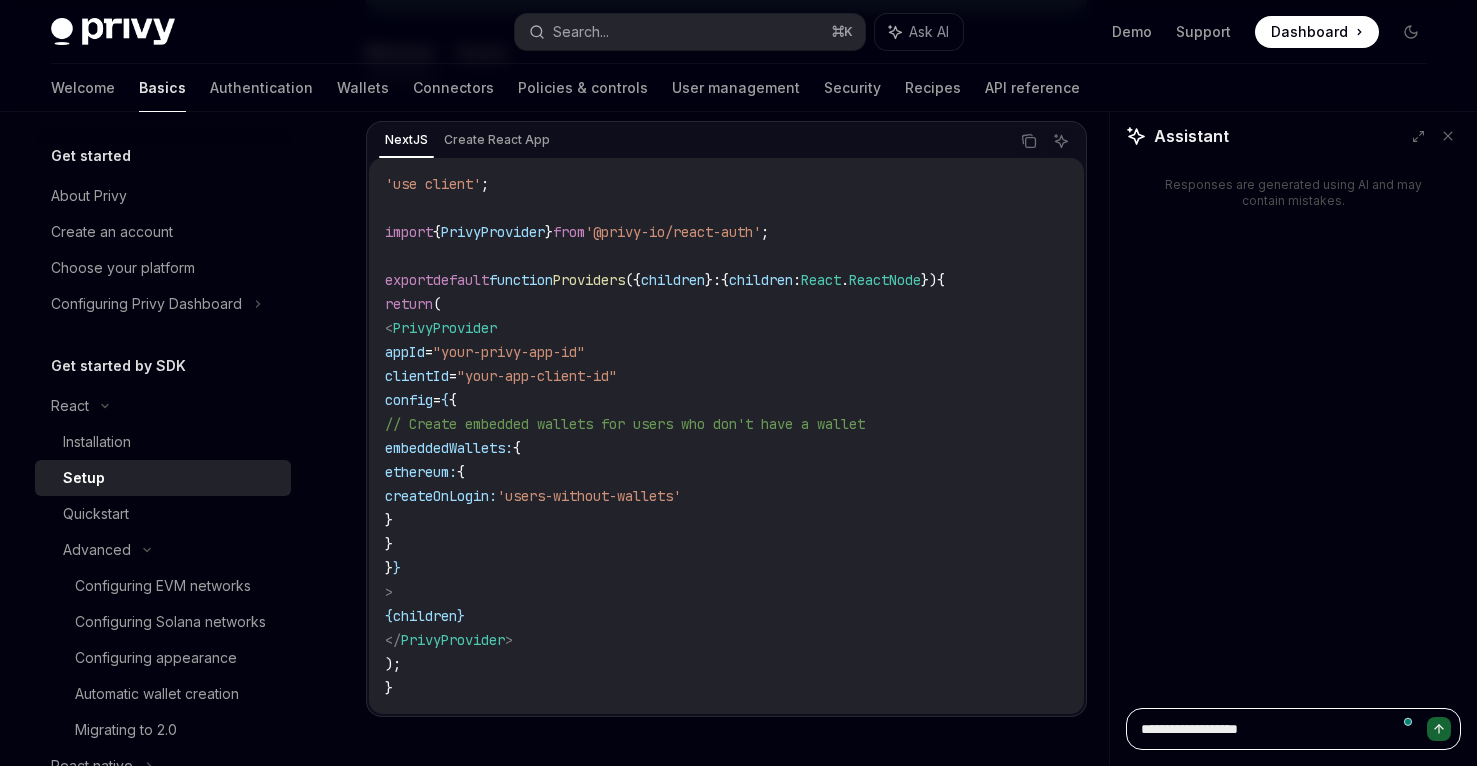 type on "*" 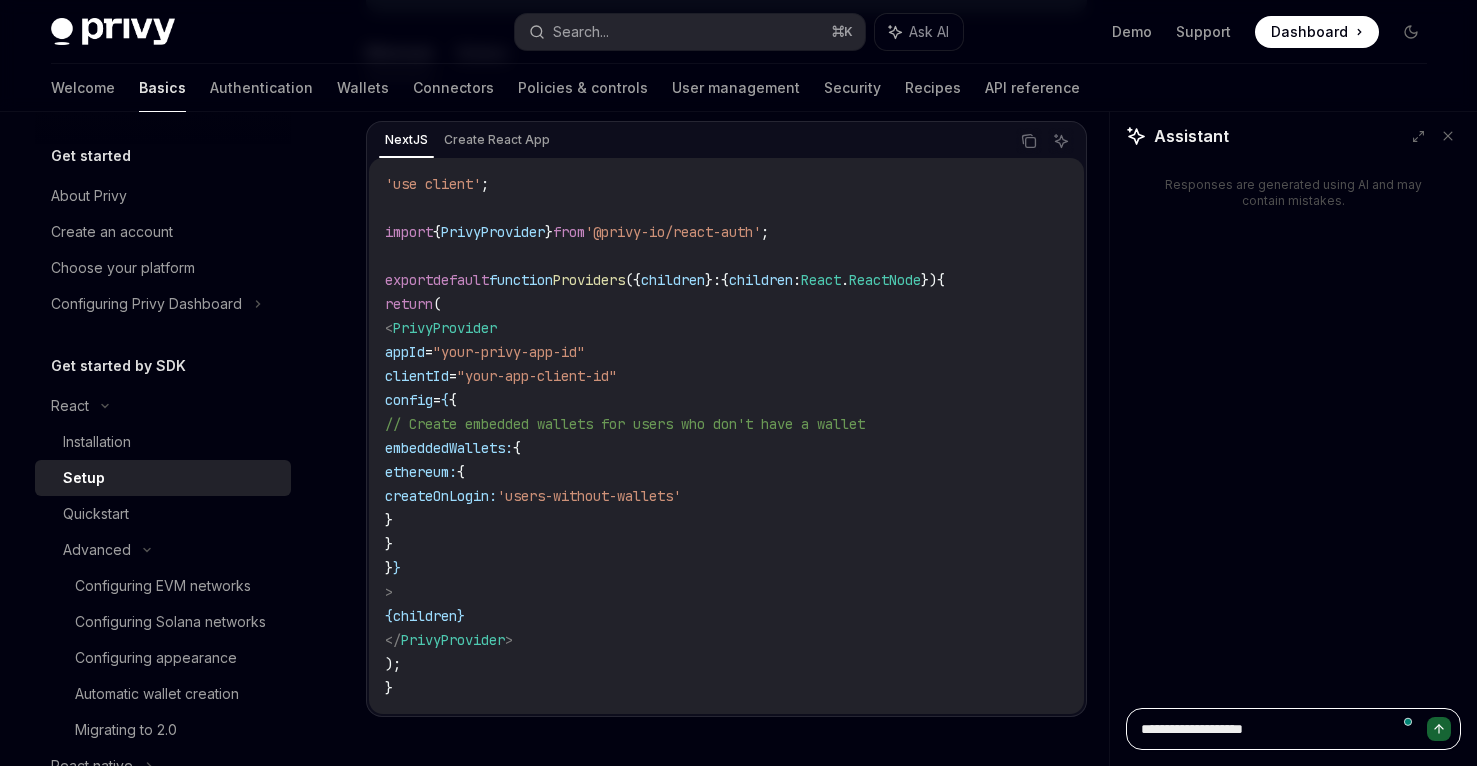 type on "*" 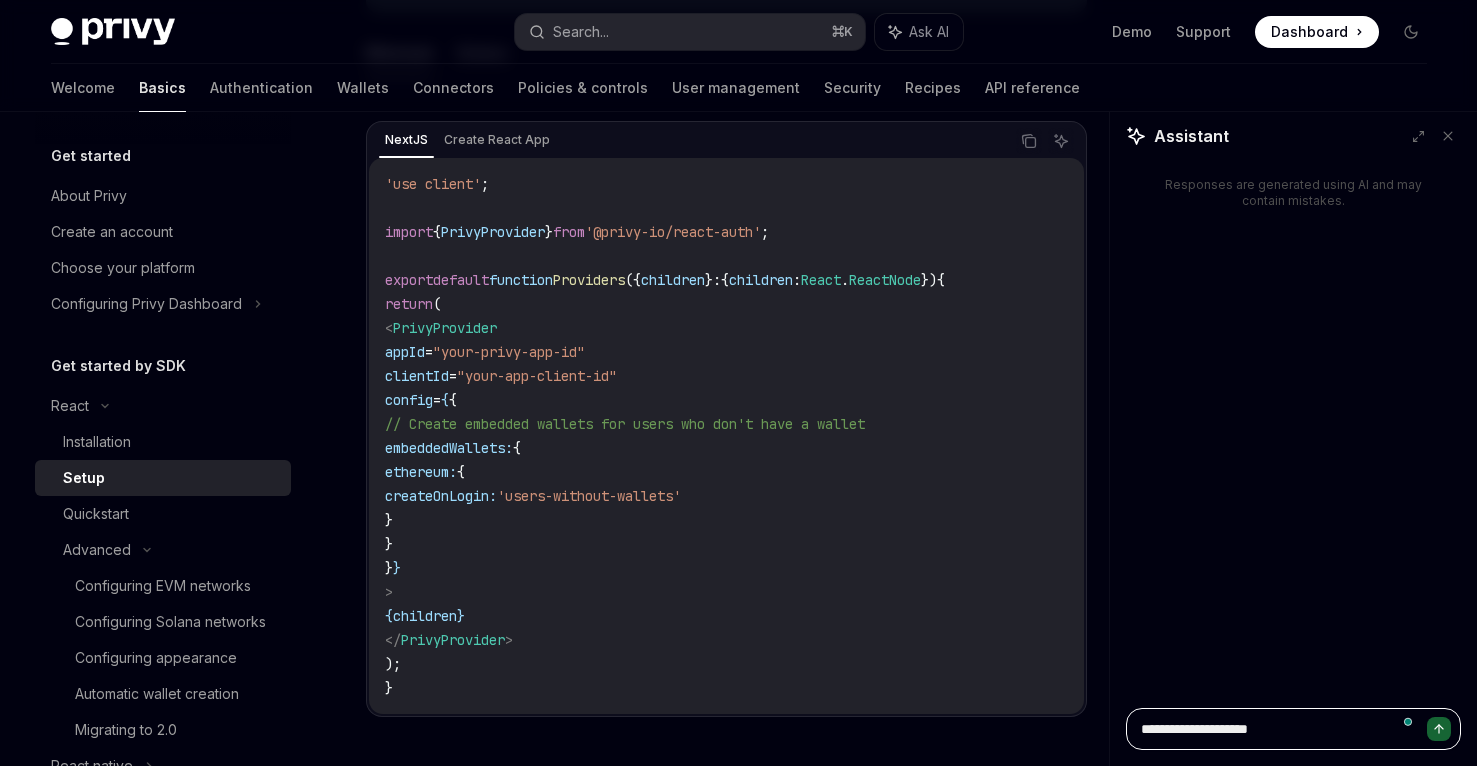 type on "*" 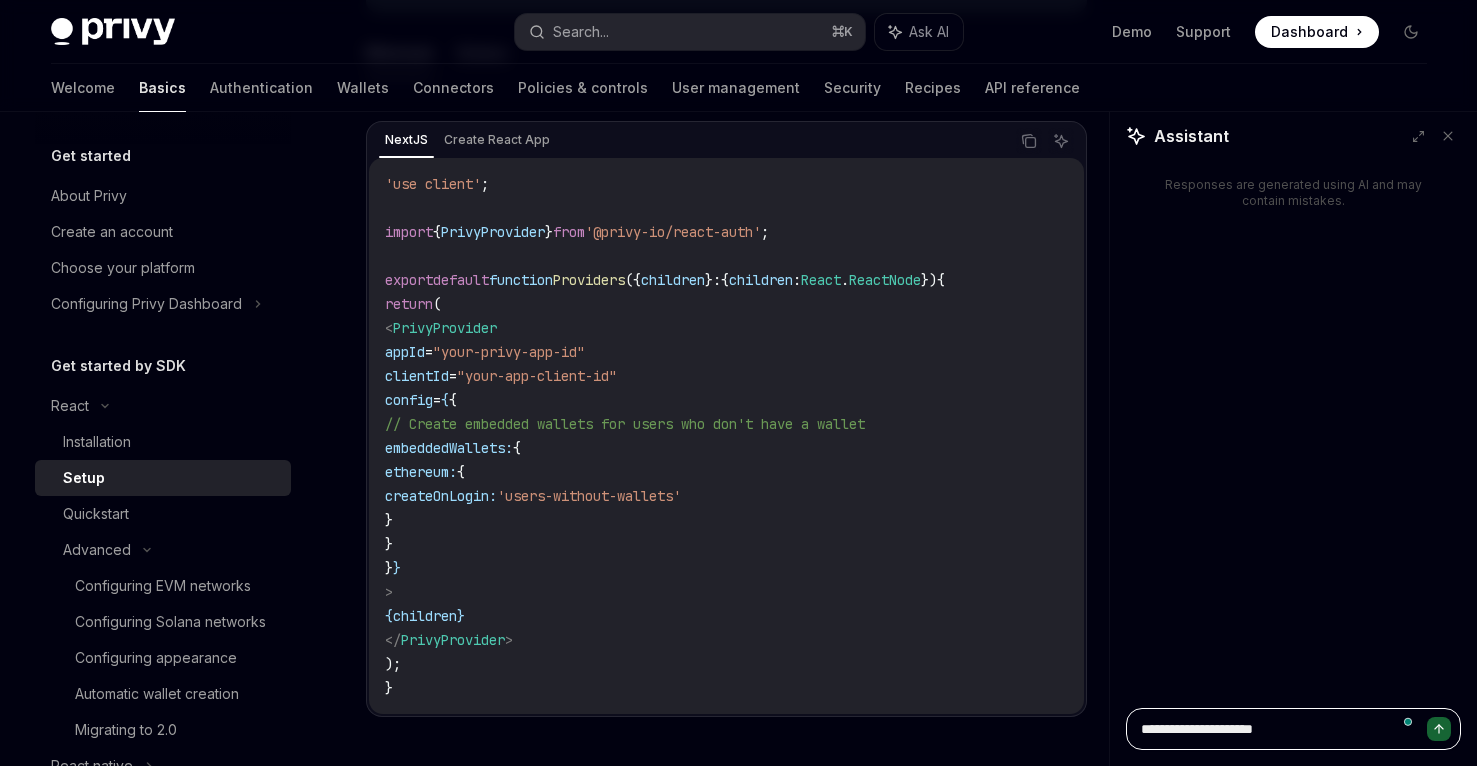 type on "*" 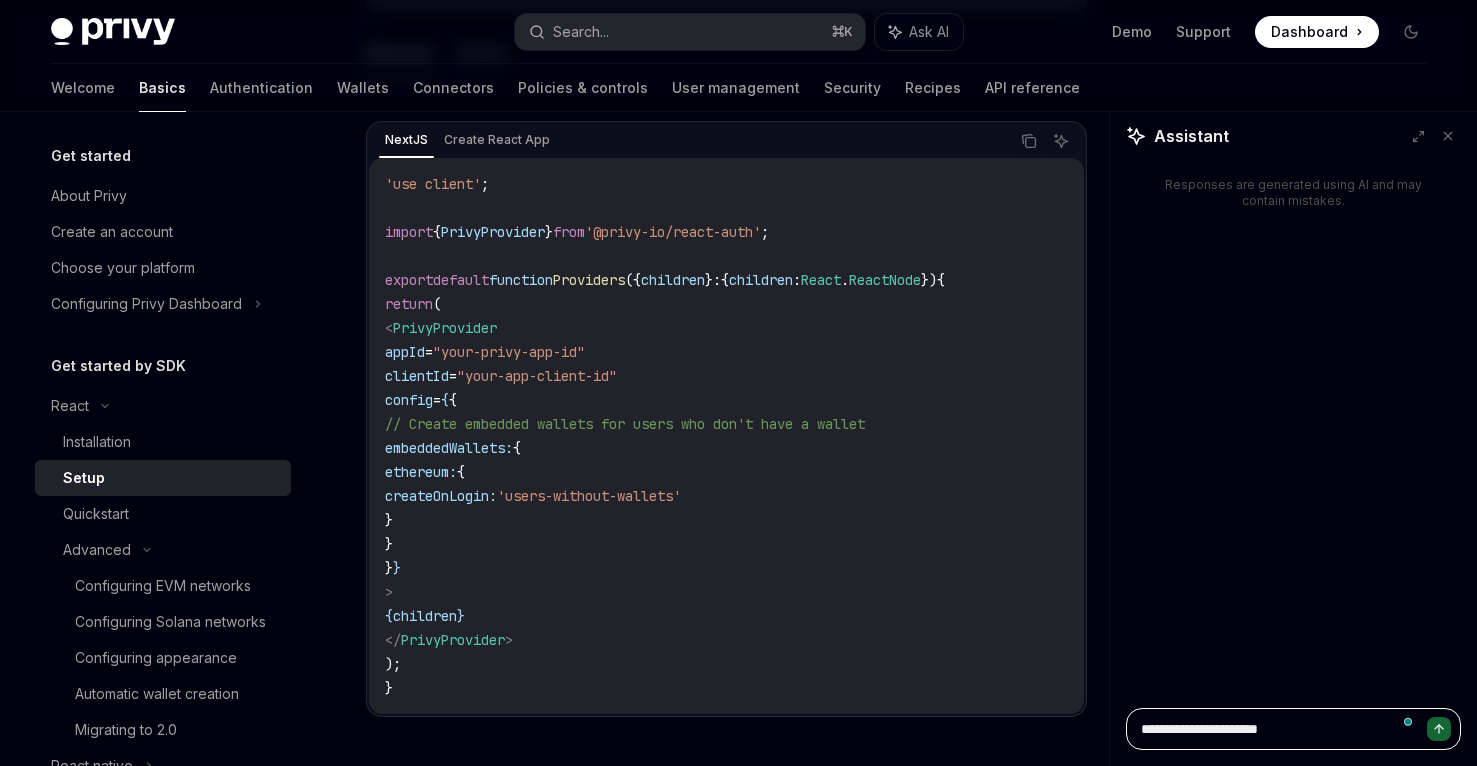 type on "**********" 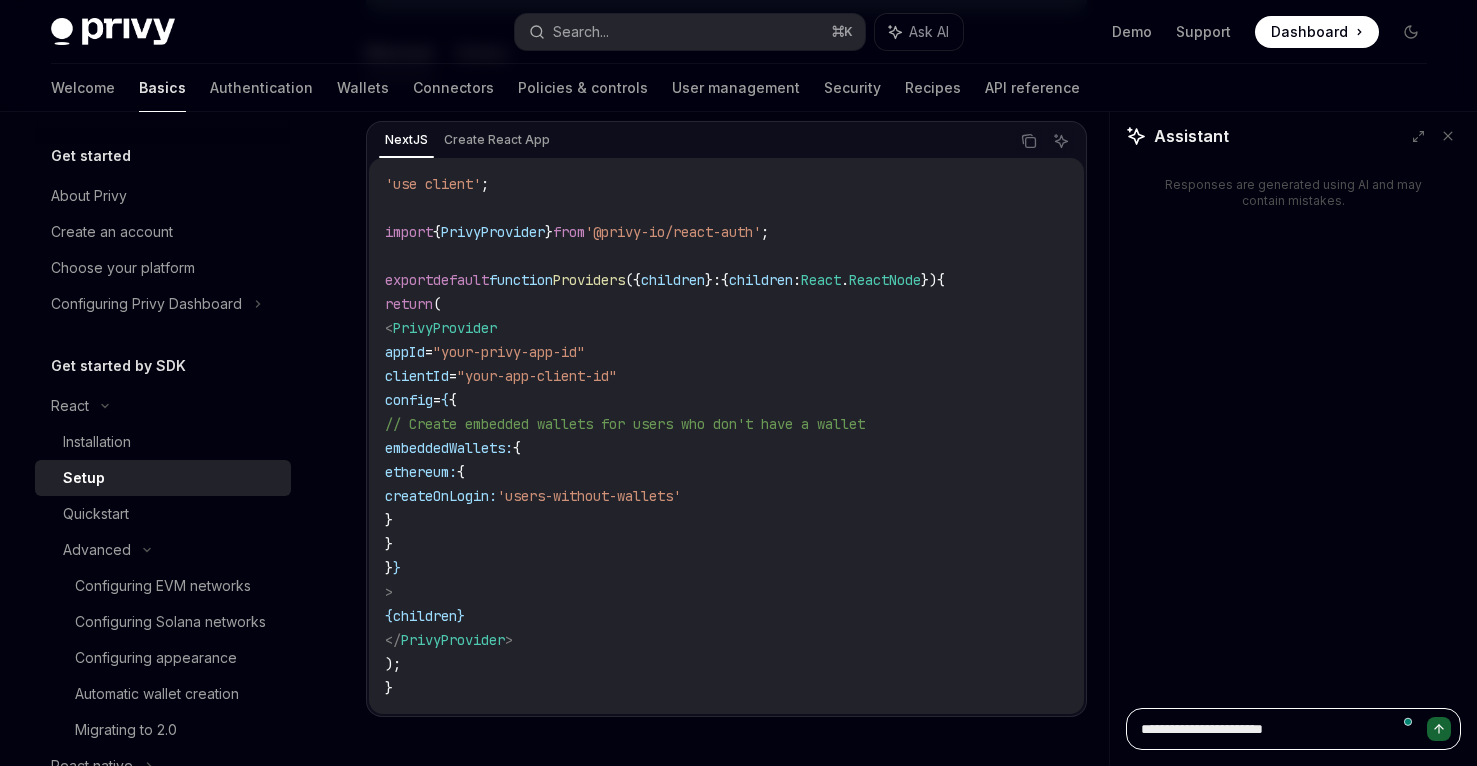 type on "**********" 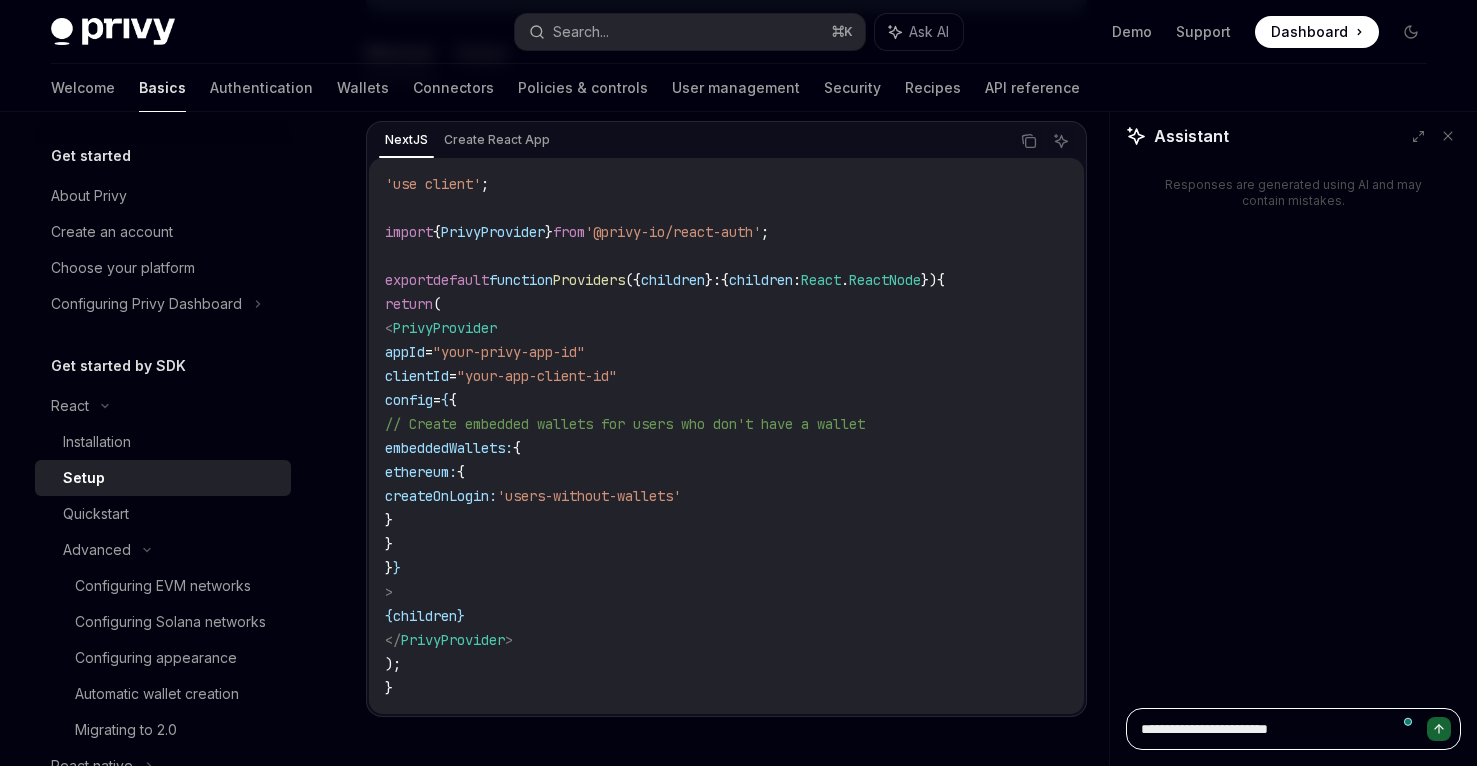 type on "*" 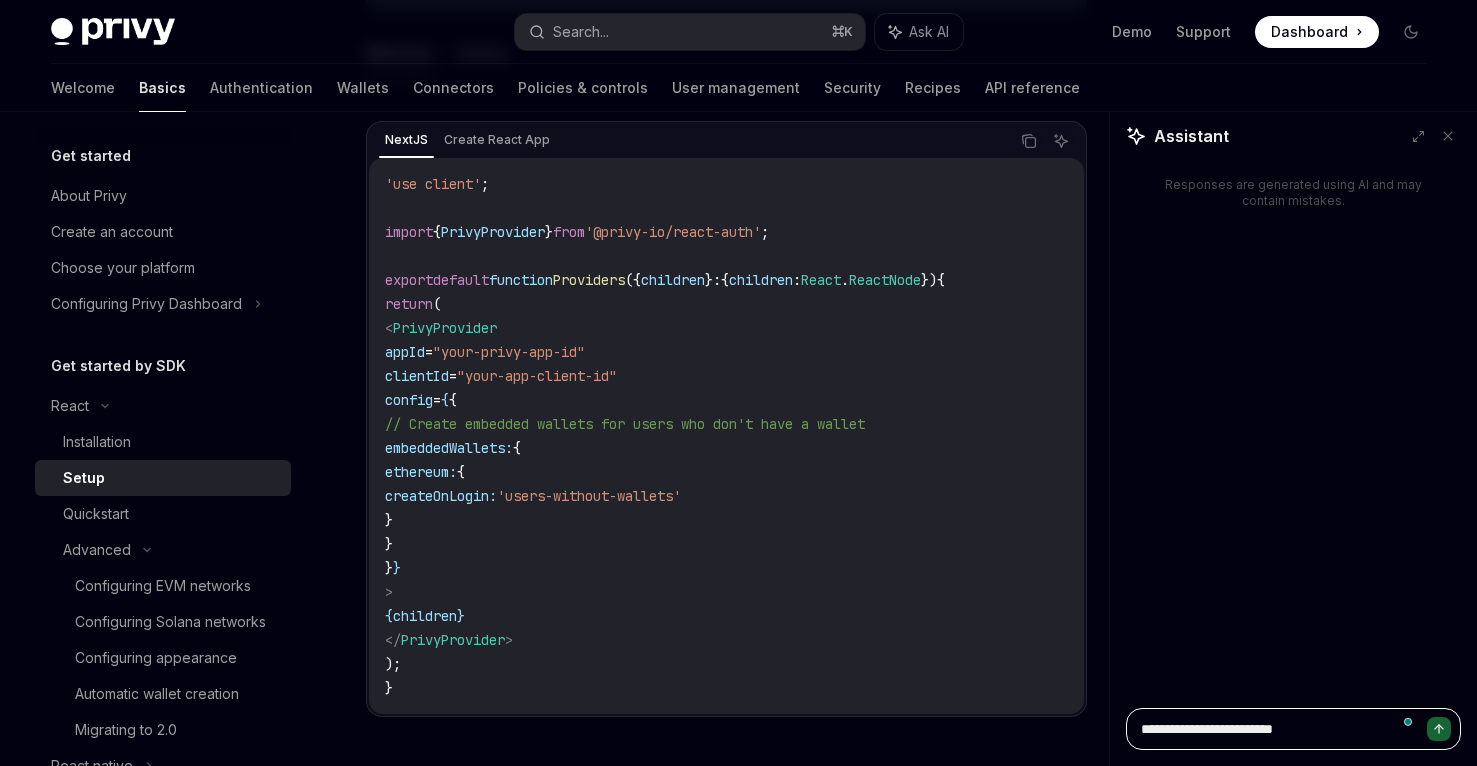 type on "*" 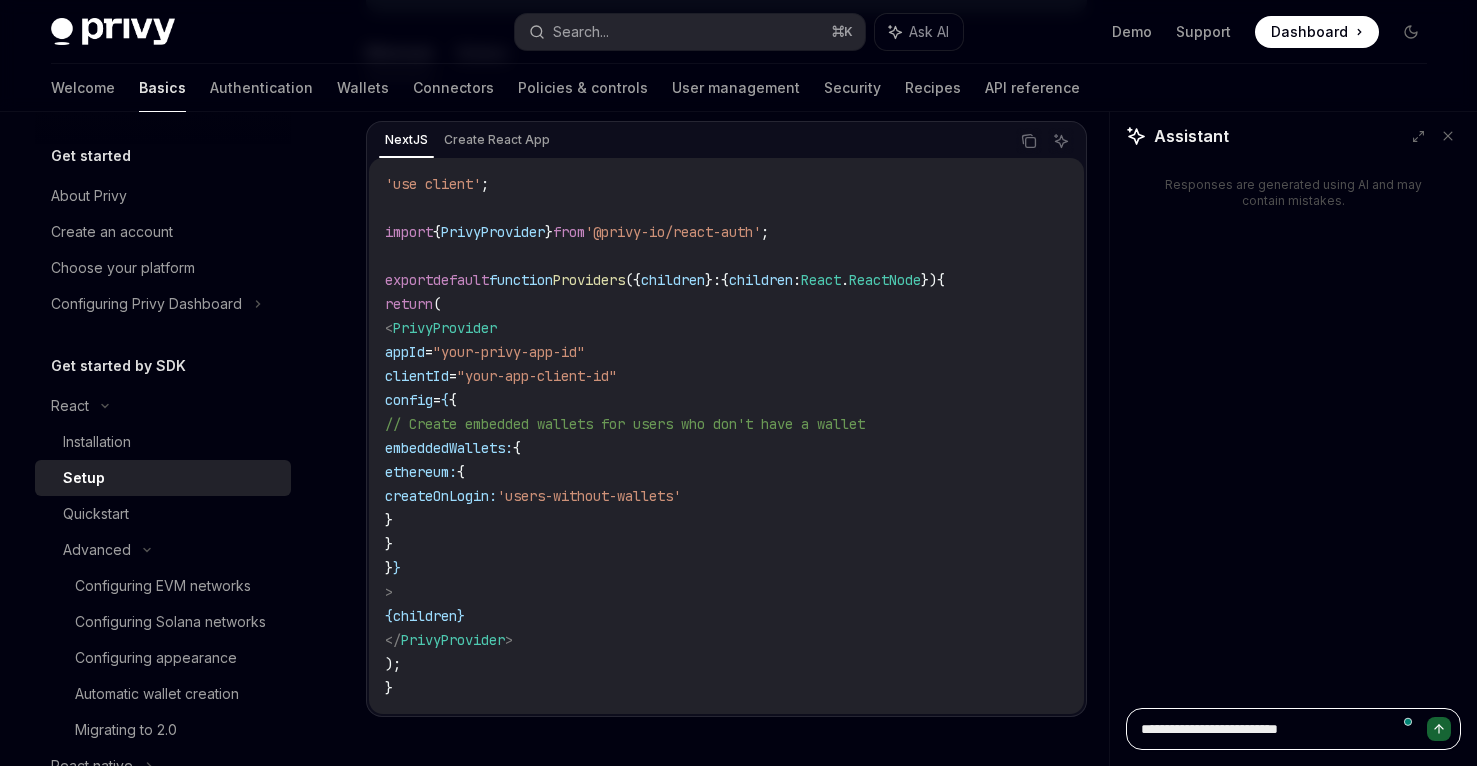 type on "*" 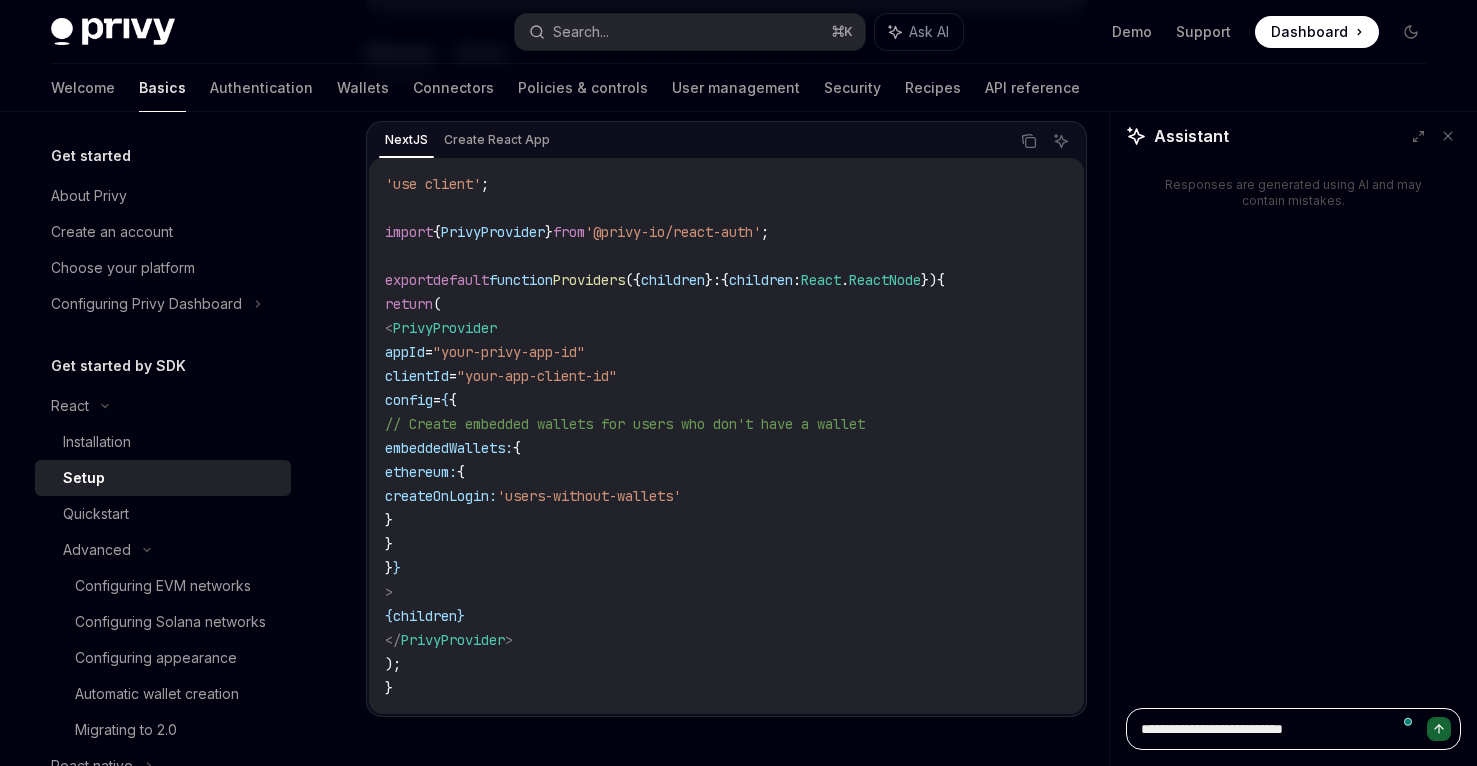 type on "*" 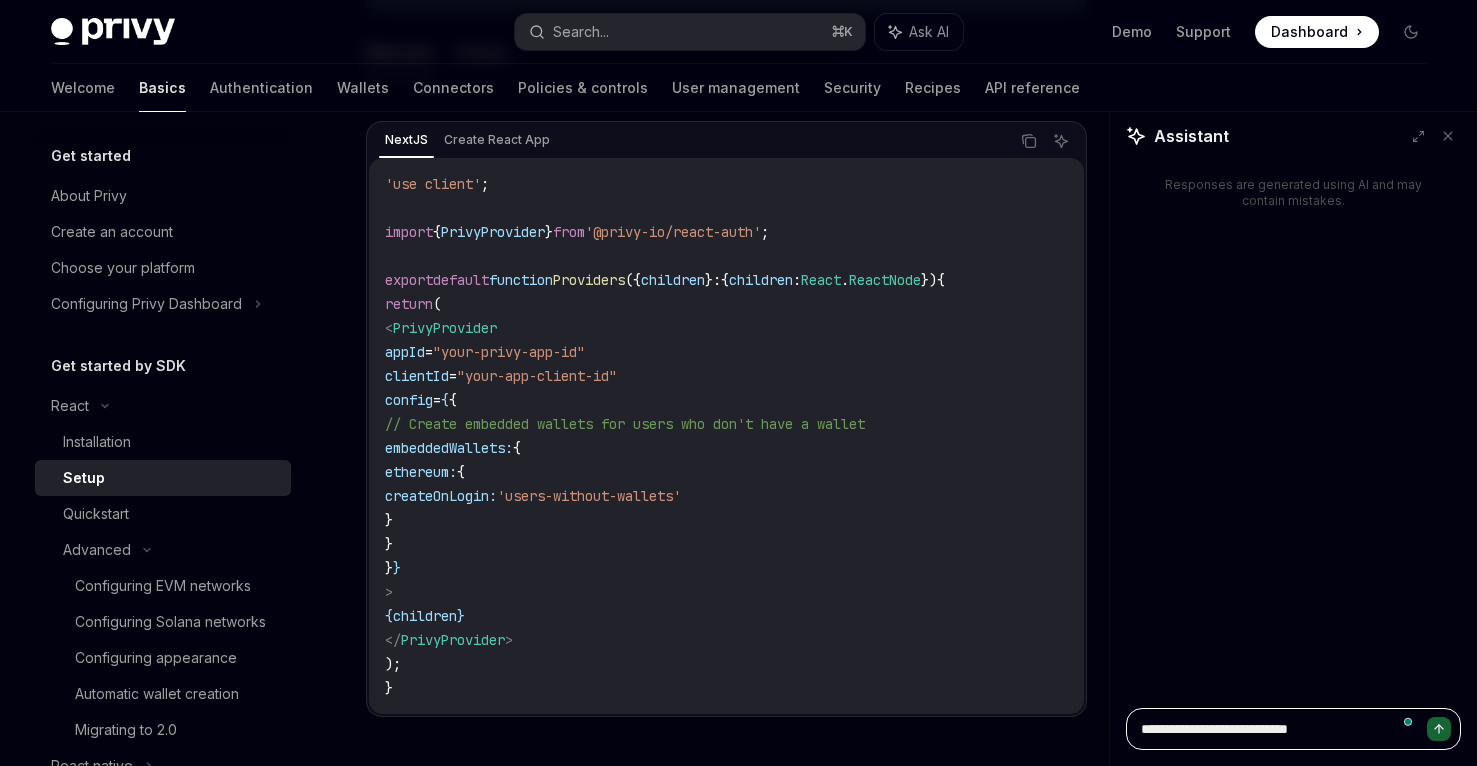 type on "*" 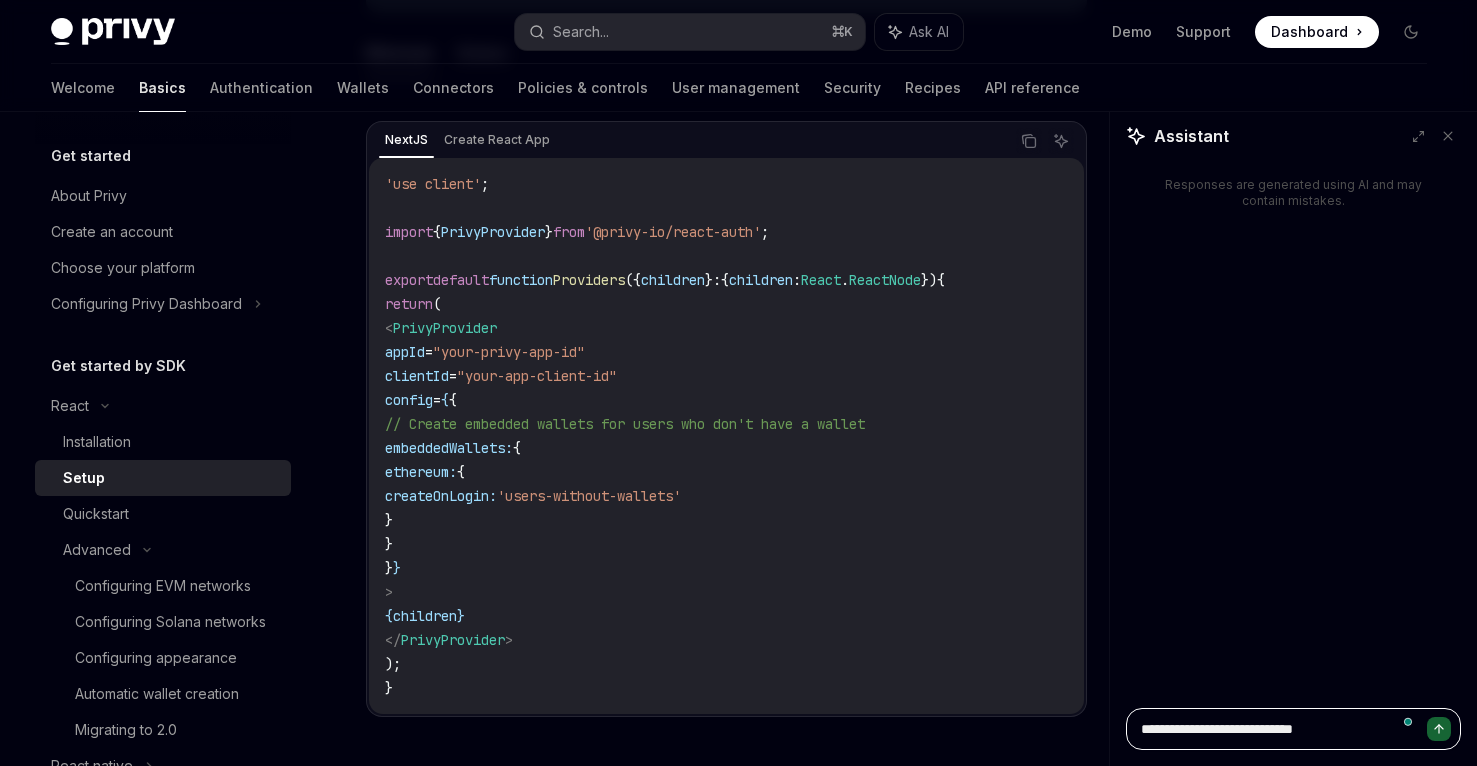 type on "**********" 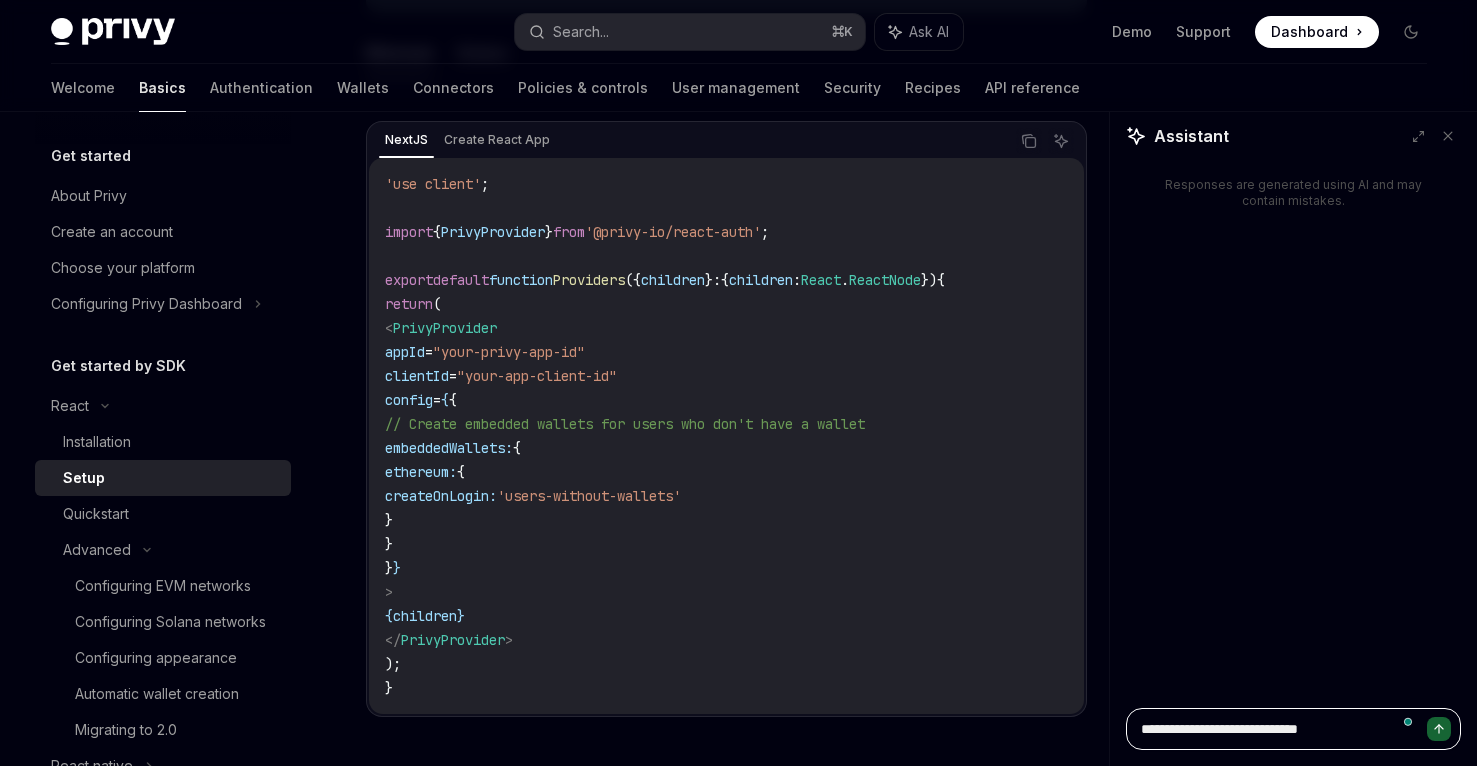 type on "**********" 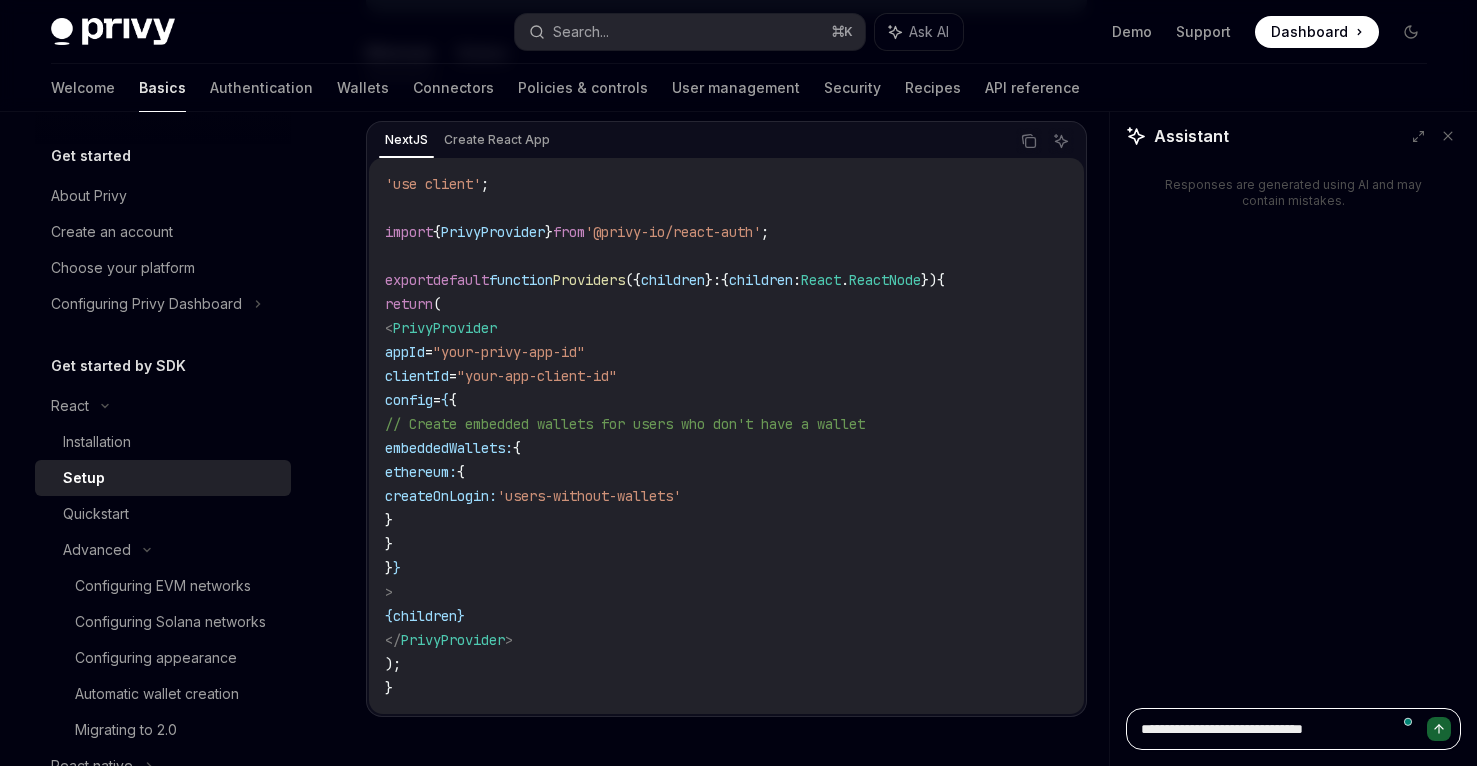 type on "*" 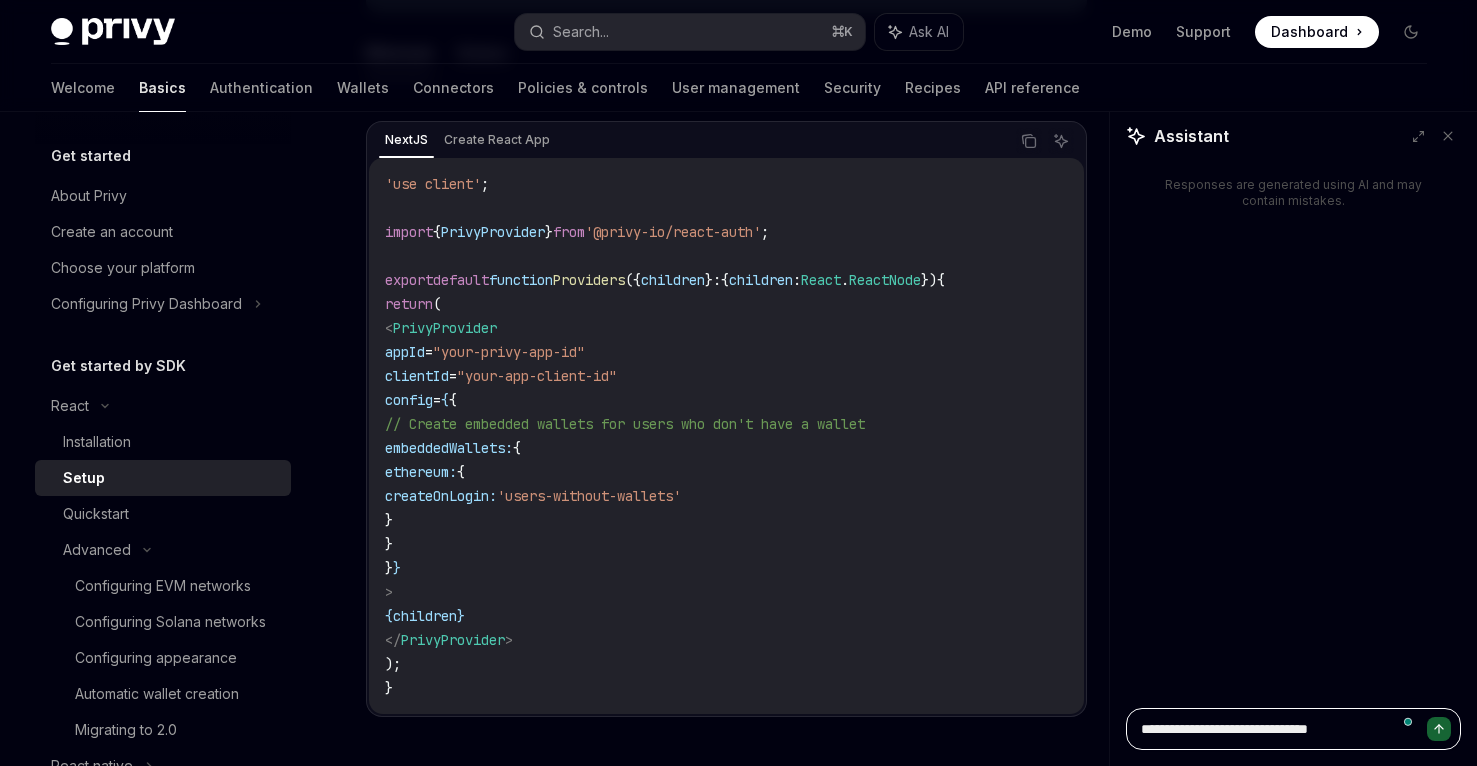 type on "**********" 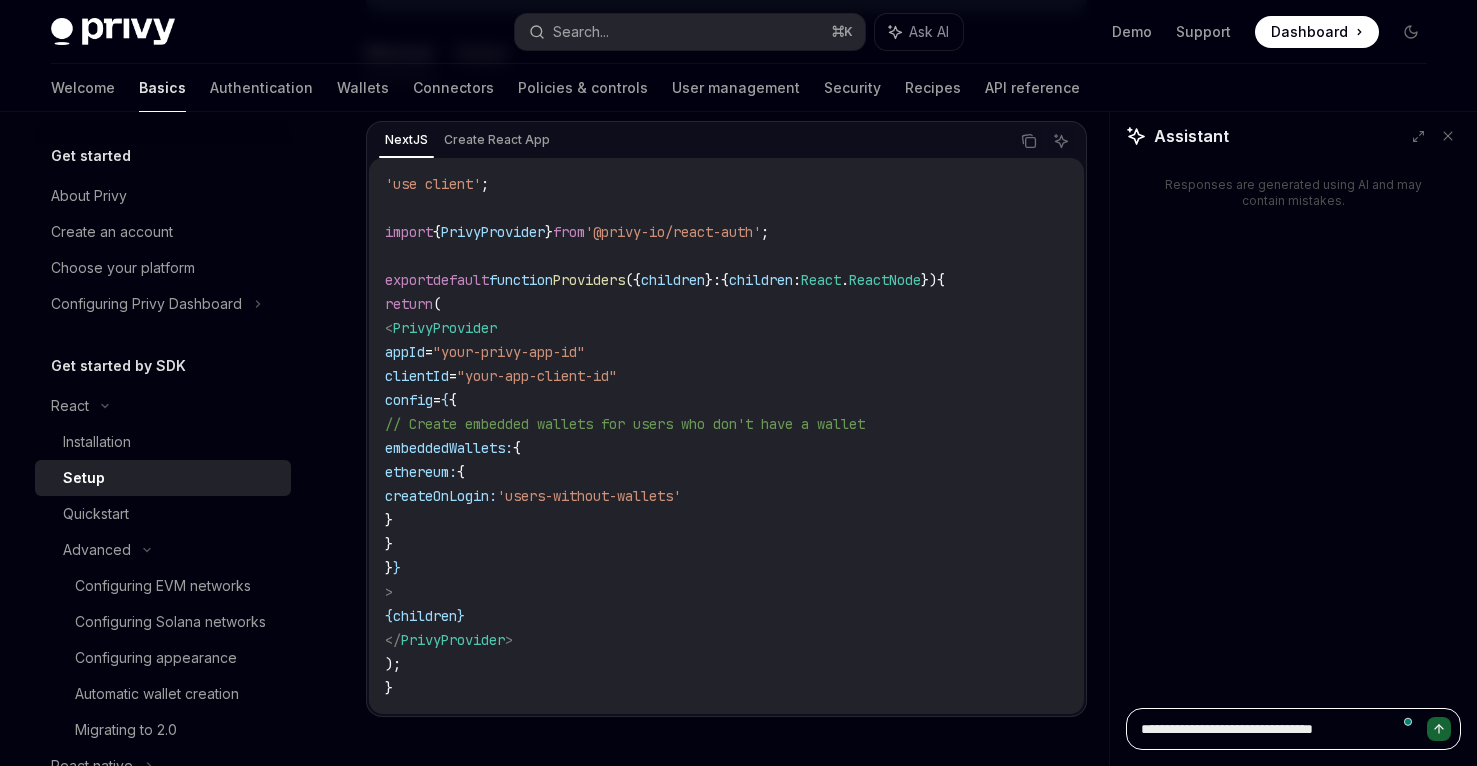 type on "*" 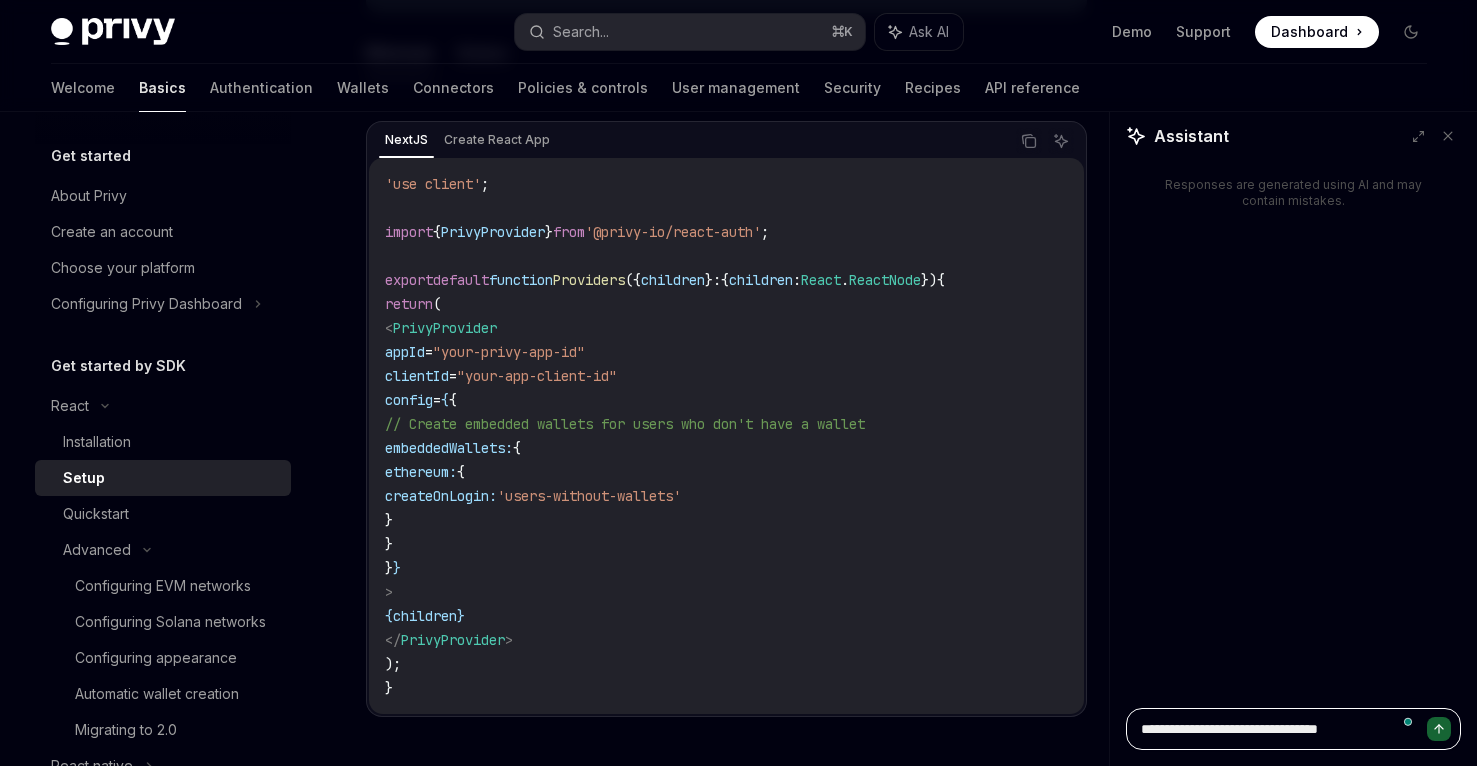 type on "*" 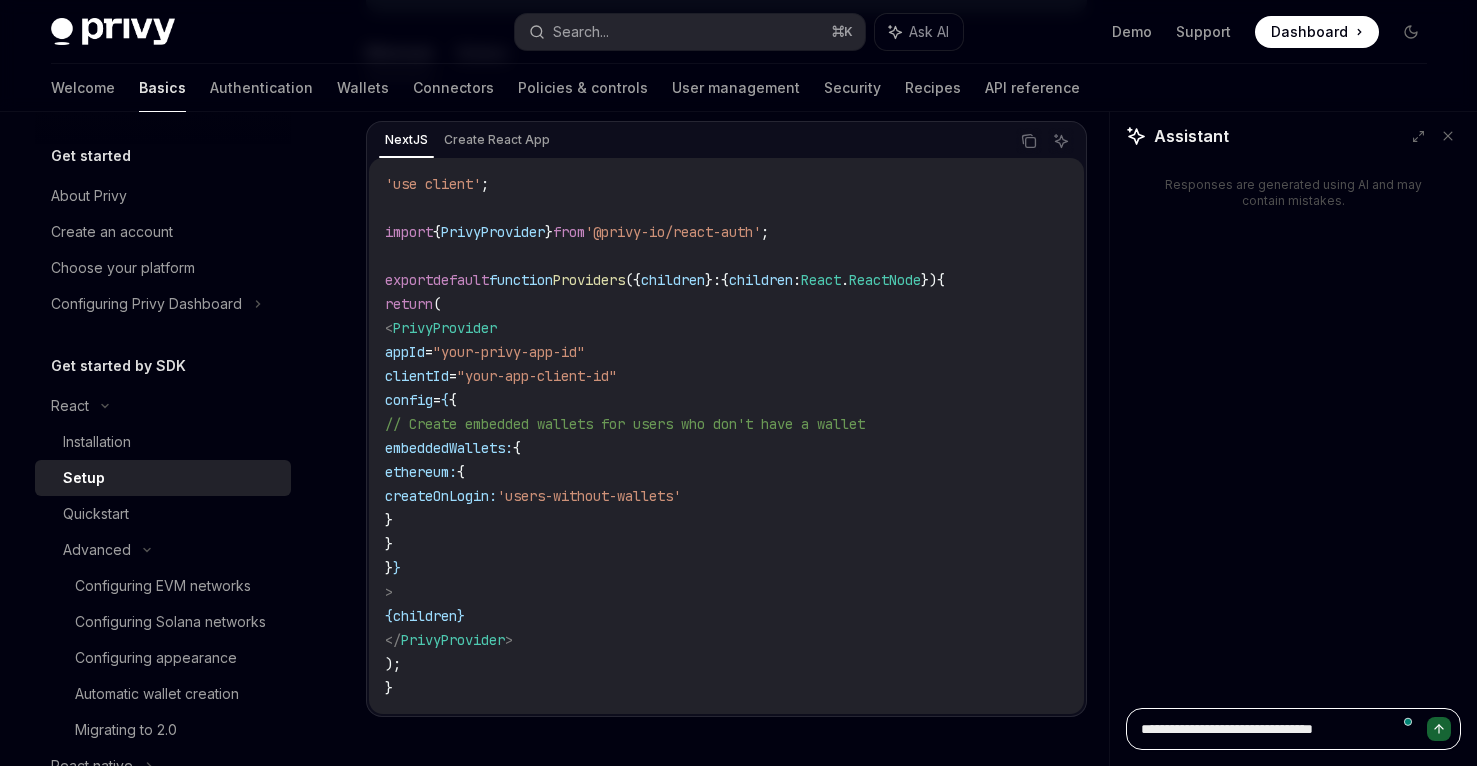 type on "**********" 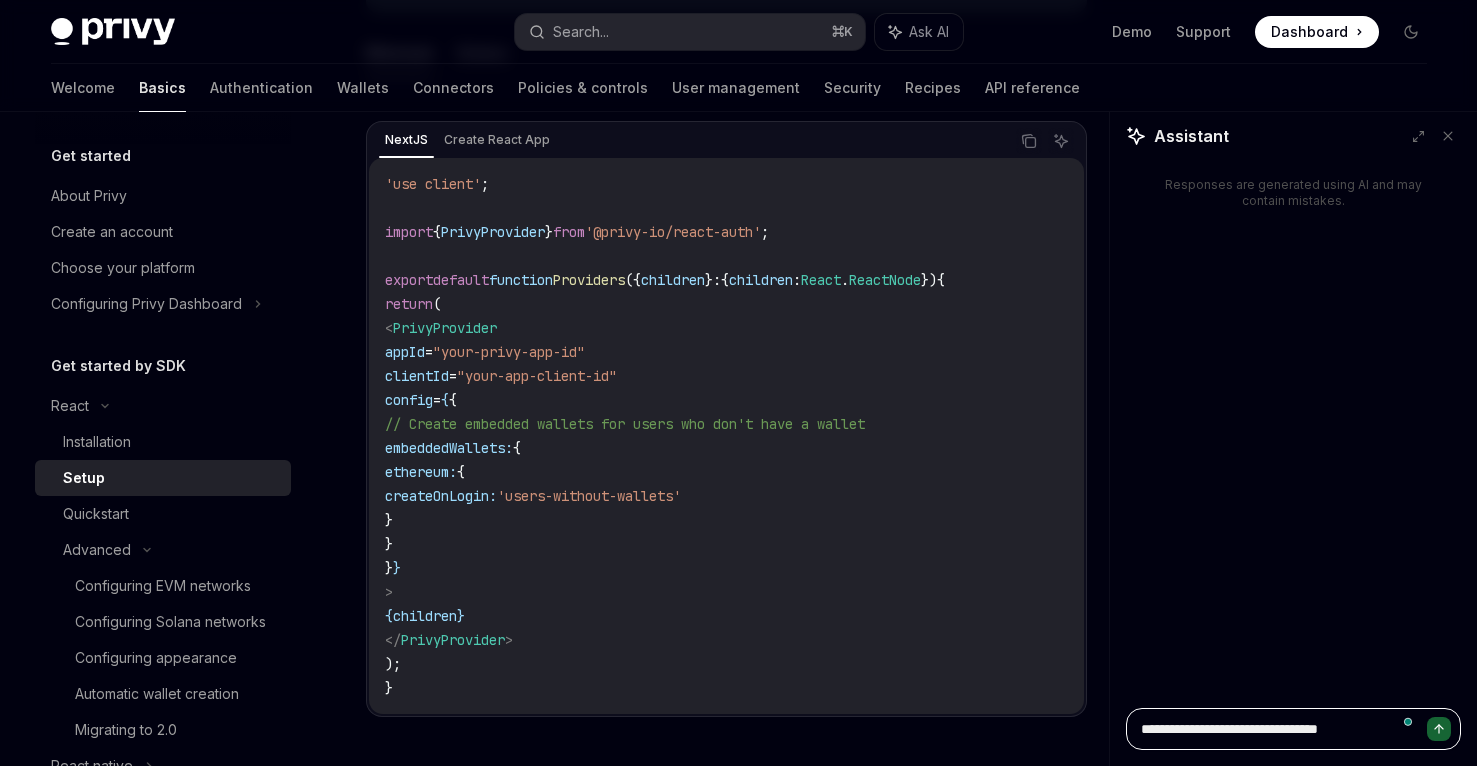 type on "*" 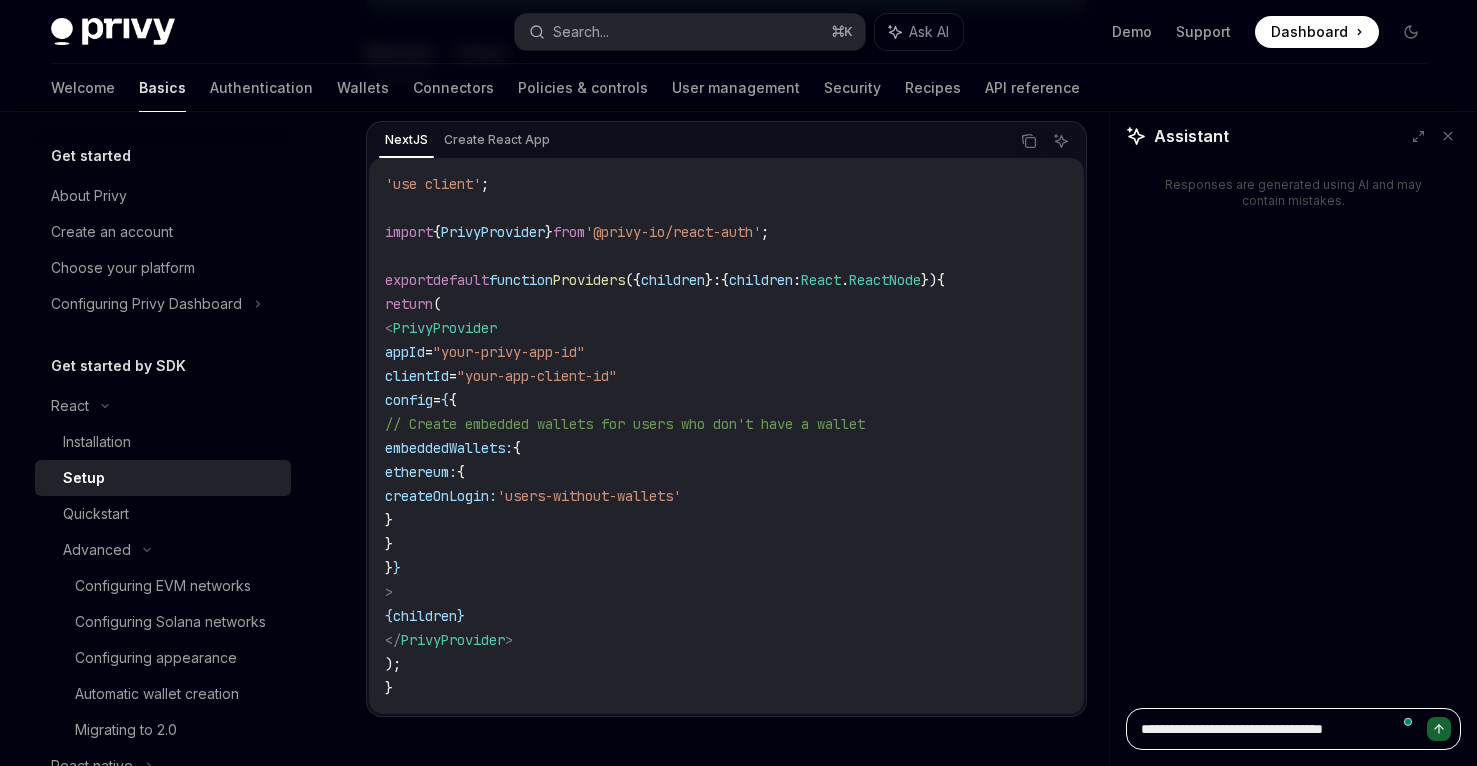 type on "**********" 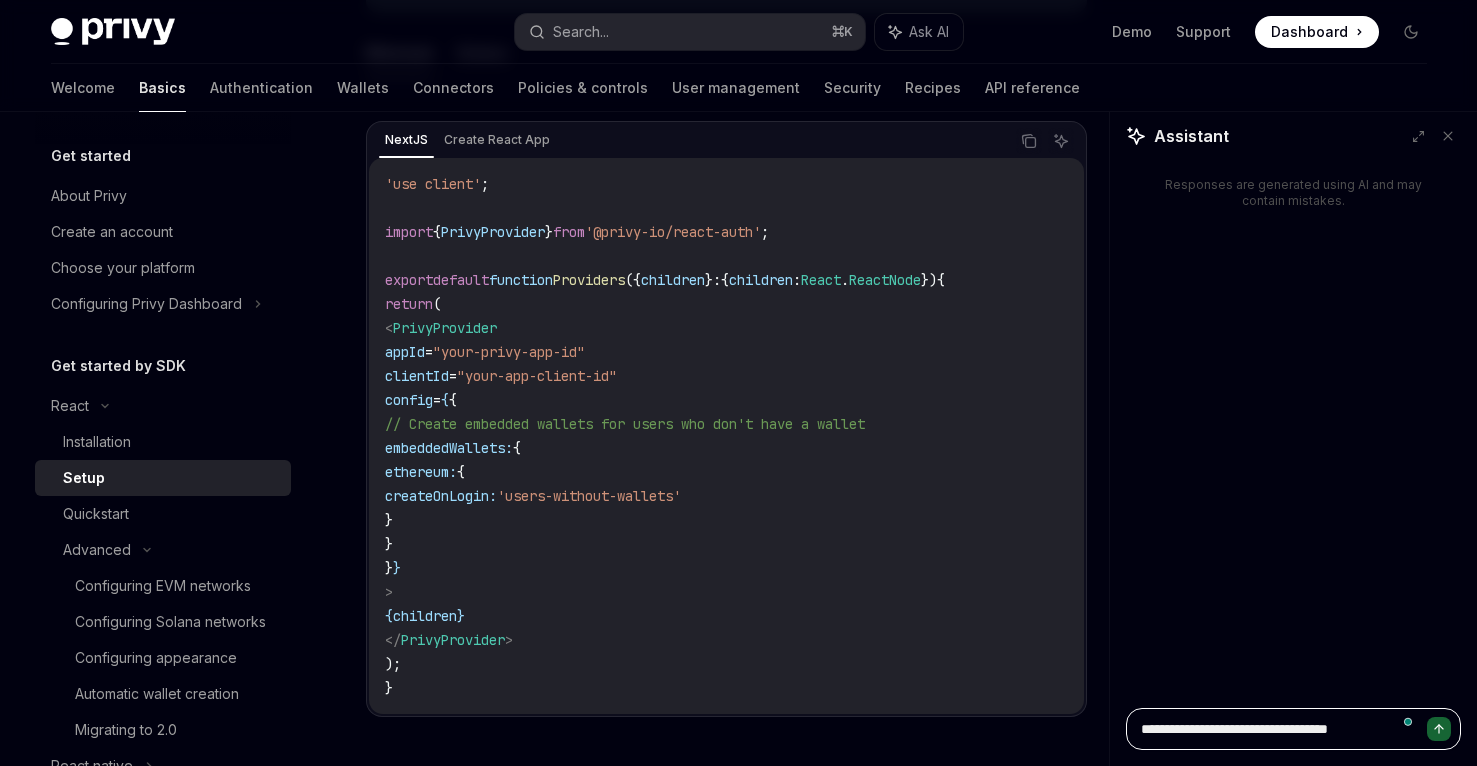 type on "*" 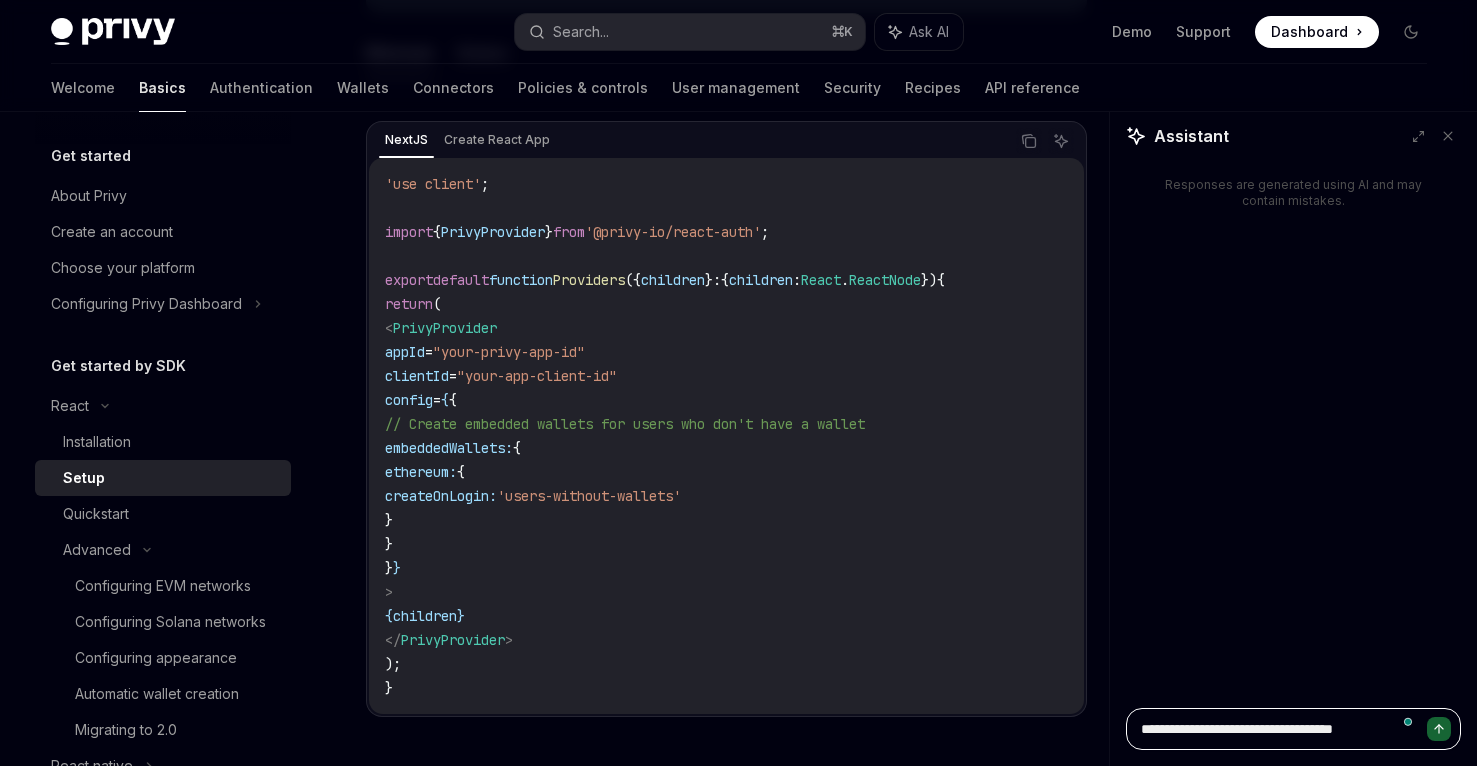 type on "*" 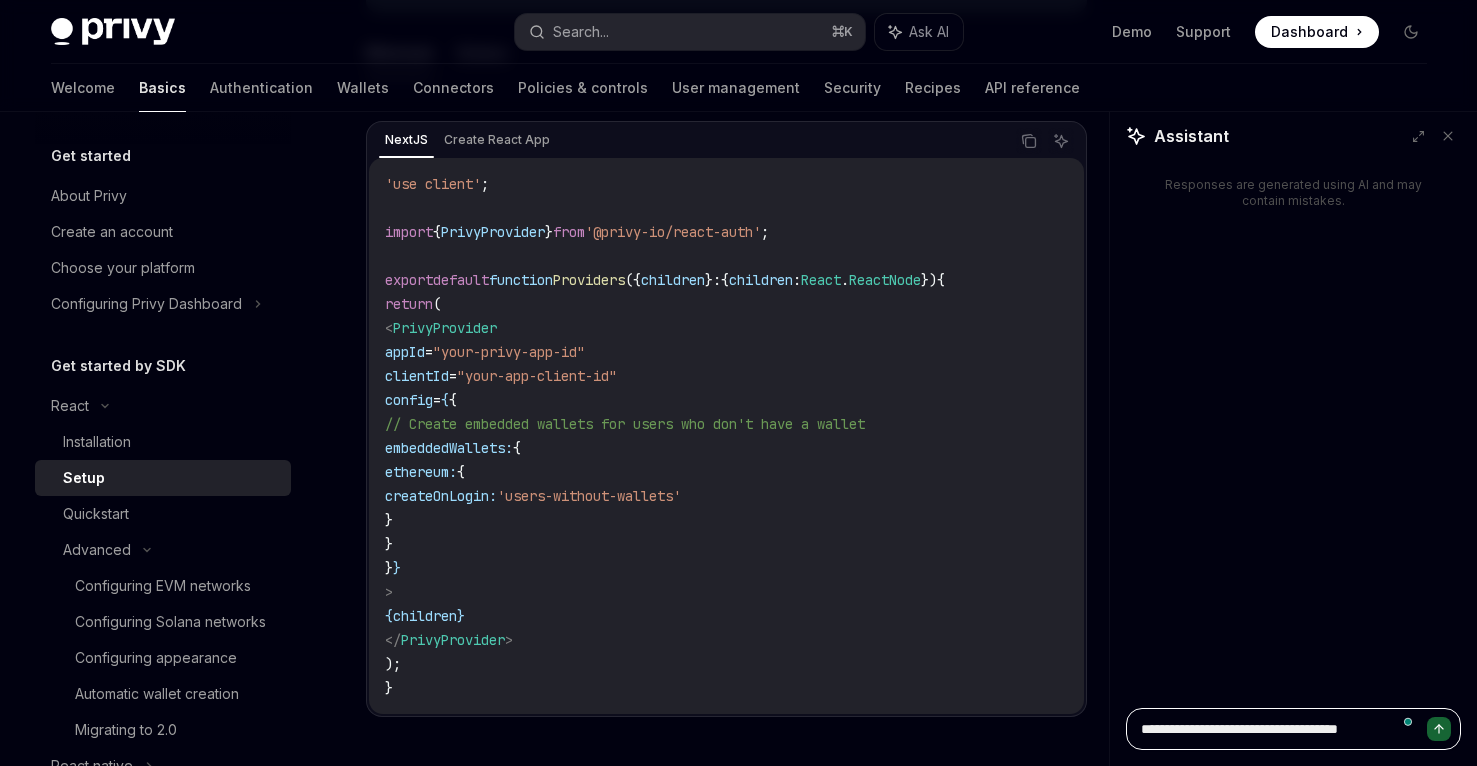 type on "*" 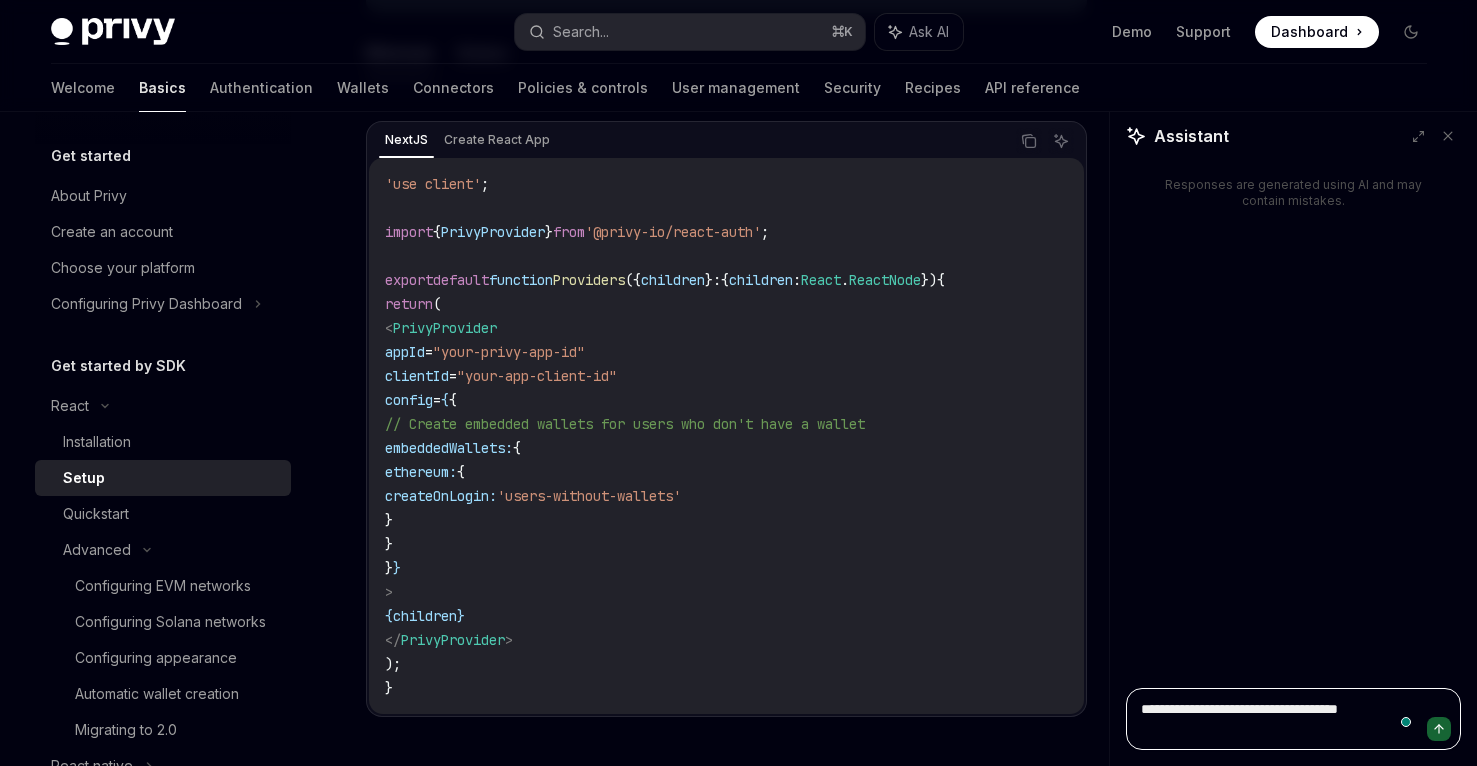 type on "**********" 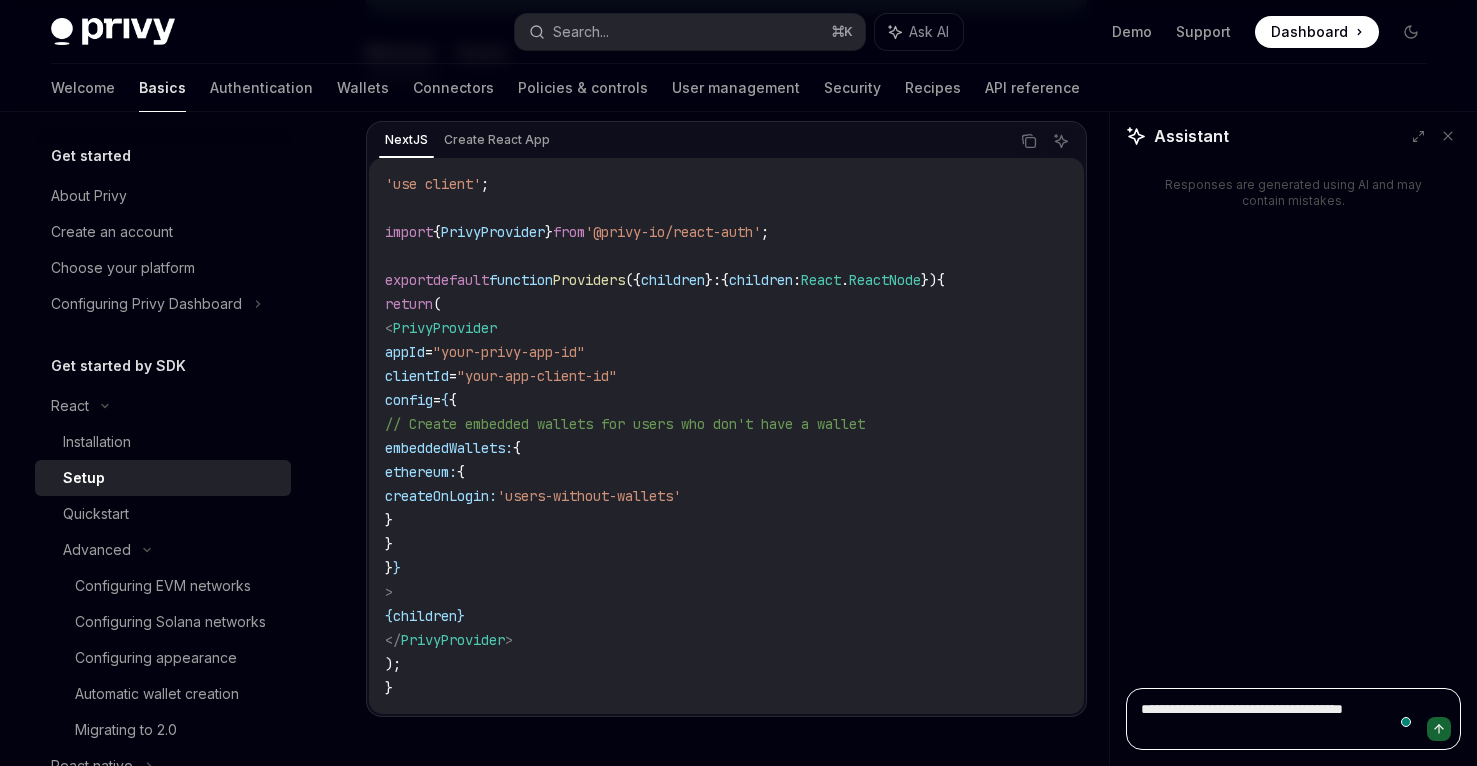 type on "*" 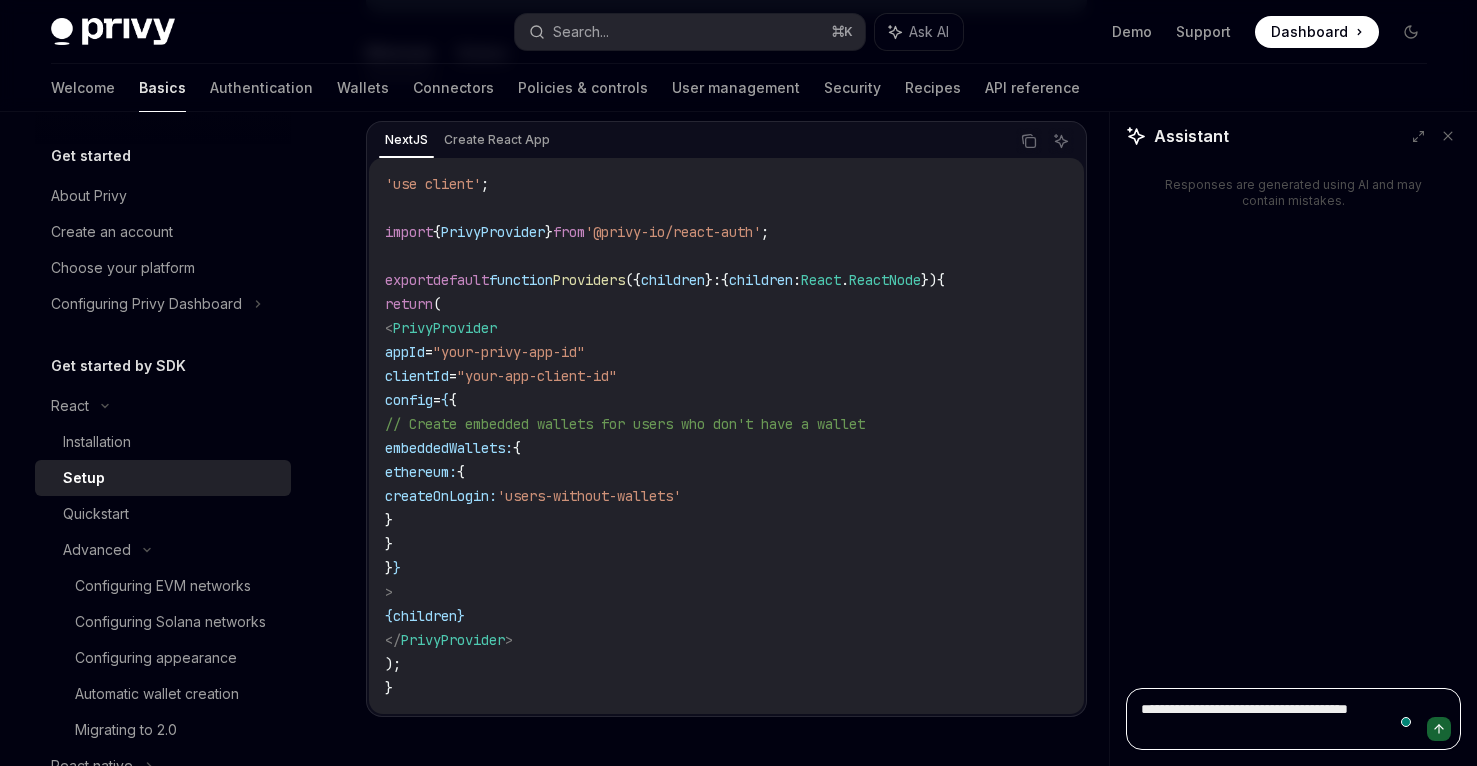 type on "*" 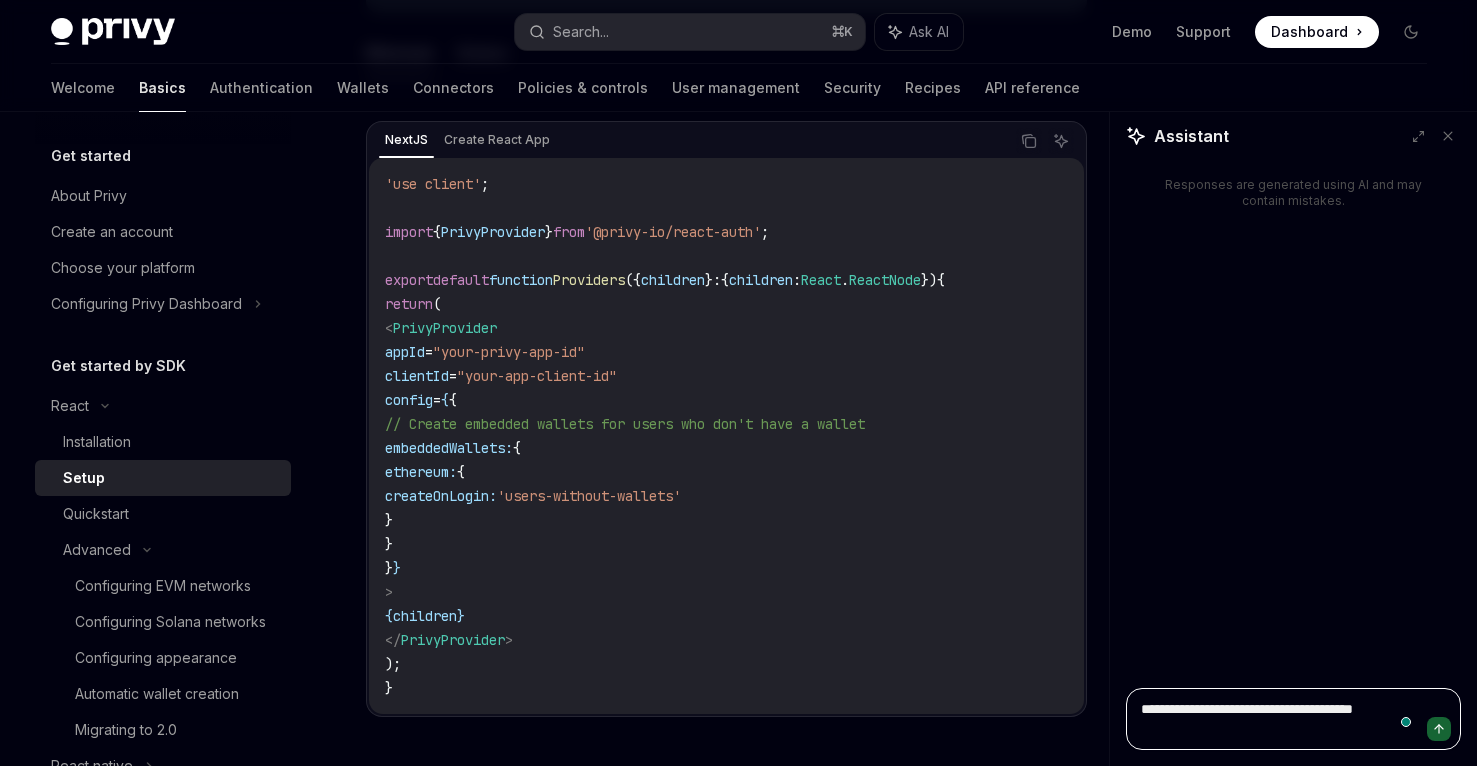 type on "**********" 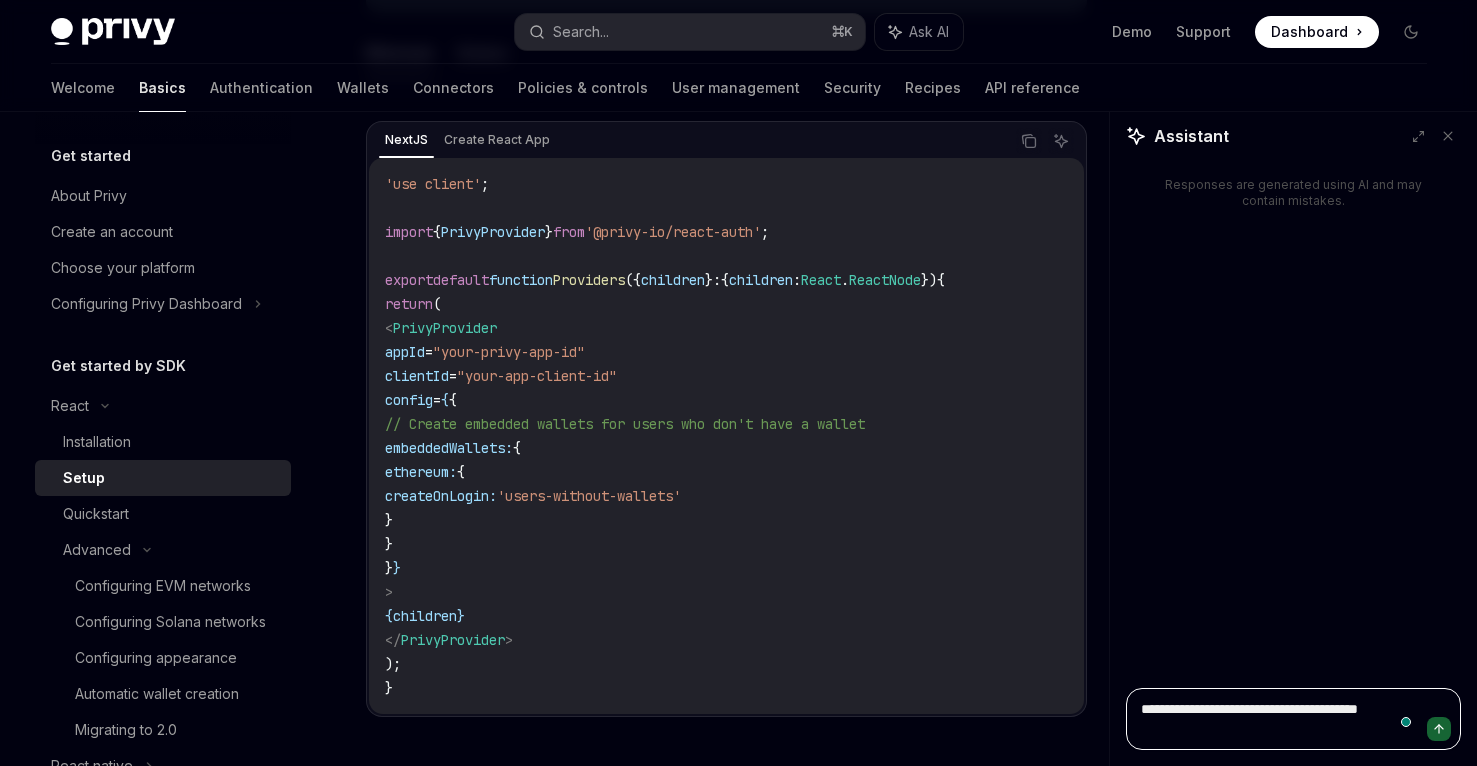 type on "*" 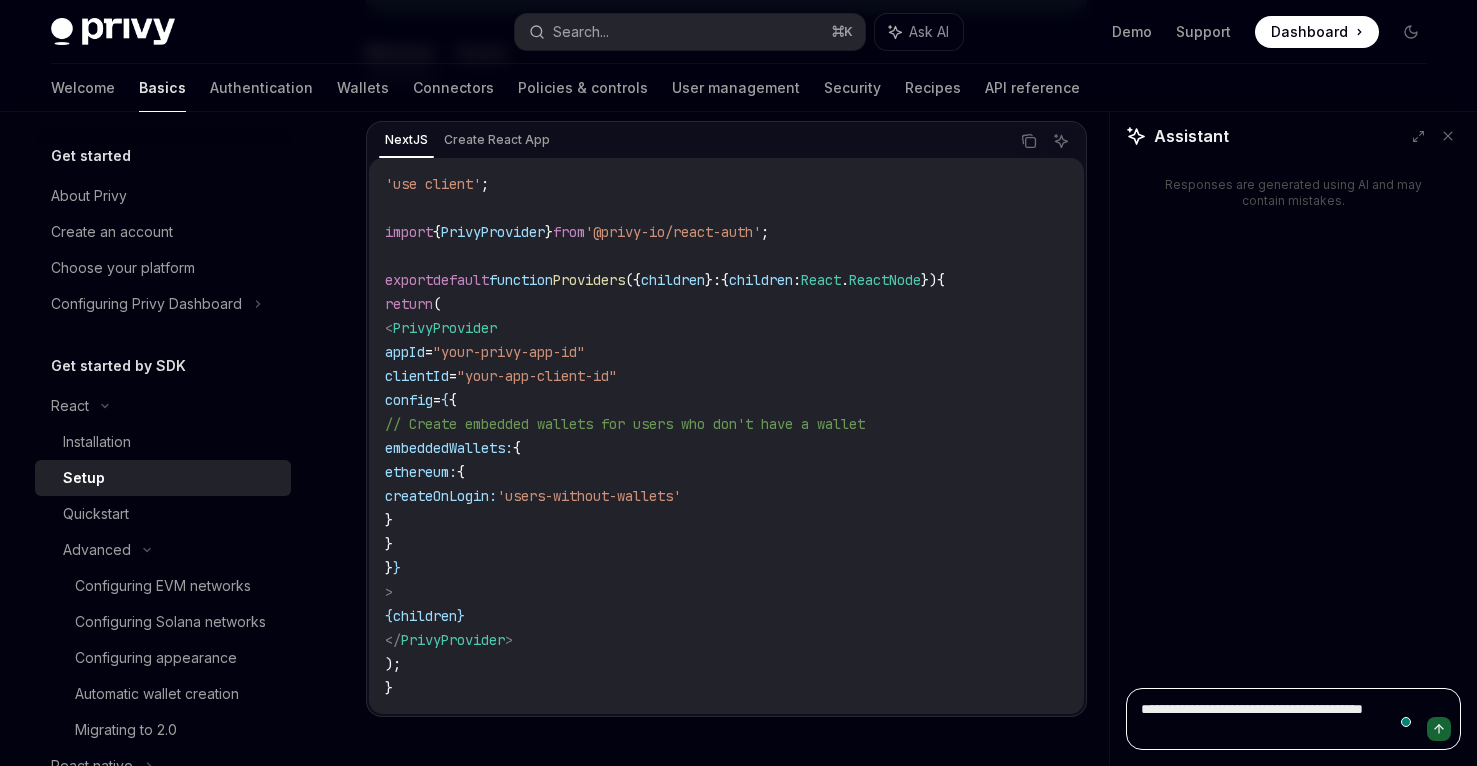 type on "*" 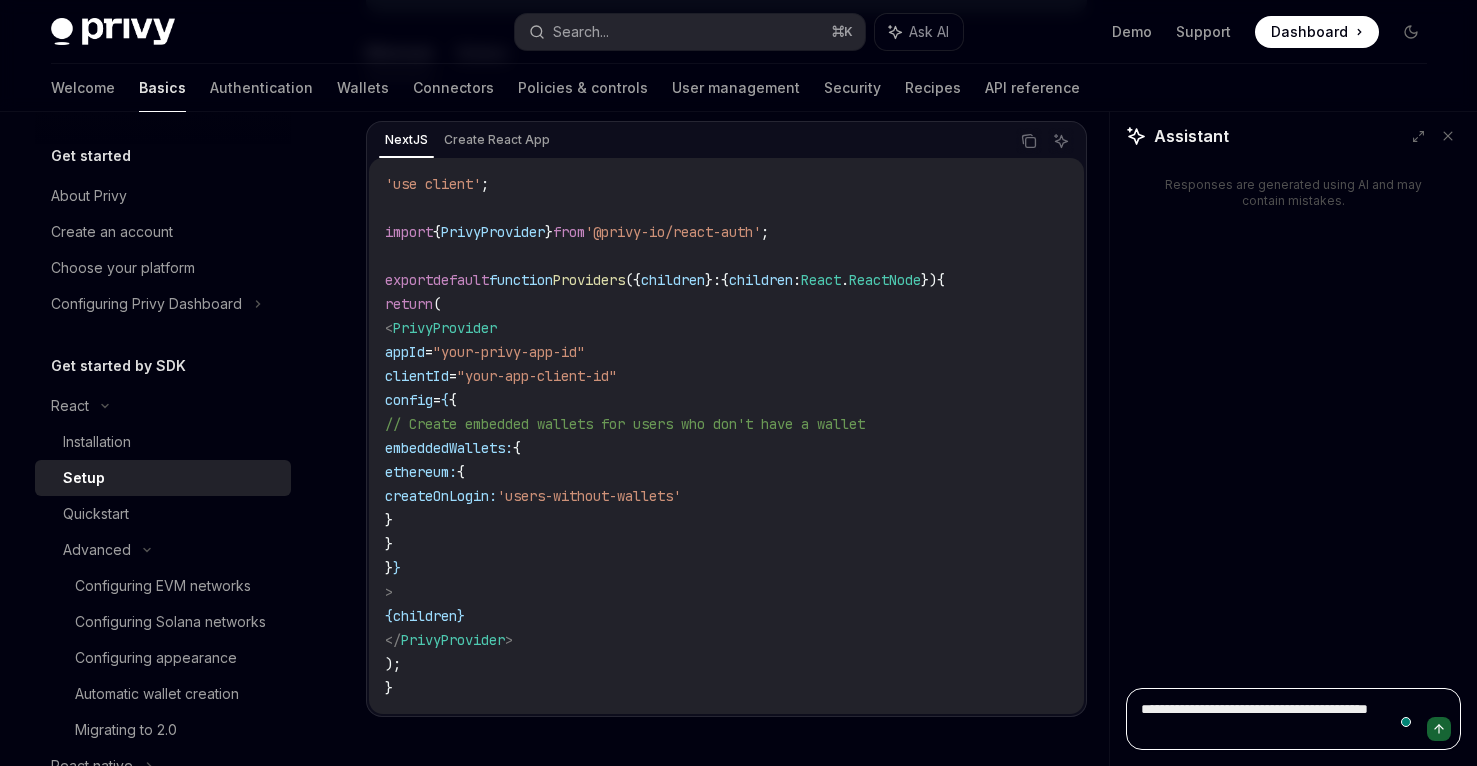 type on "**********" 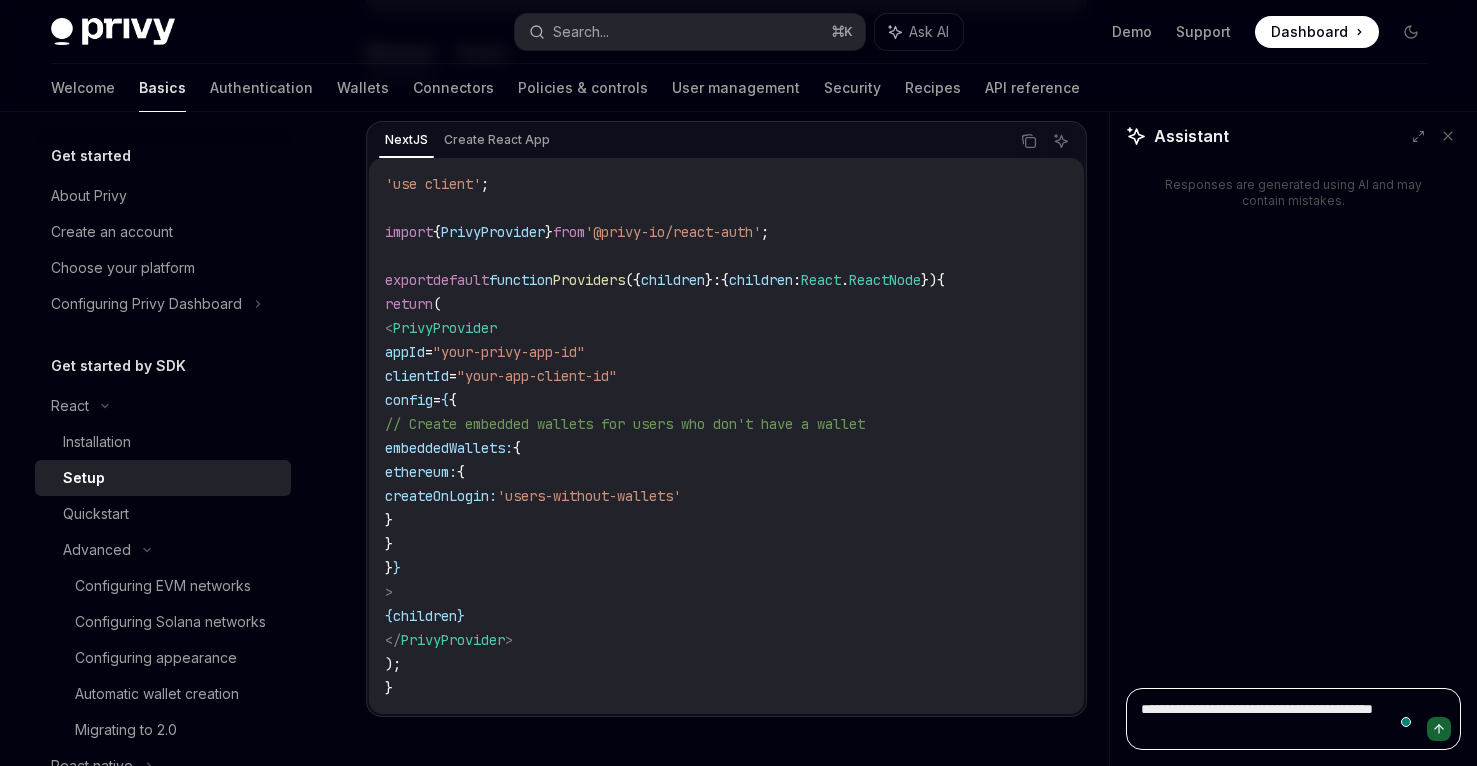 type on "*" 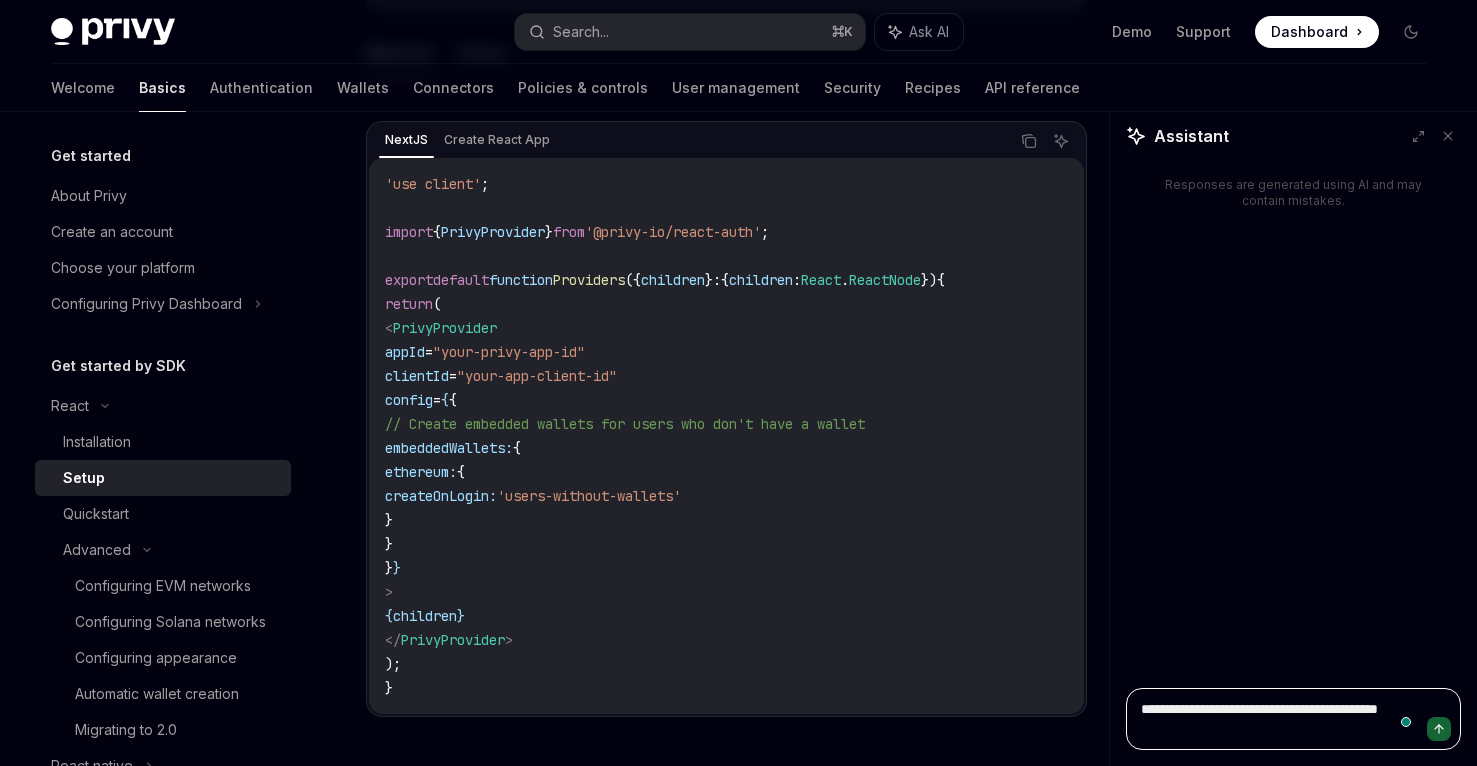 type on "*" 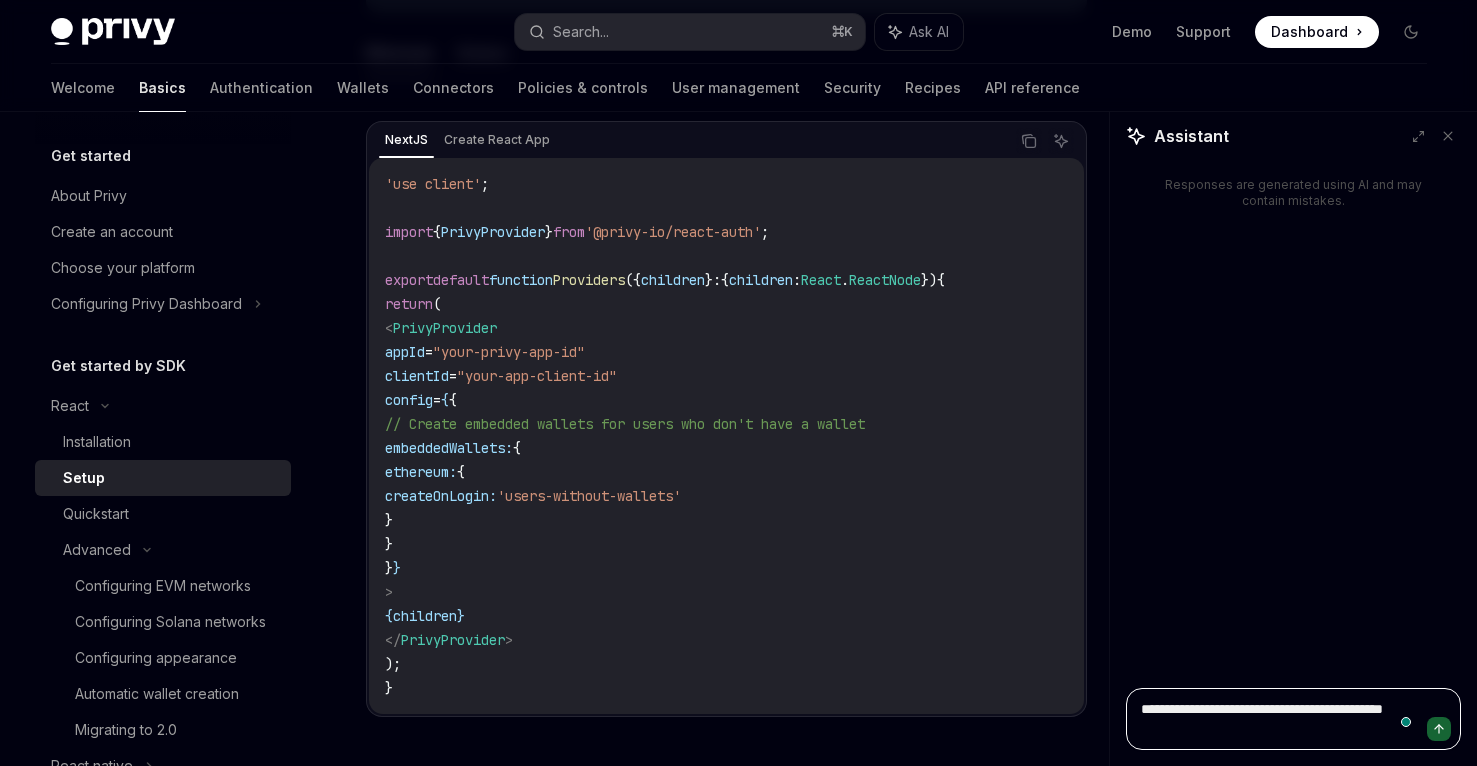 type on "*" 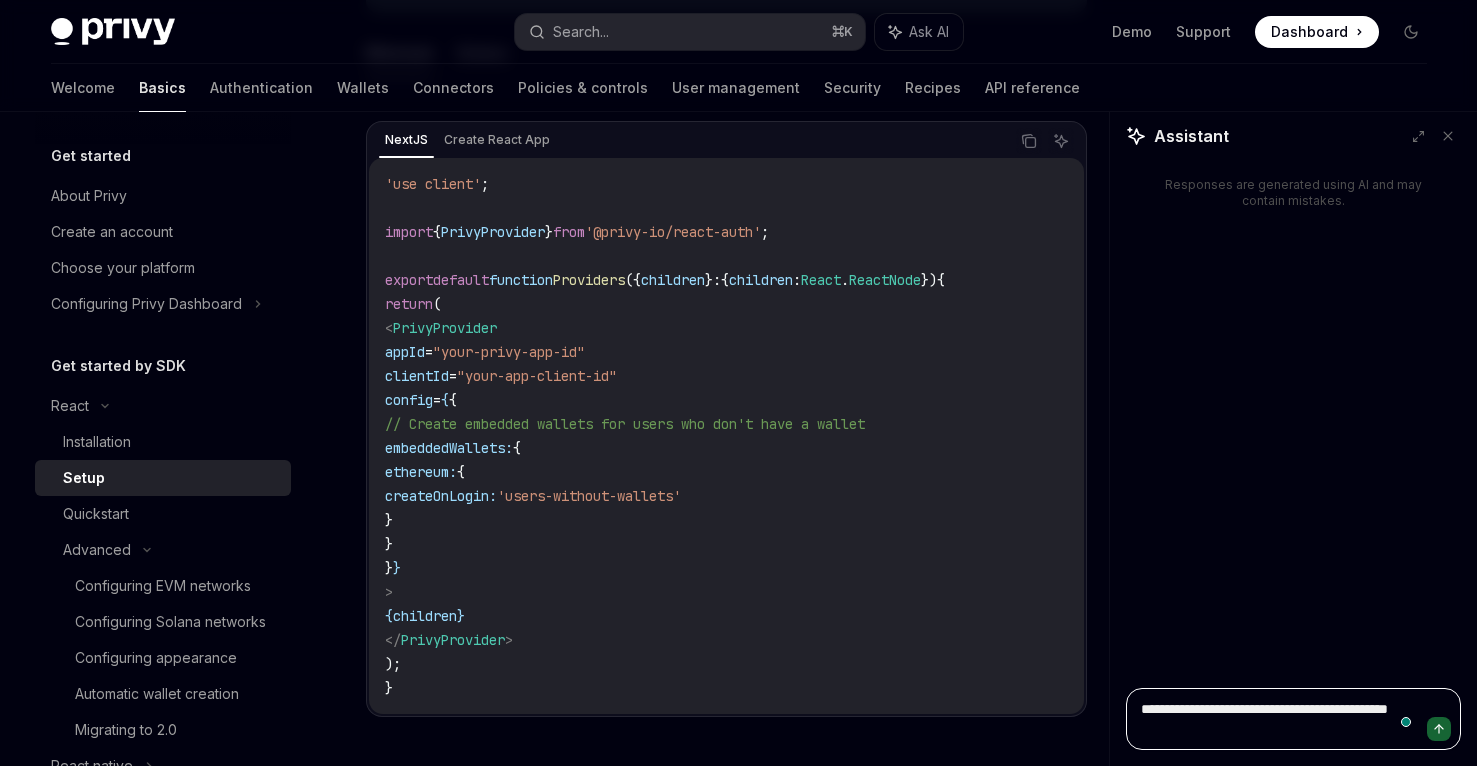 type on "*" 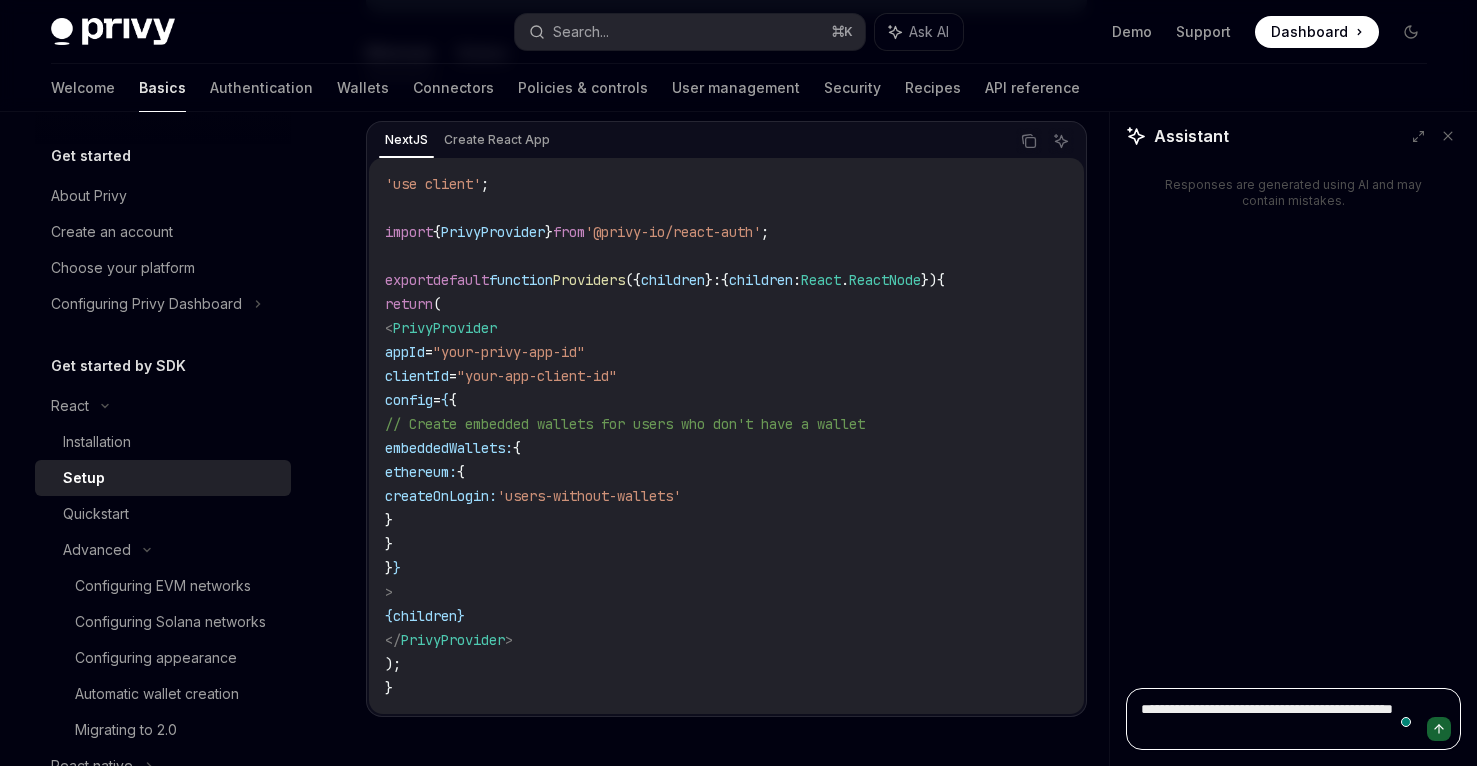type on "**********" 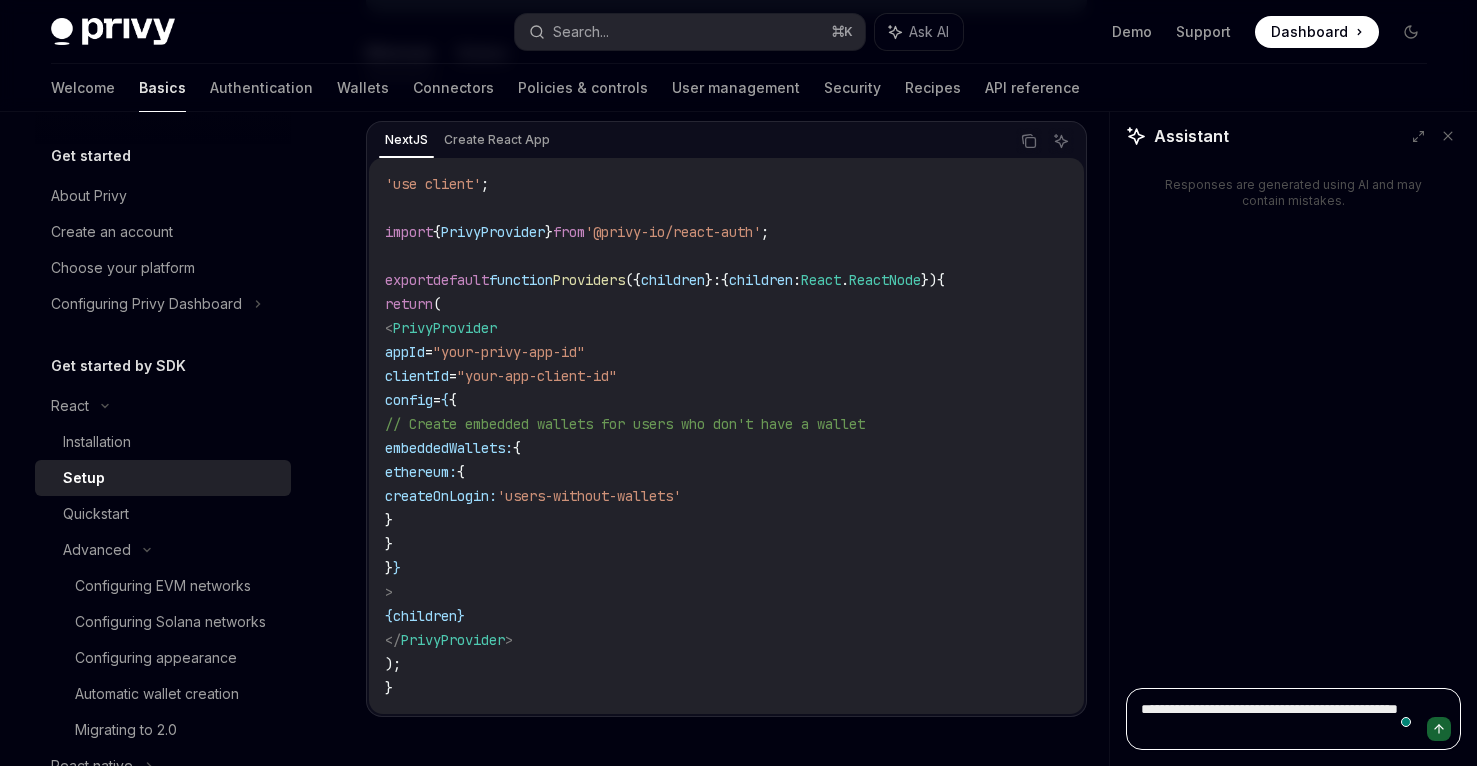 type on "*" 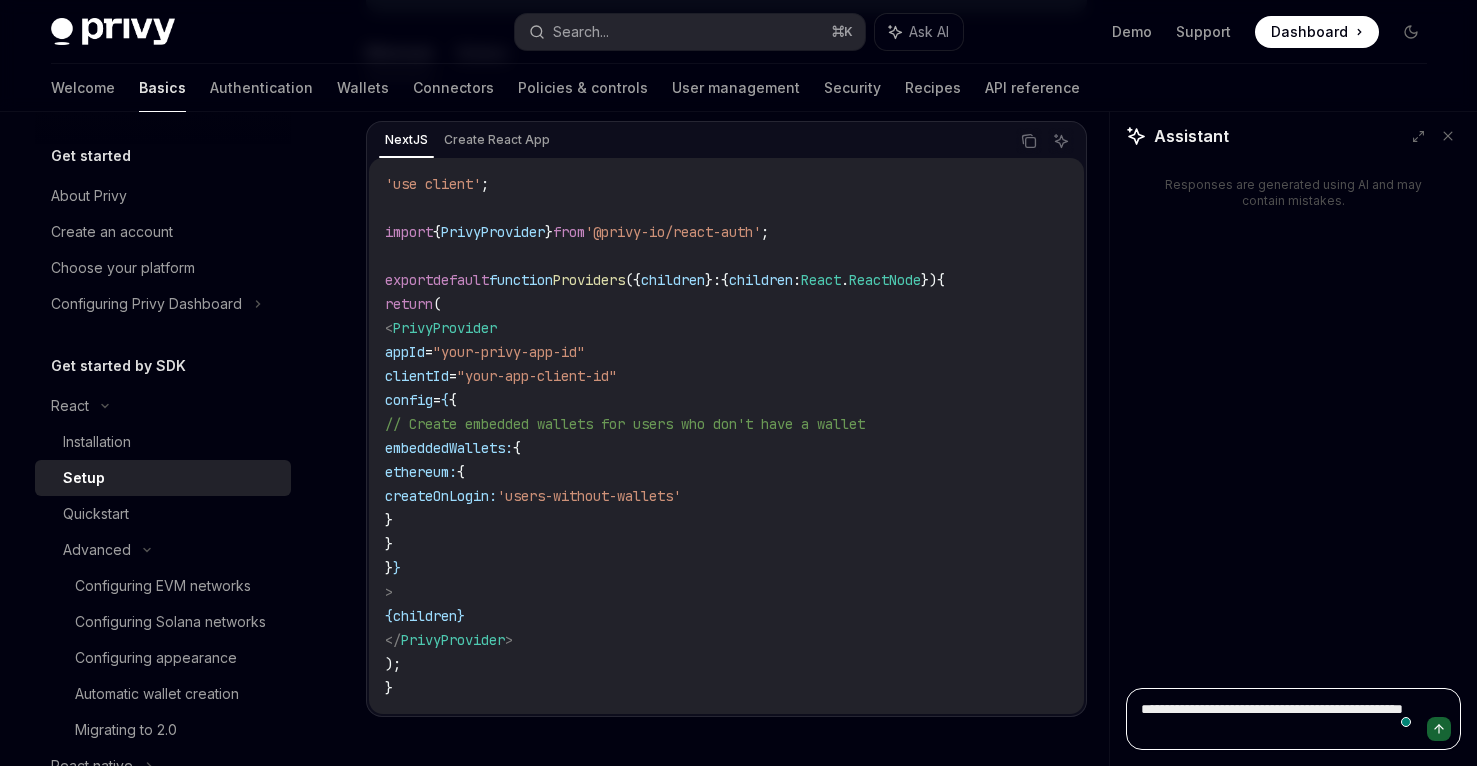 type on "**********" 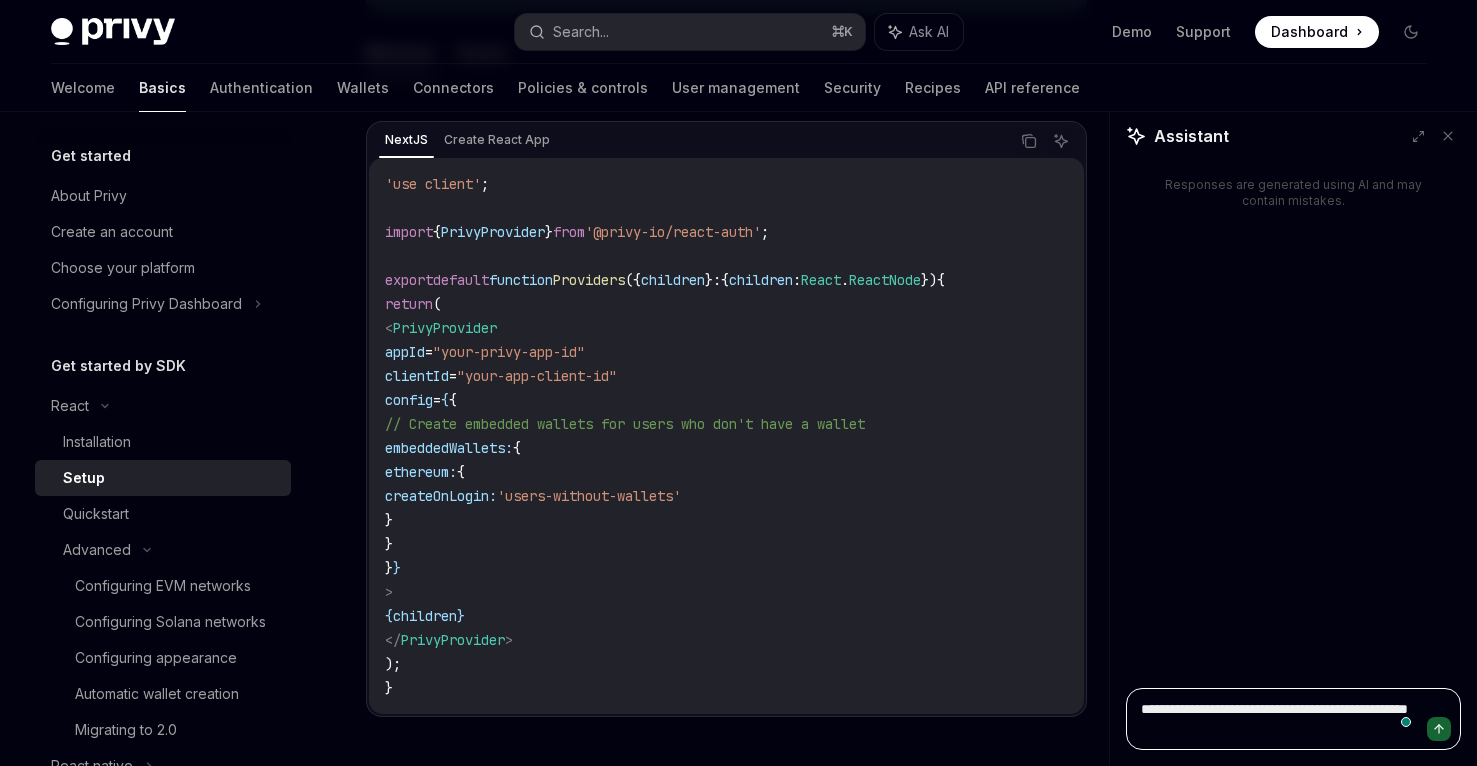 type on "**********" 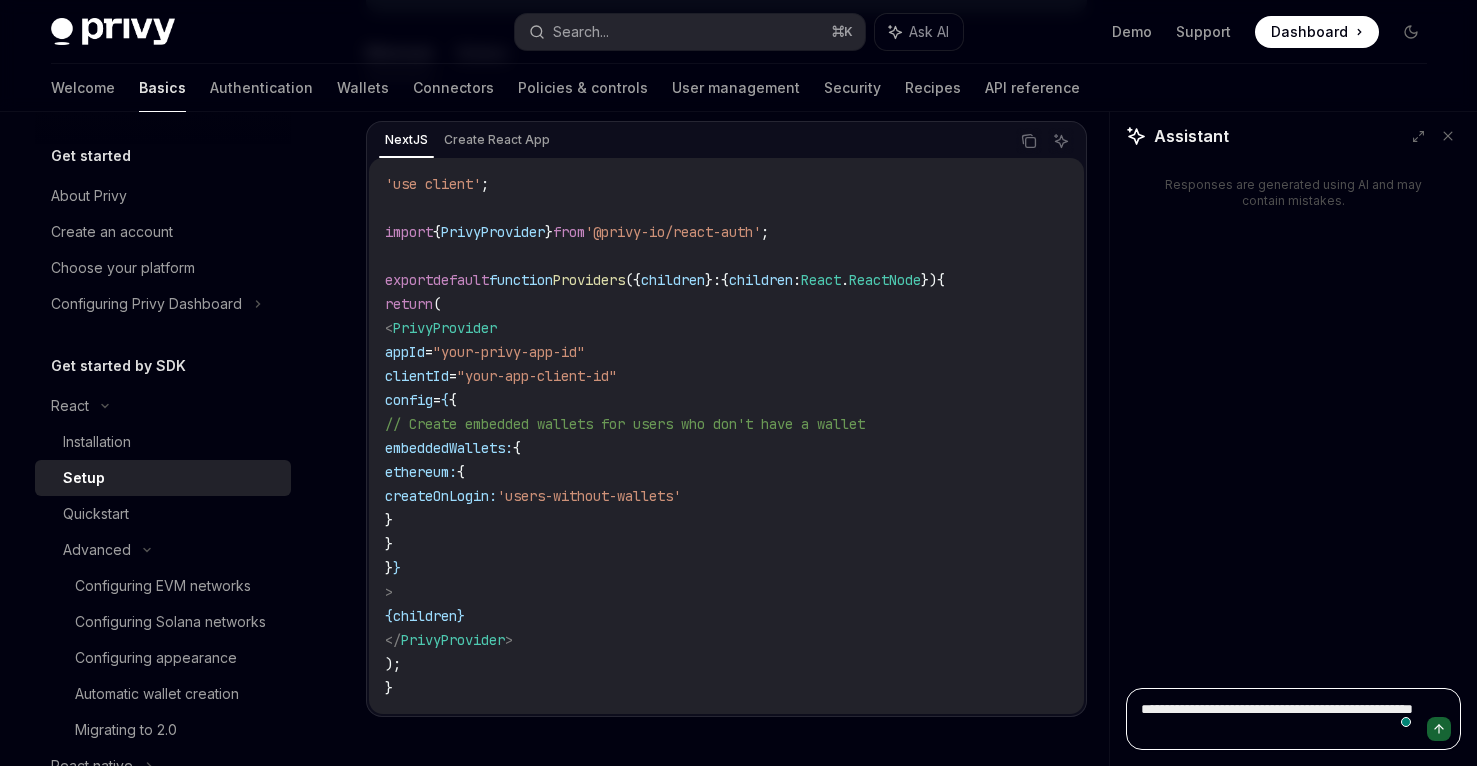 type on "*" 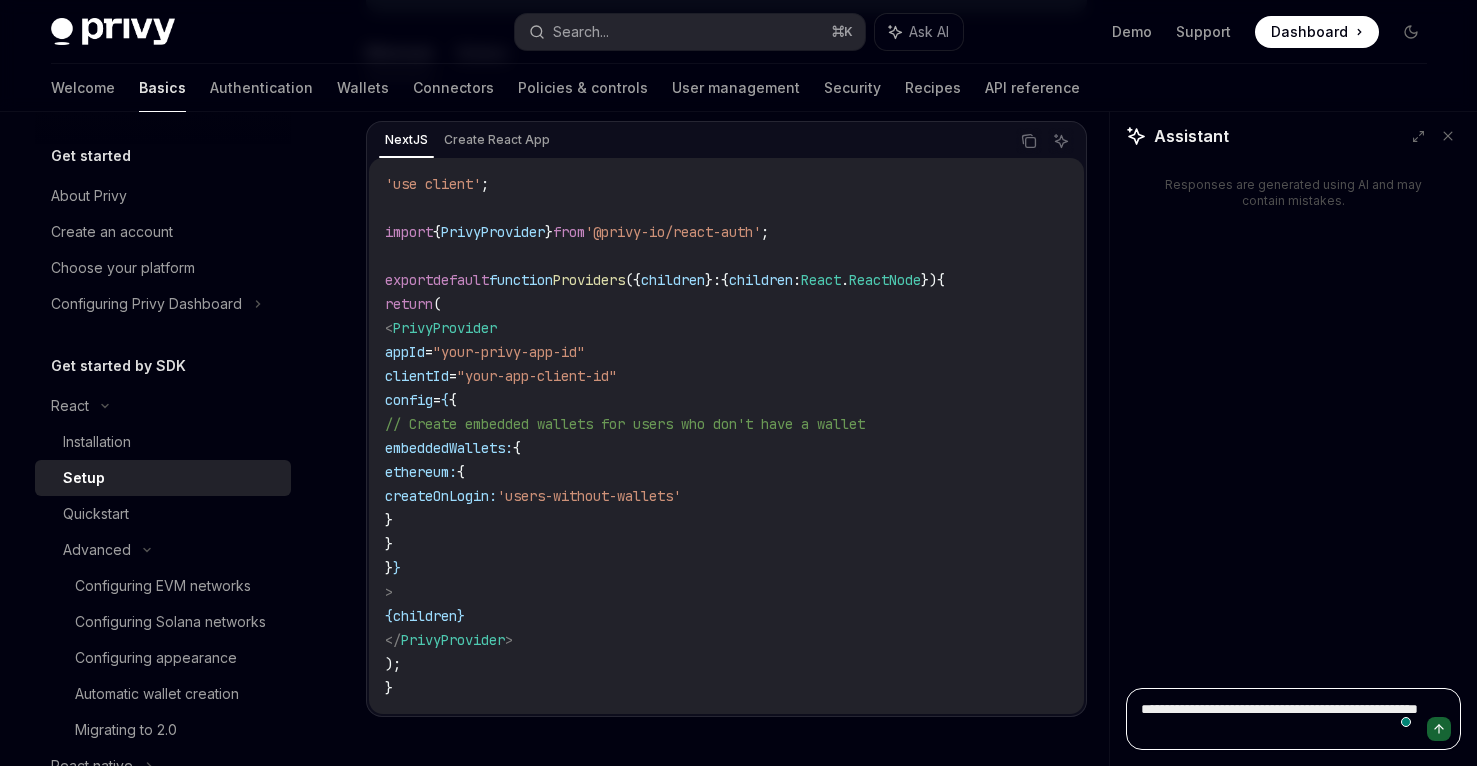 type on "*" 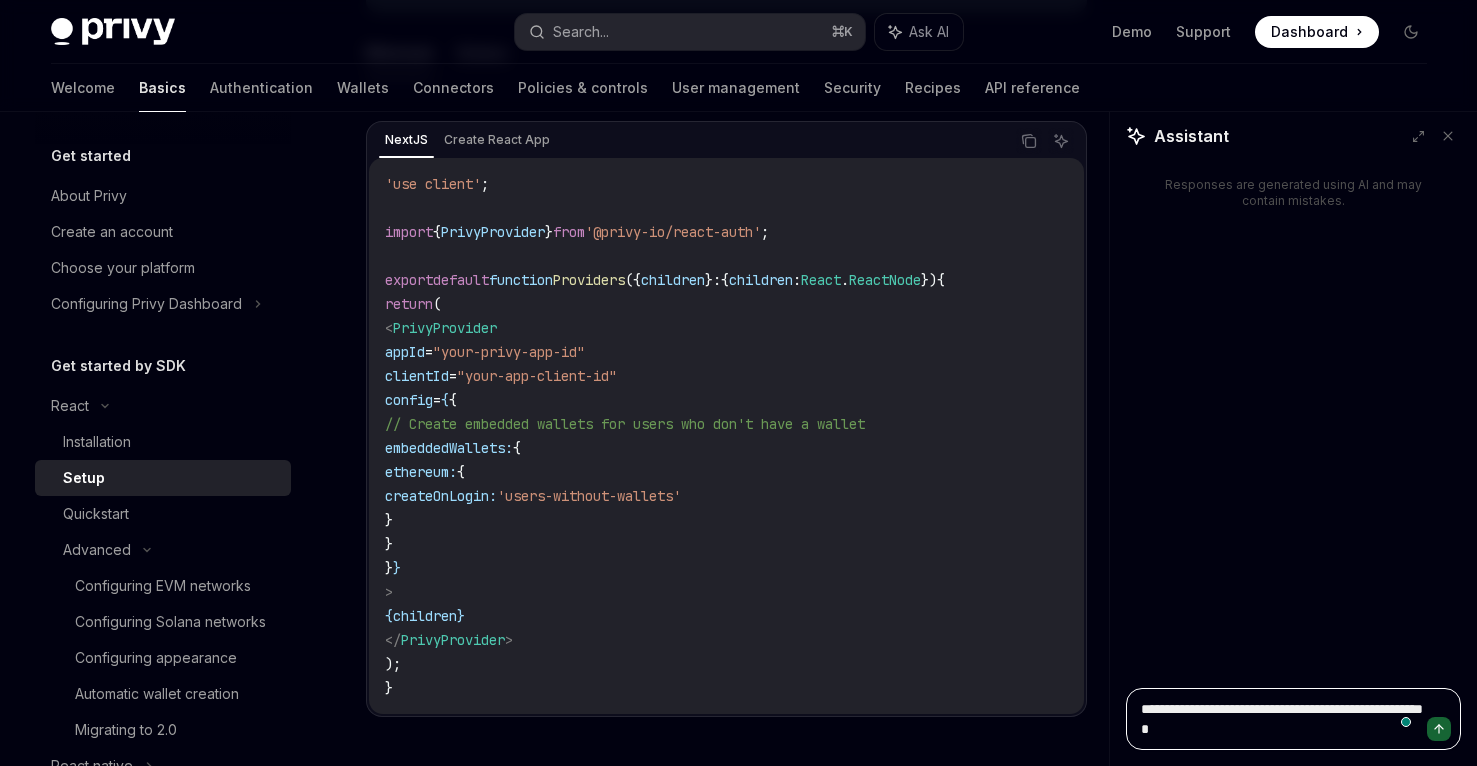 type on "*" 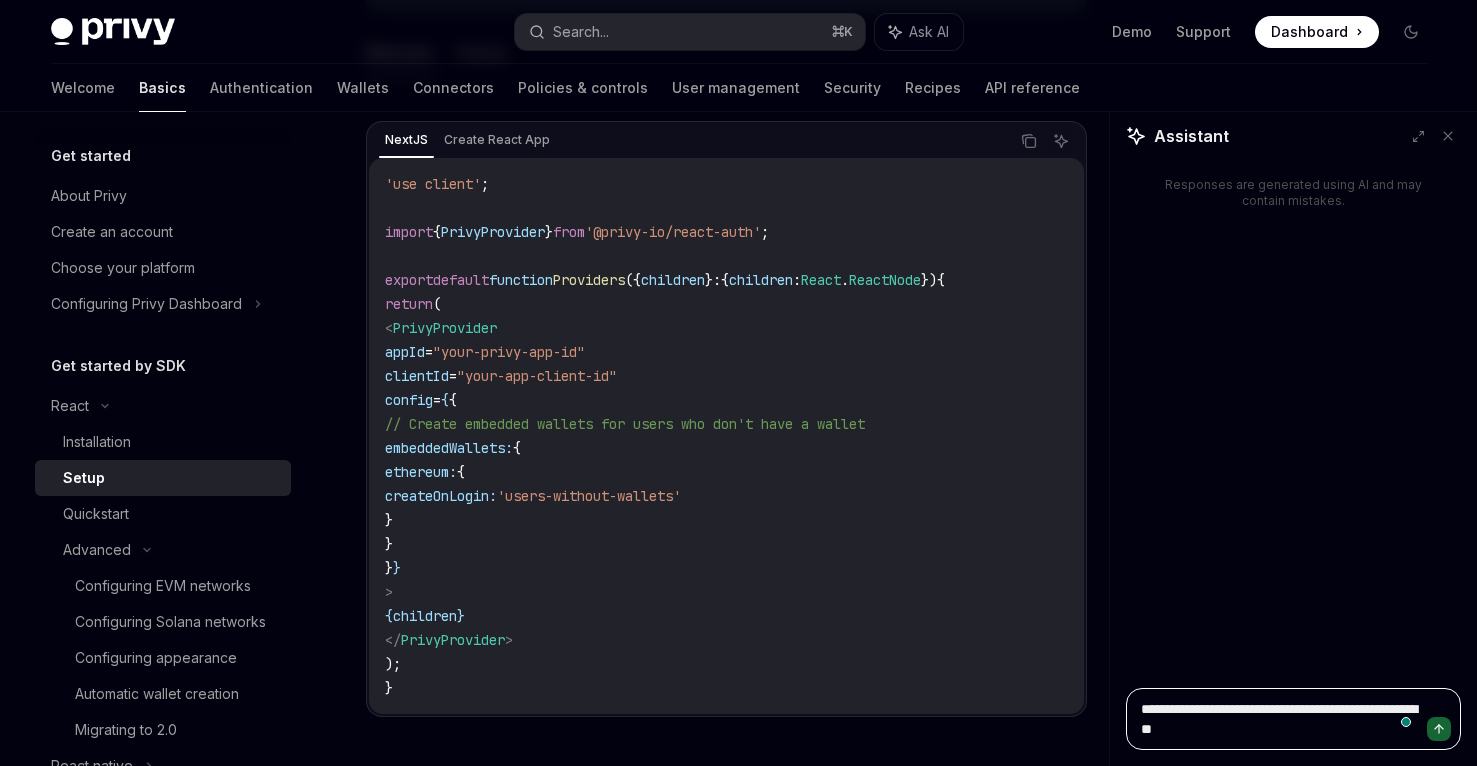 type on "**********" 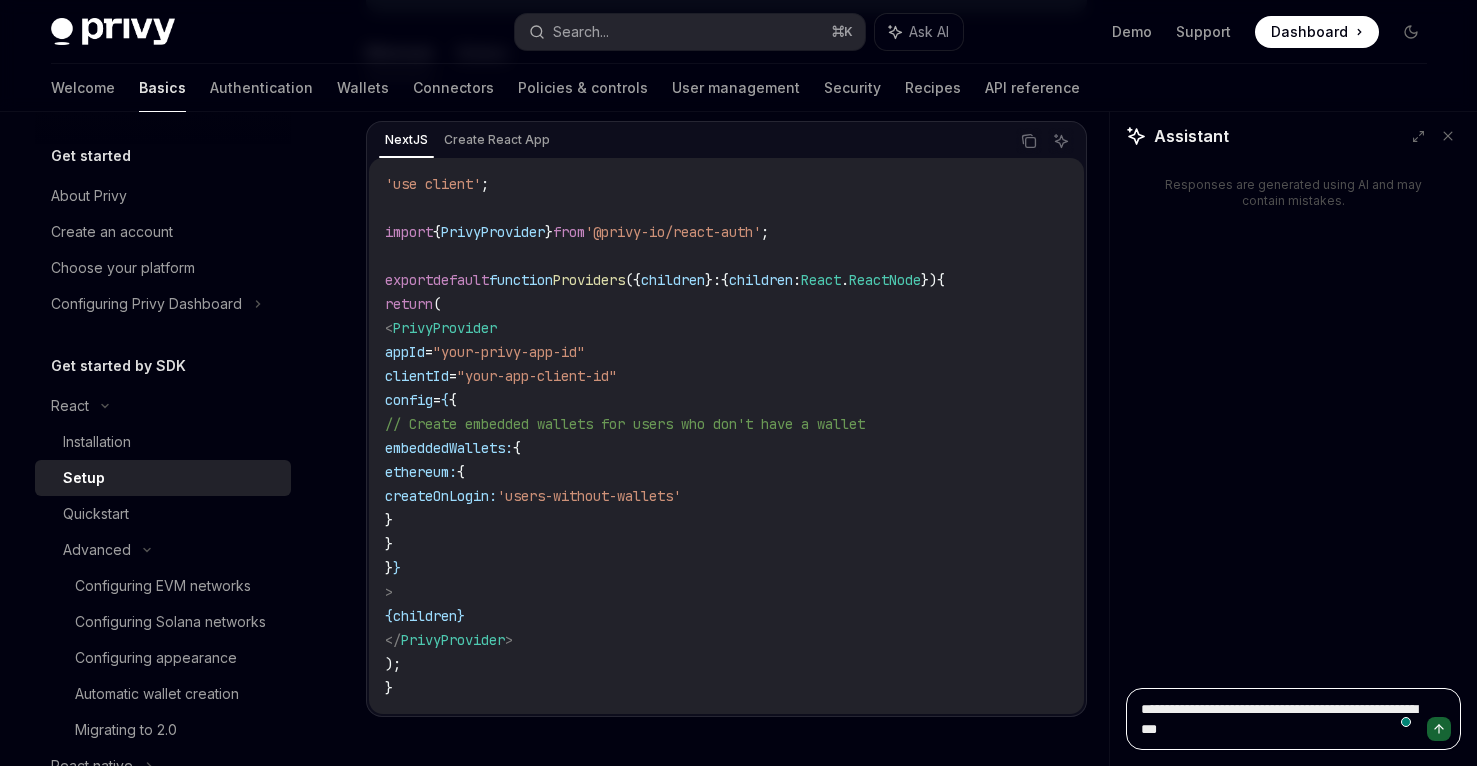 type on "*" 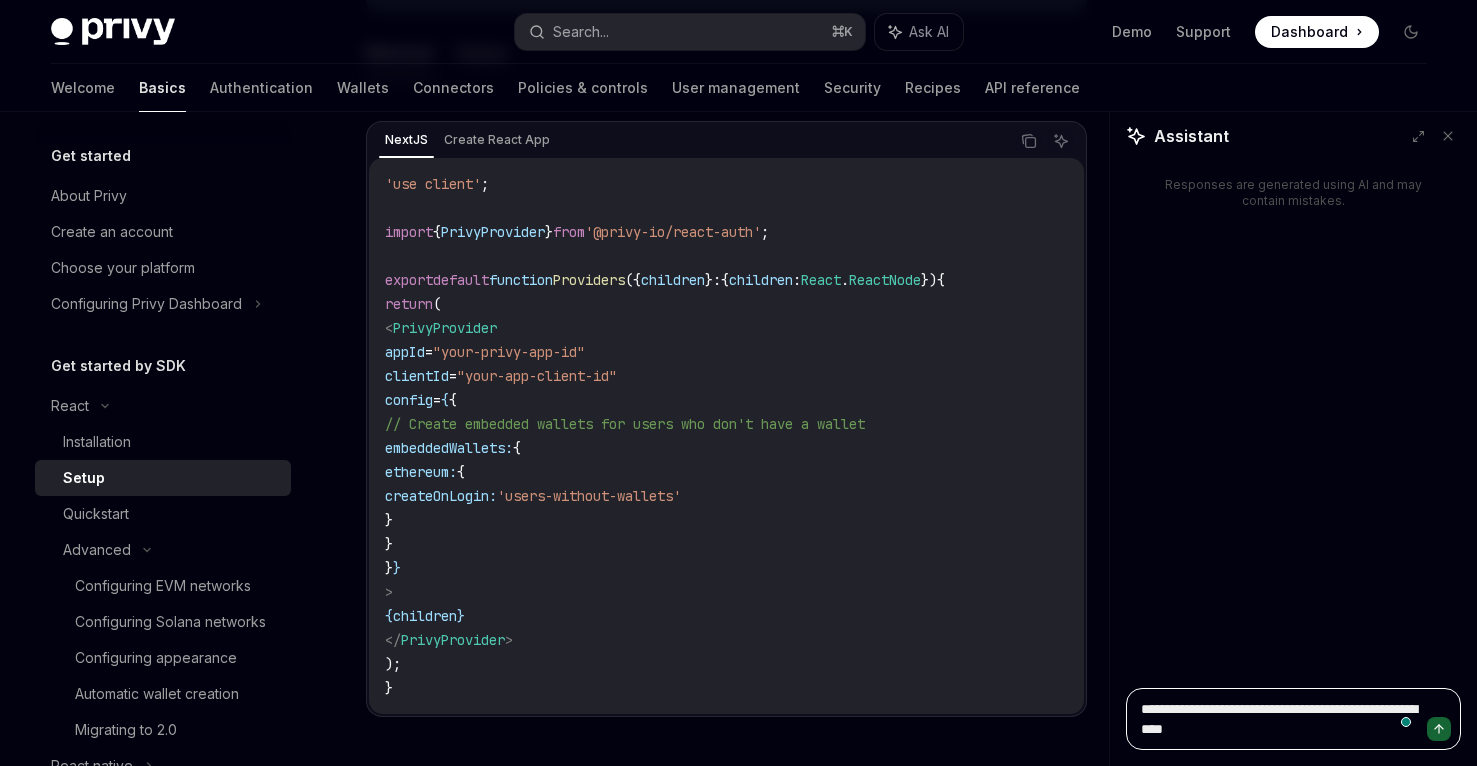type on "*" 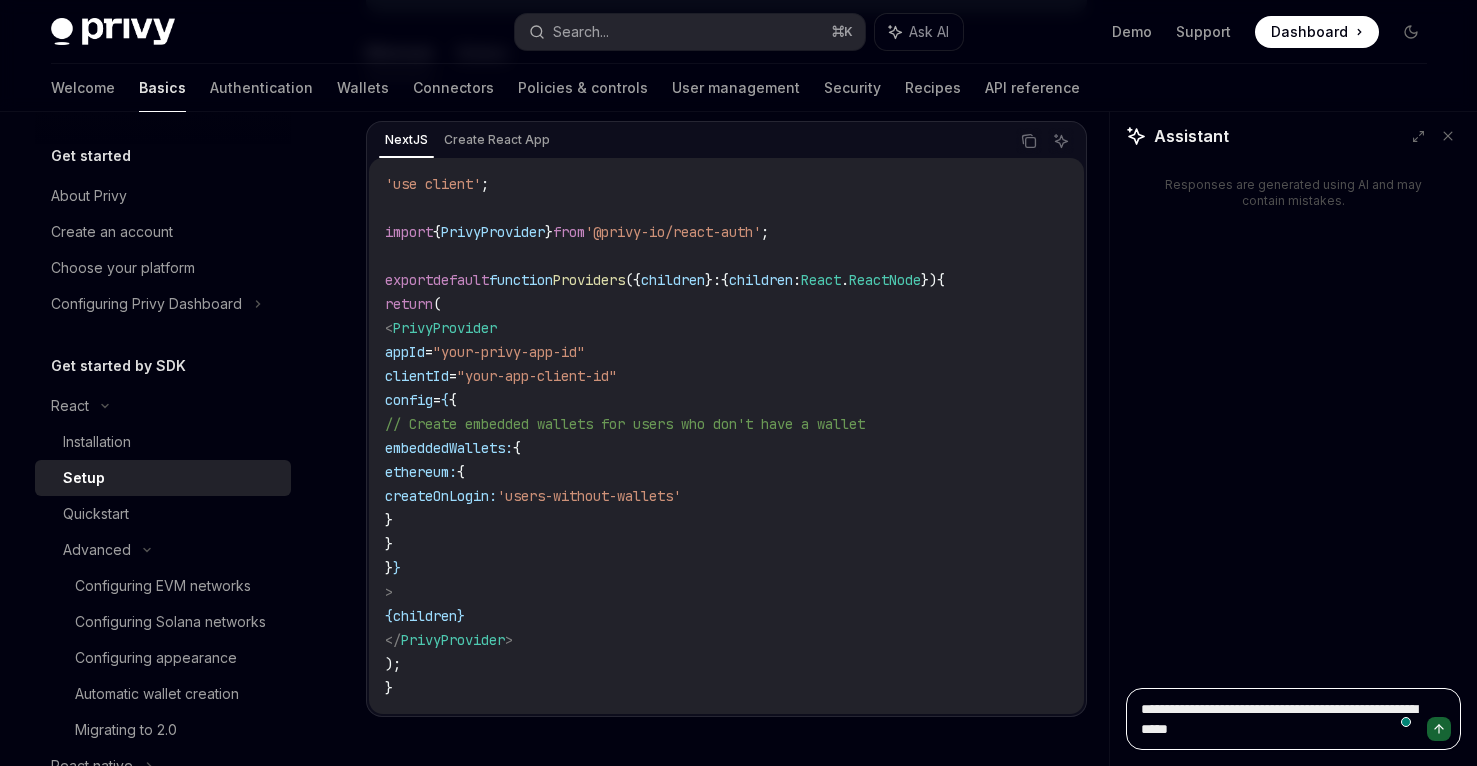 type on "*" 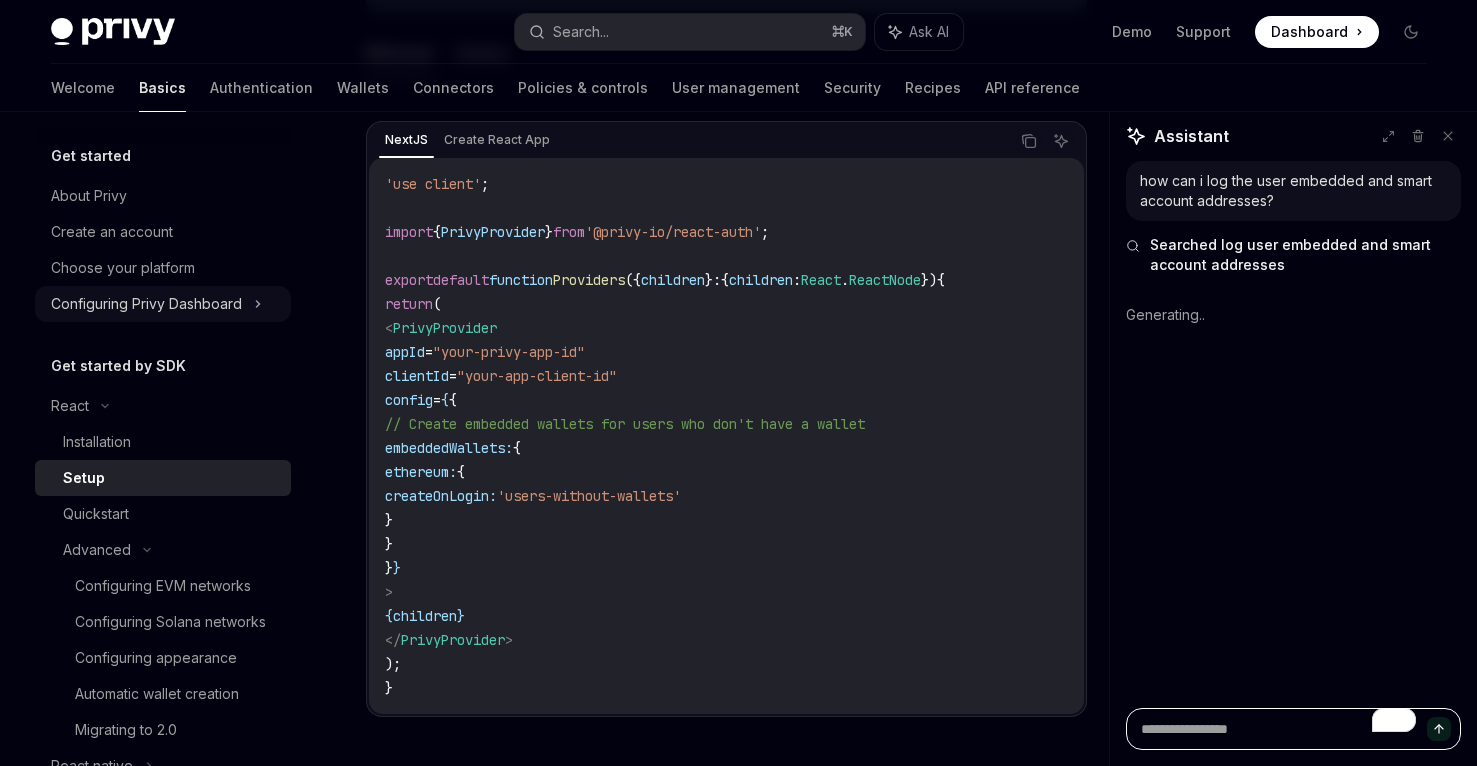 scroll, scrollTop: 632, scrollLeft: 0, axis: vertical 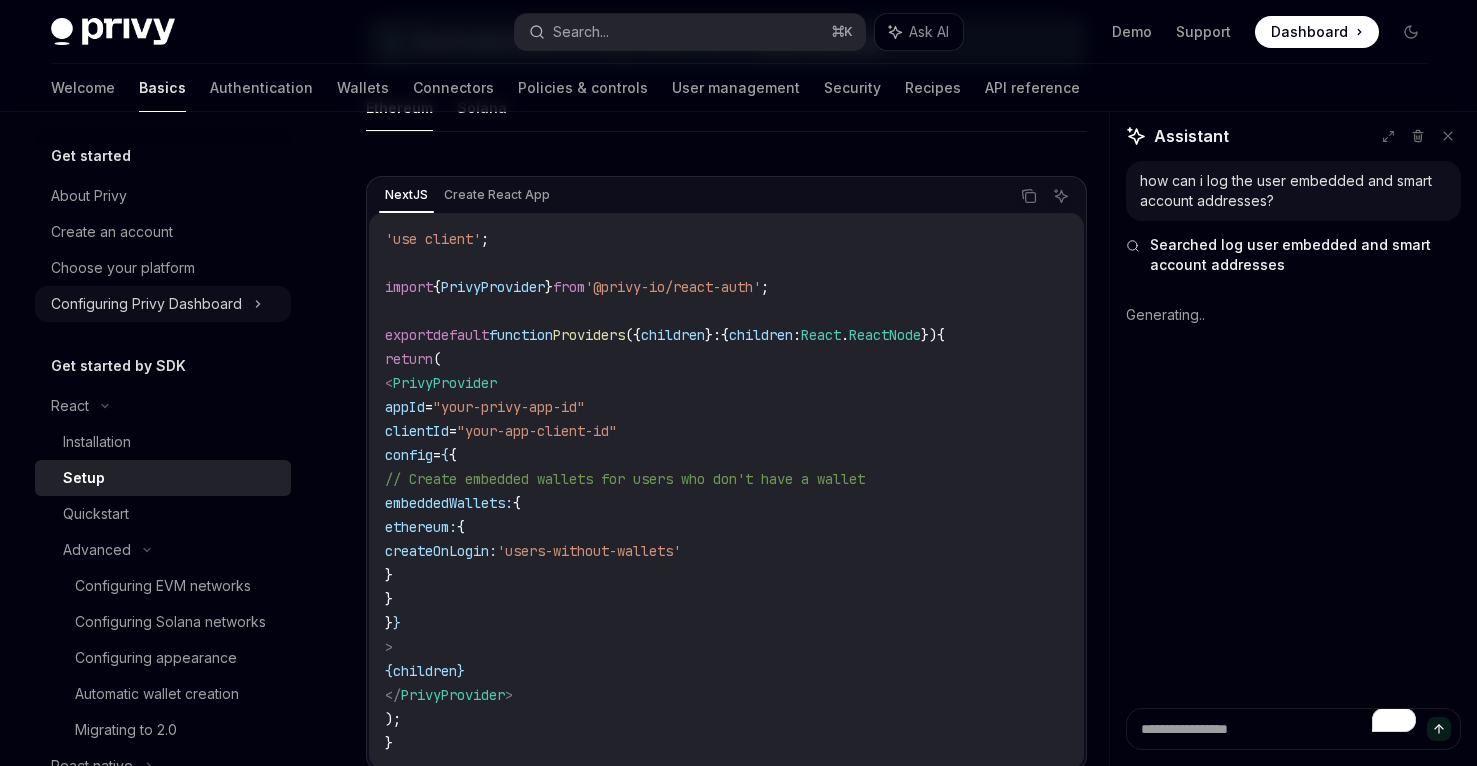 type on "*" 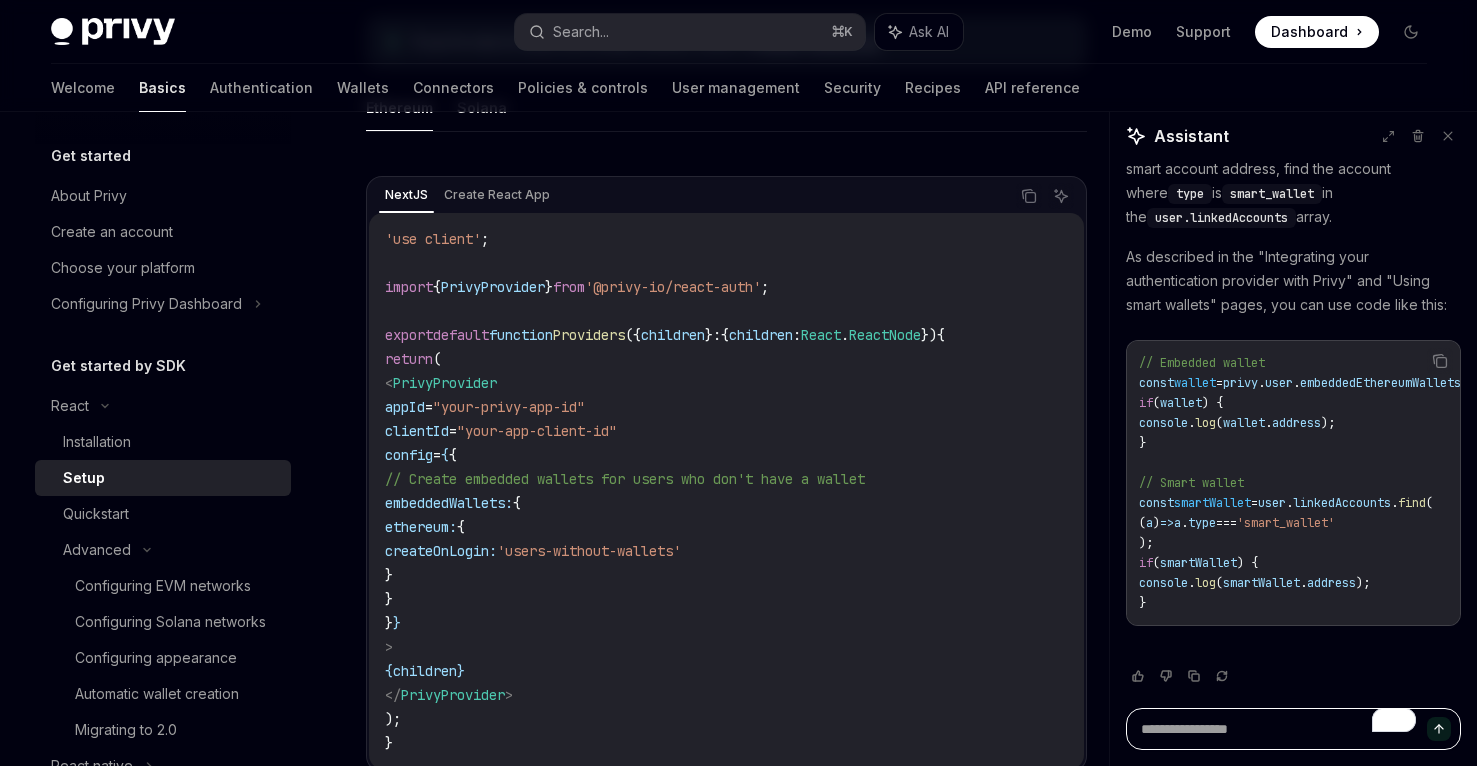 scroll, scrollTop: 244, scrollLeft: 0, axis: vertical 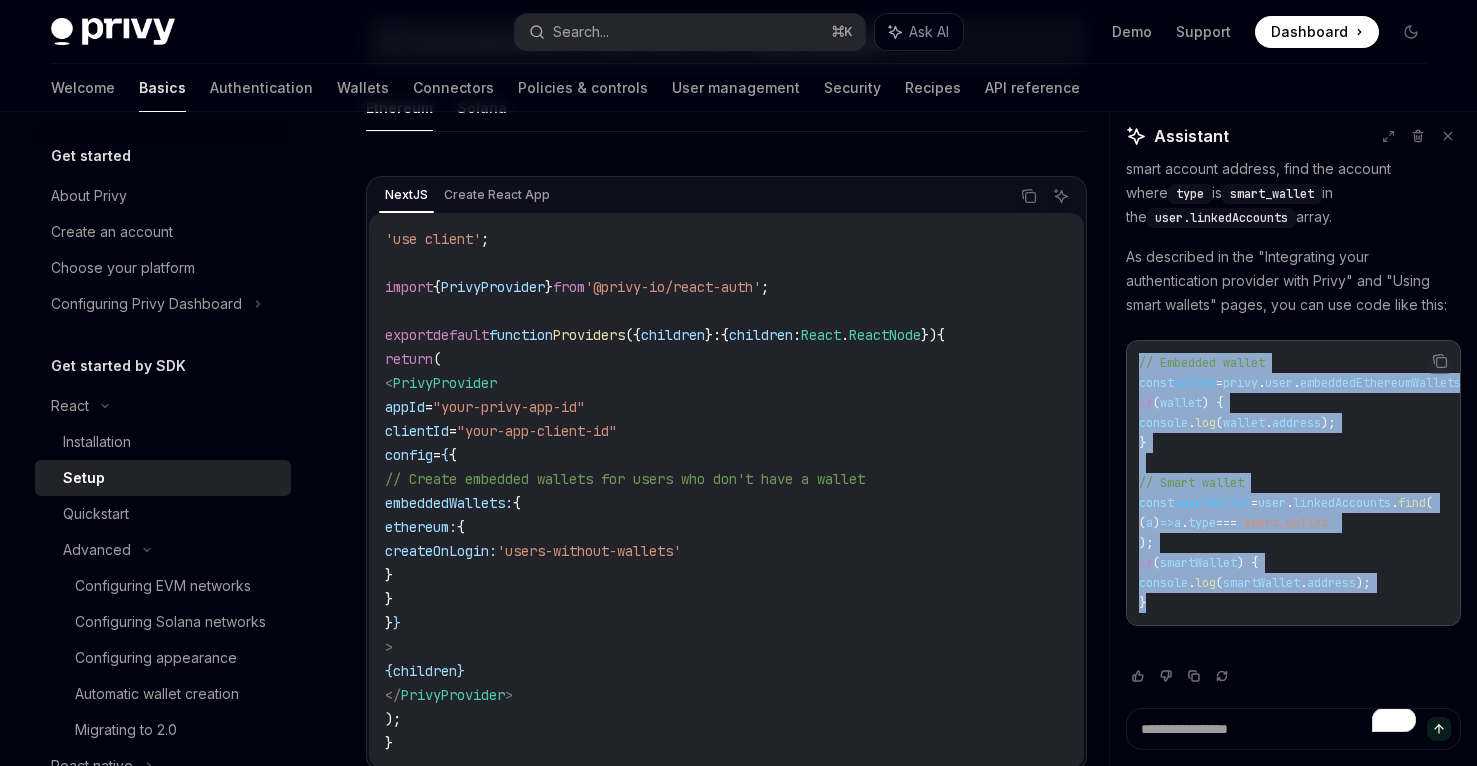 drag, startPoint x: 1163, startPoint y: 584, endPoint x: 1140, endPoint y: 348, distance: 237.11812 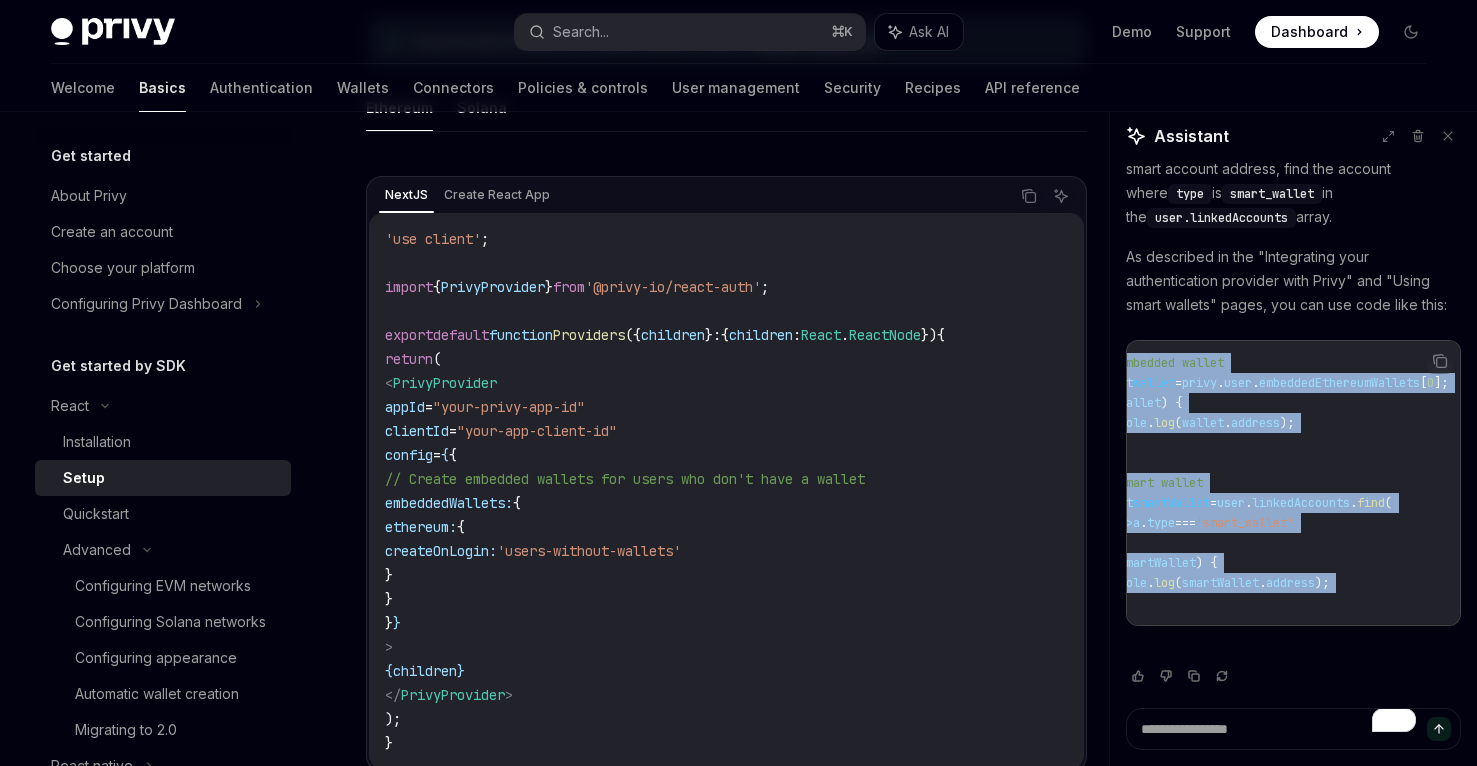scroll, scrollTop: 0, scrollLeft: 87, axis: horizontal 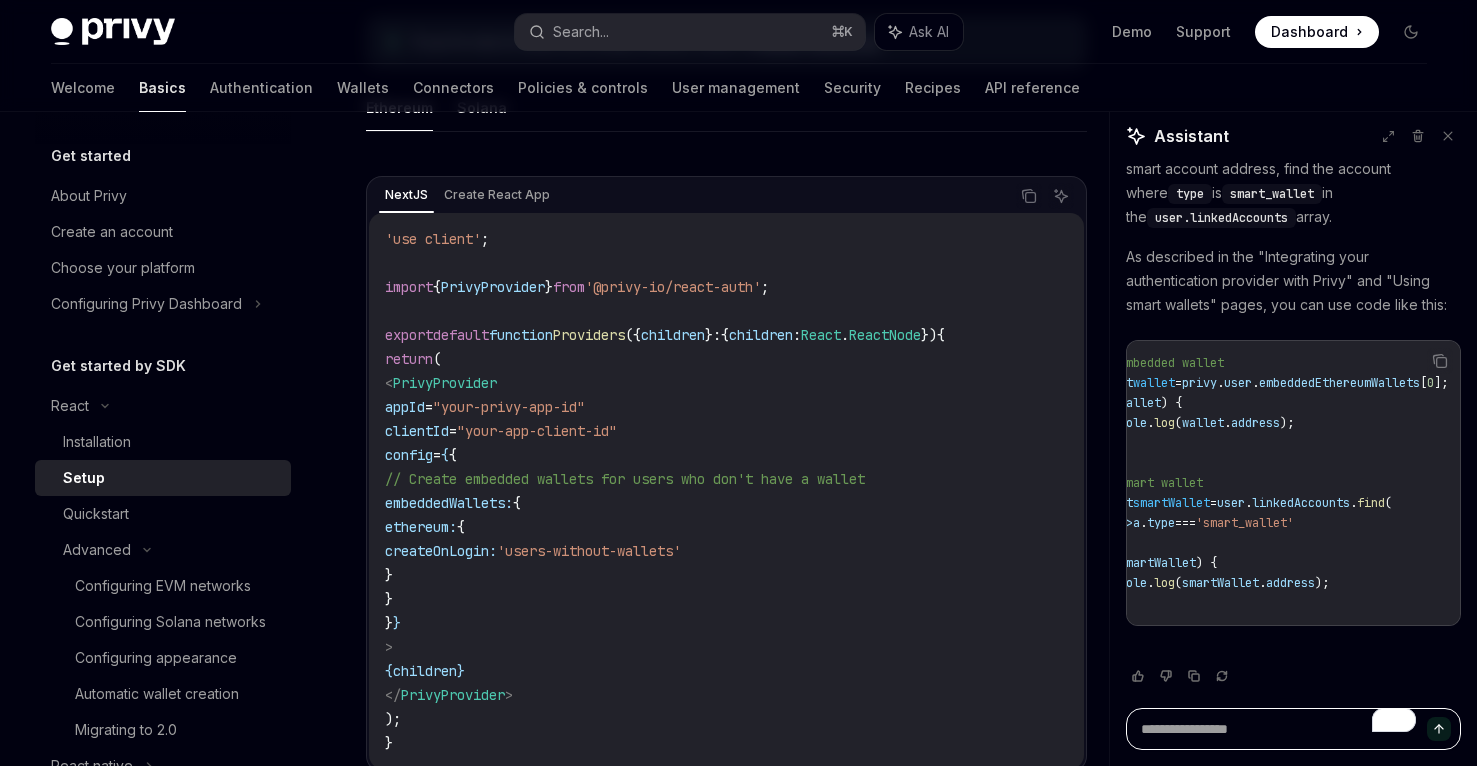 click at bounding box center [1293, 729] 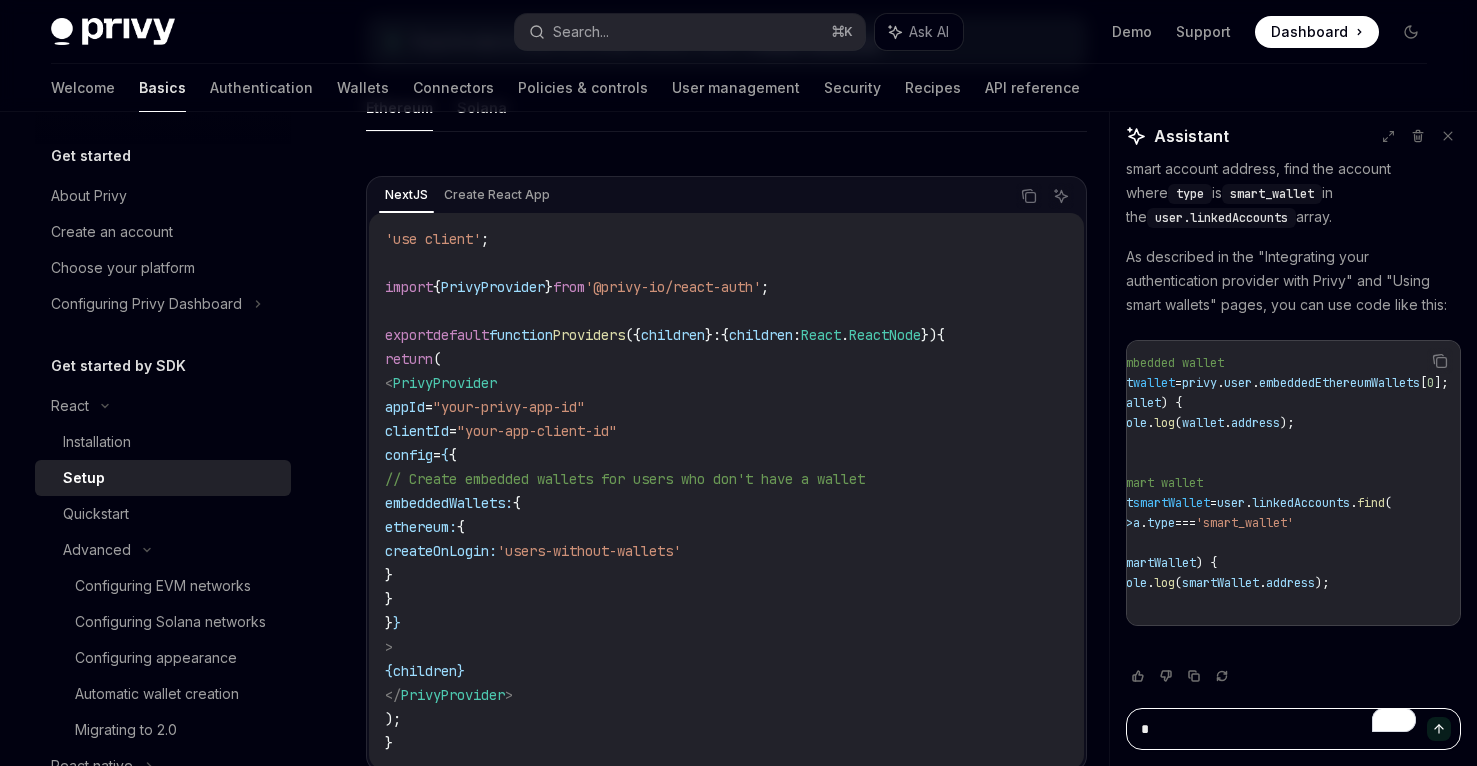 type on "*" 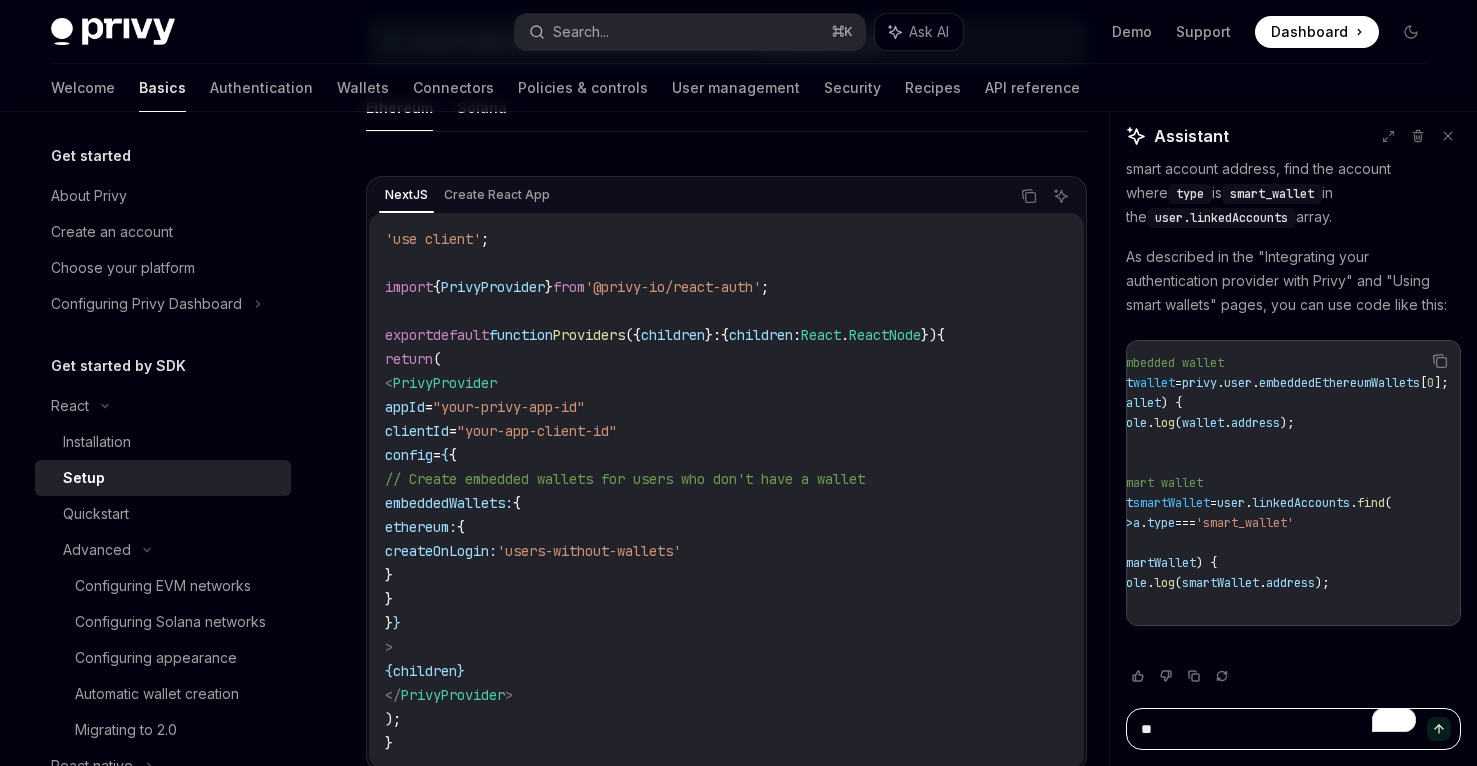 type on "*" 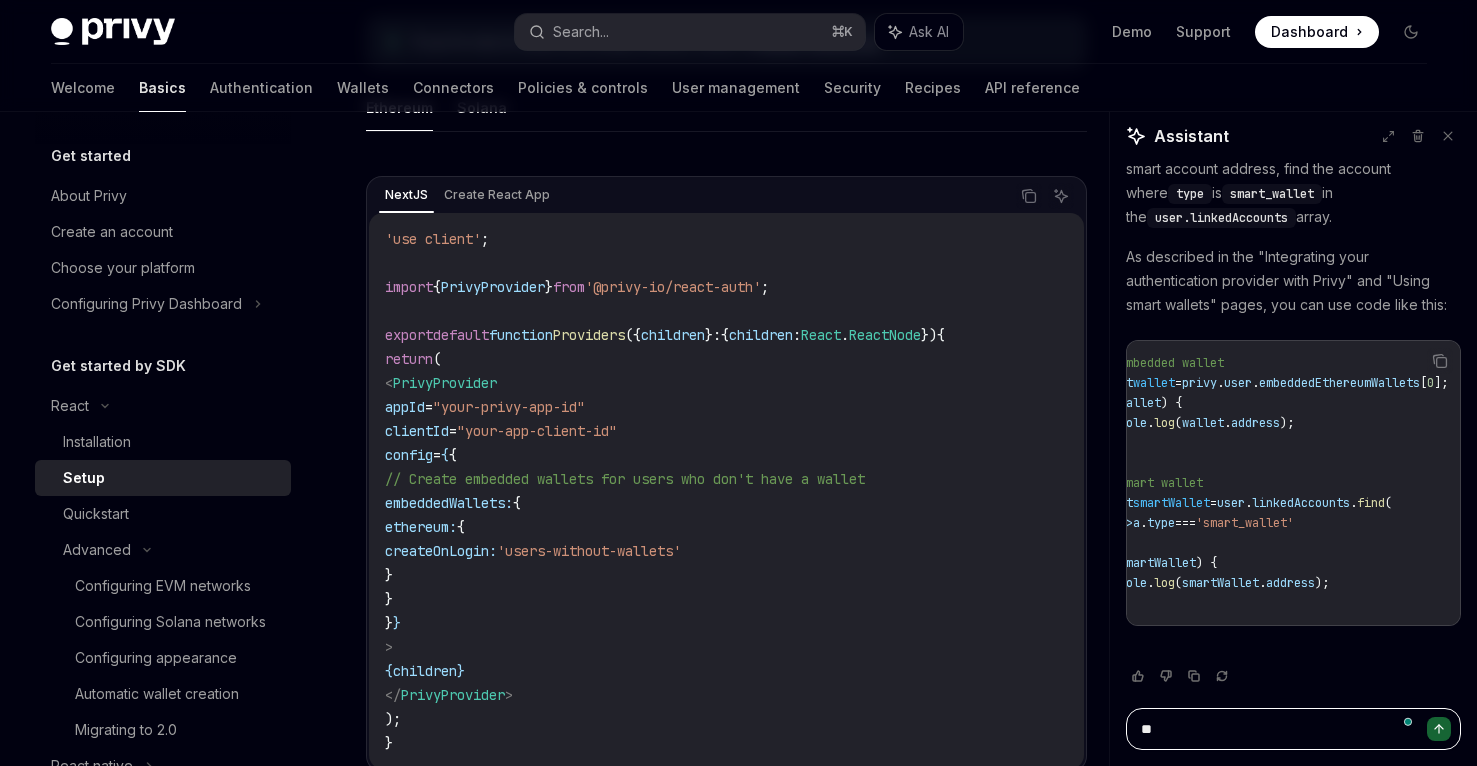 type on "***" 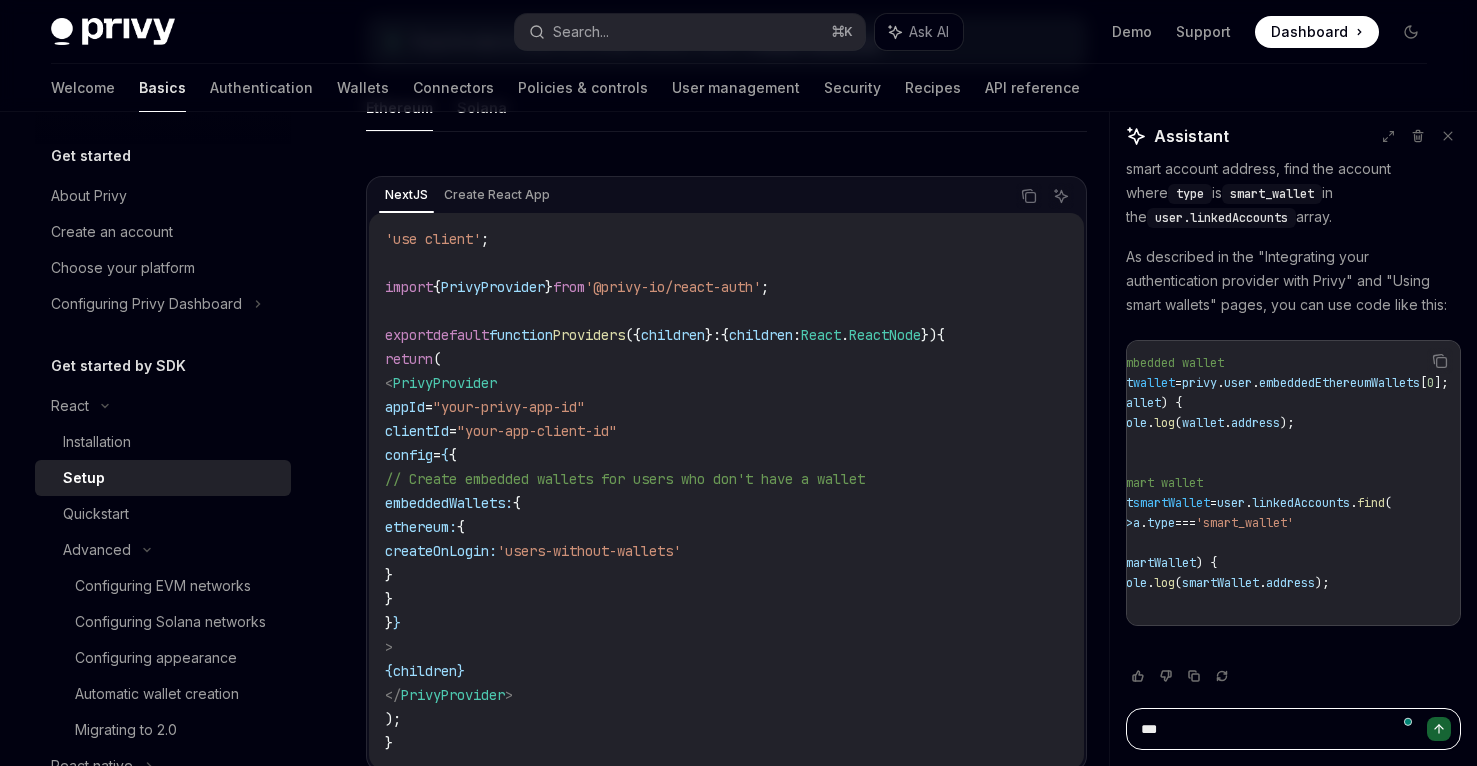 type on "*" 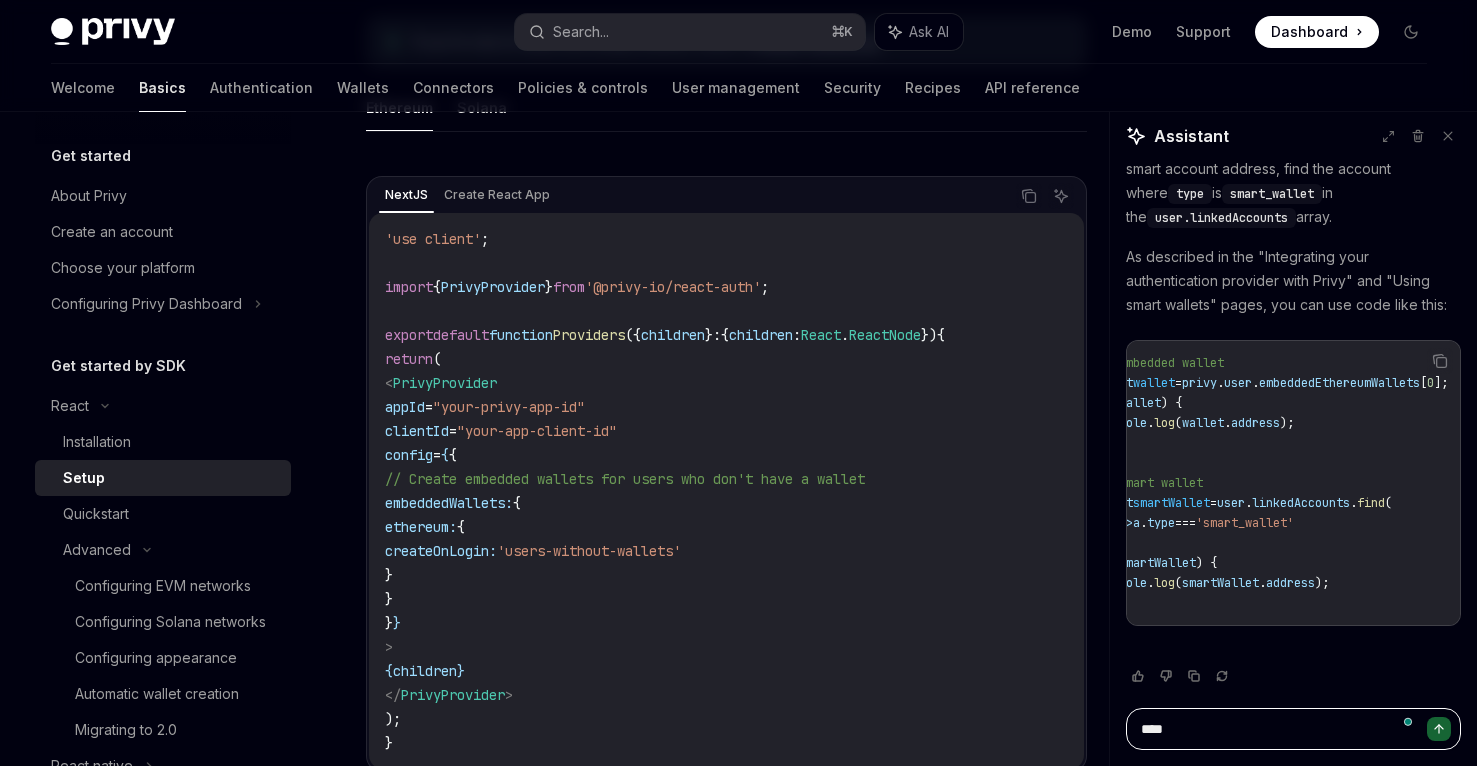 type on "*****" 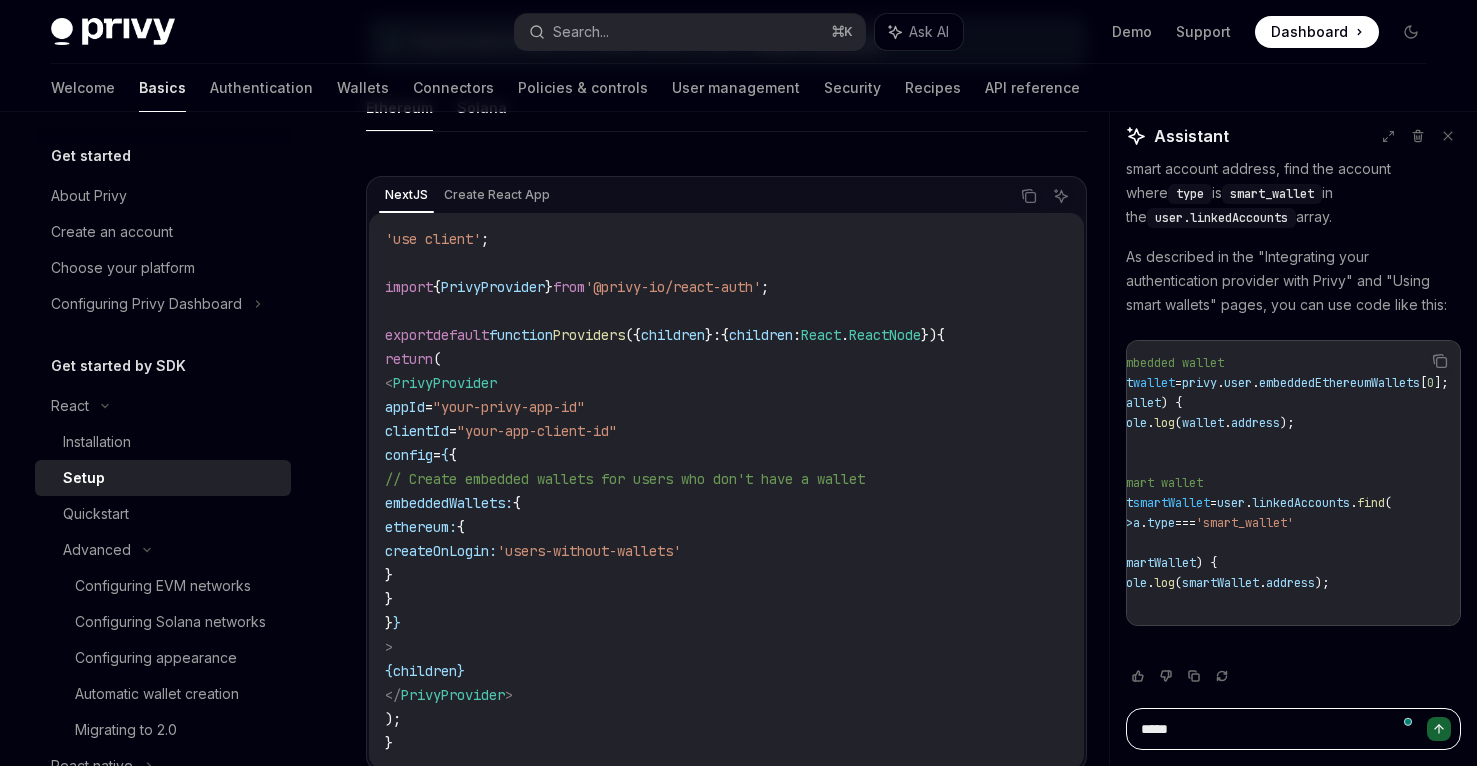 type on "*" 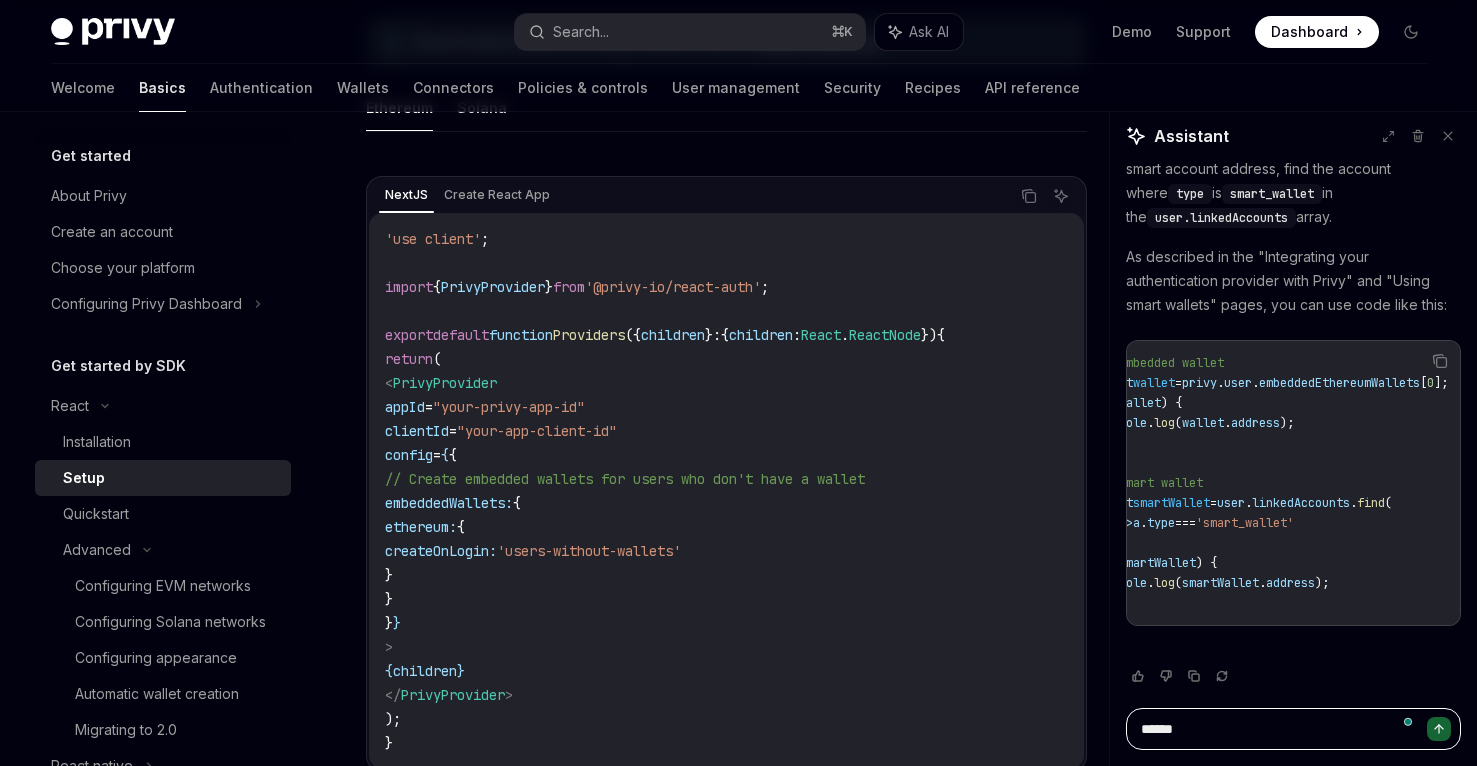 type on "*" 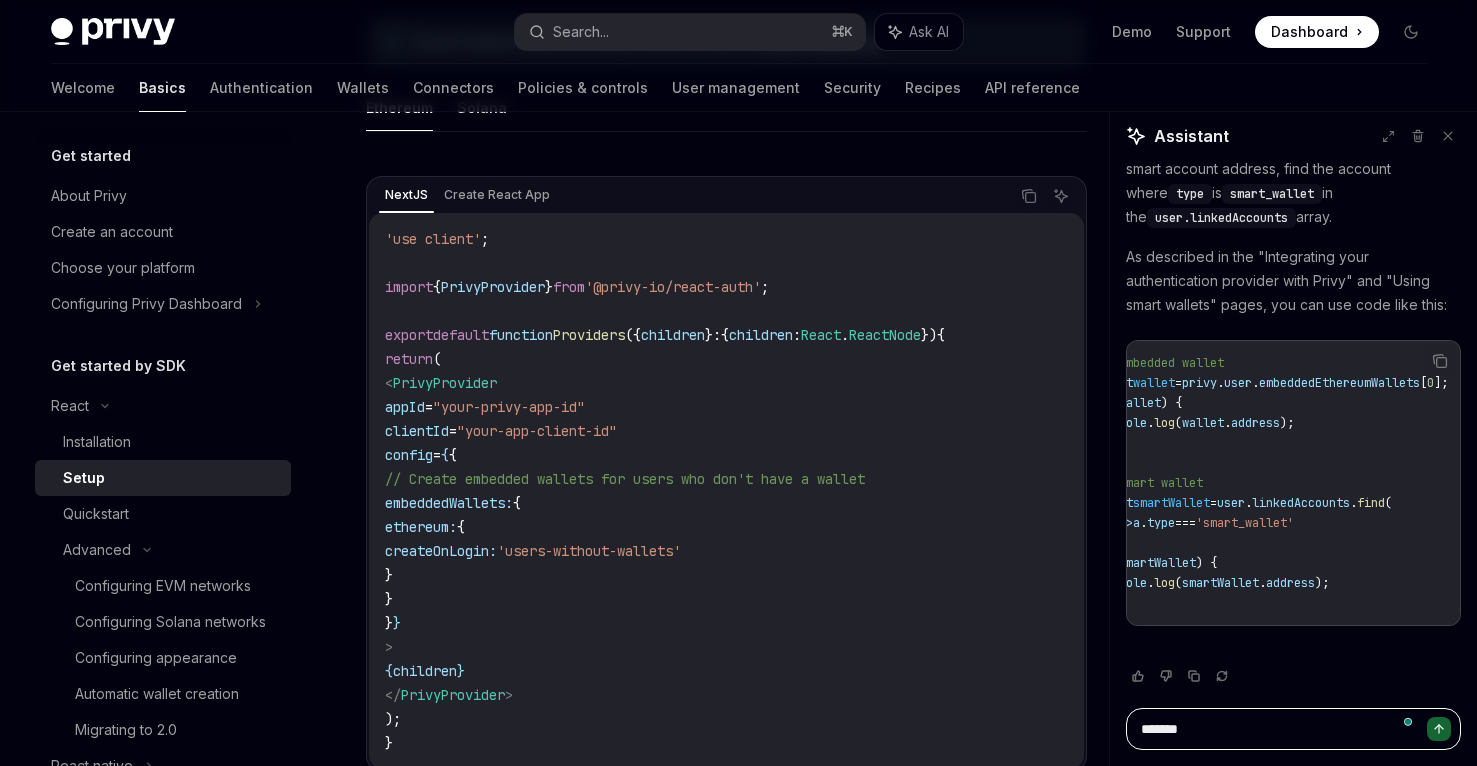type on "*" 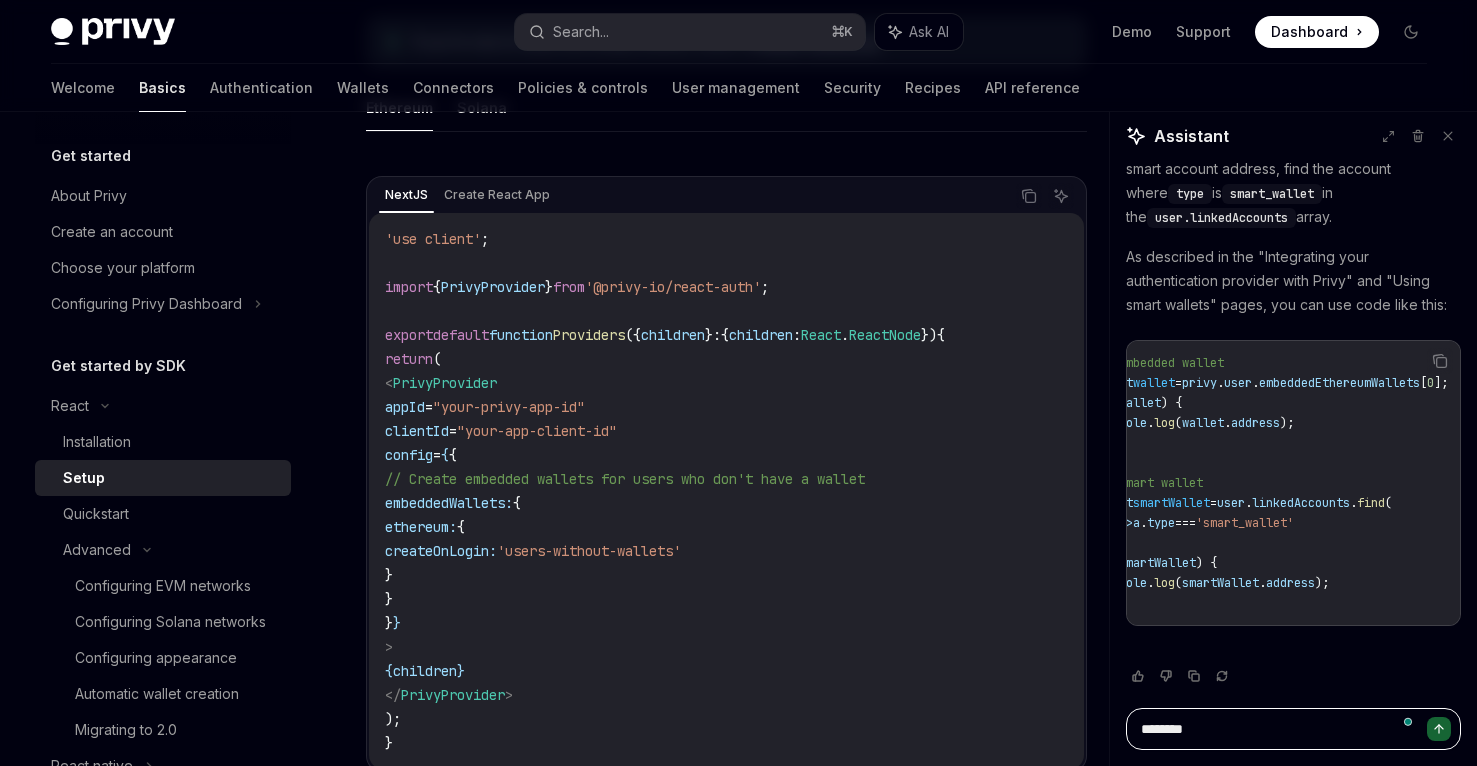 type on "*" 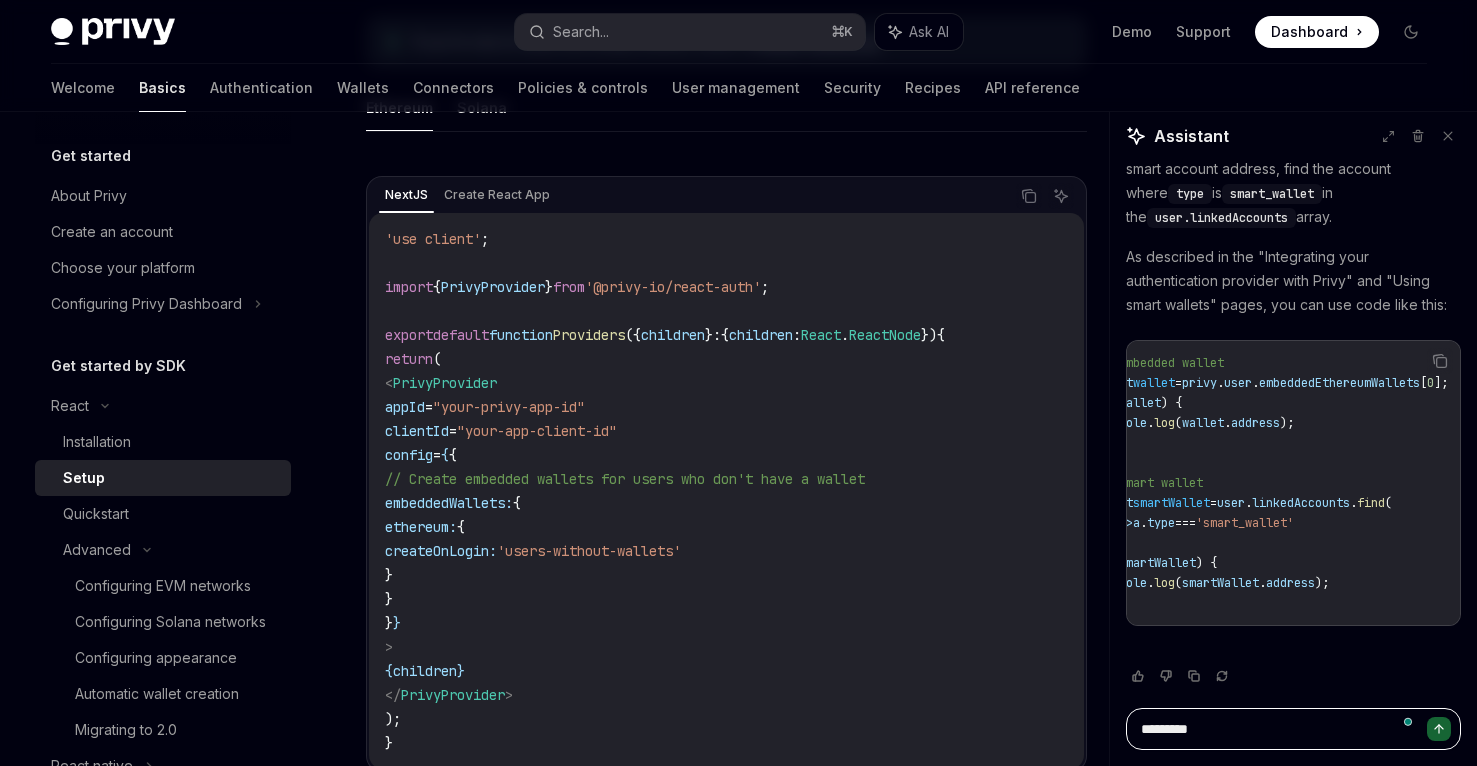 type on "*" 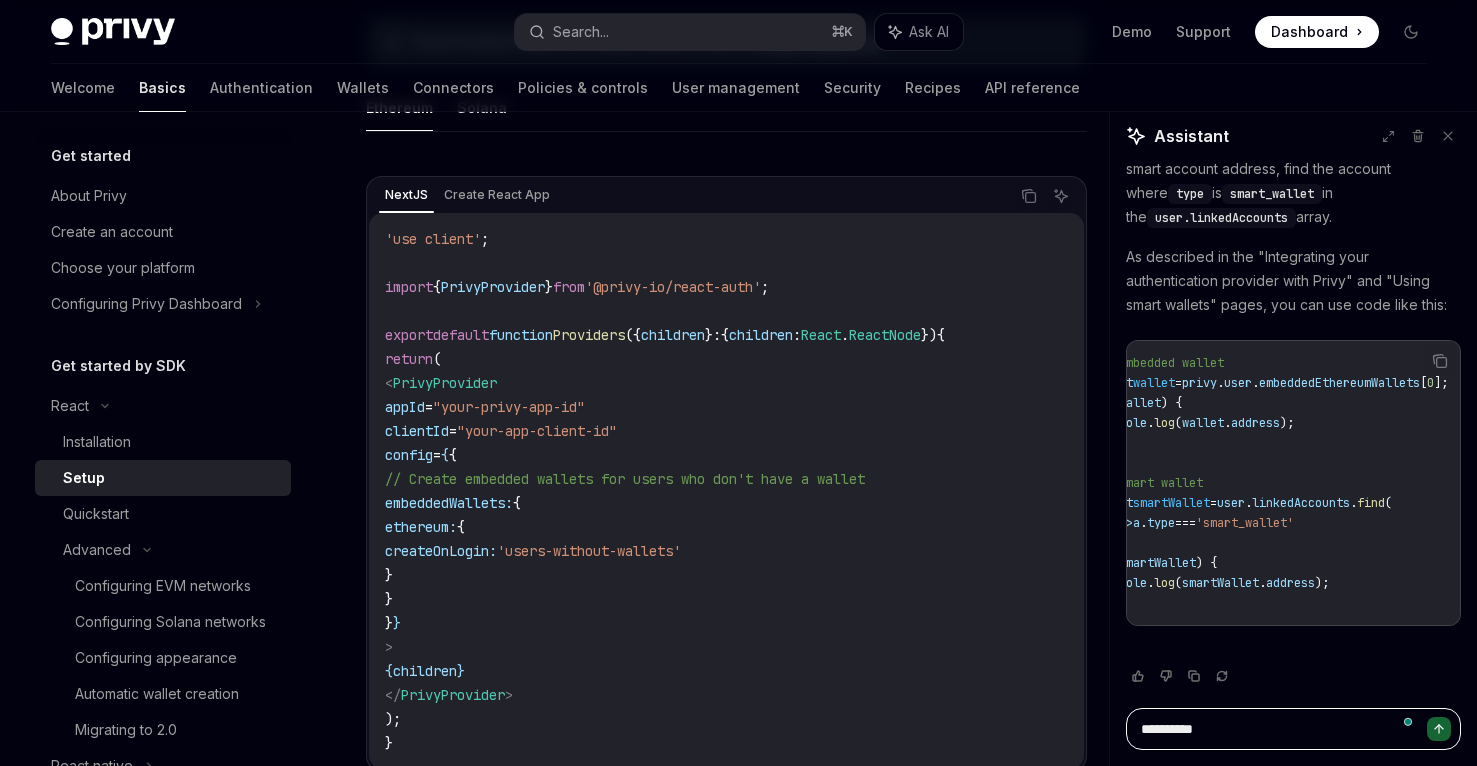 type on "*" 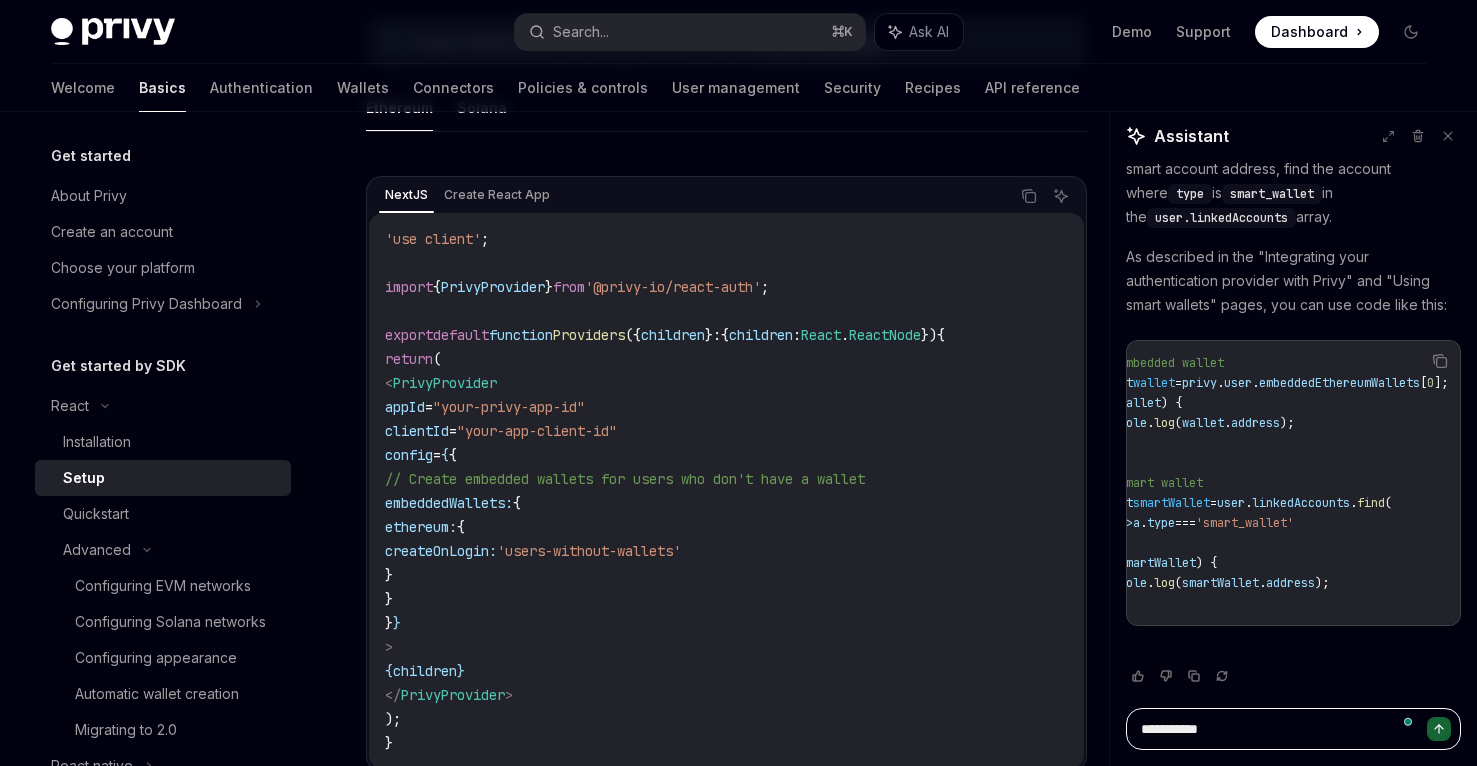type on "*" 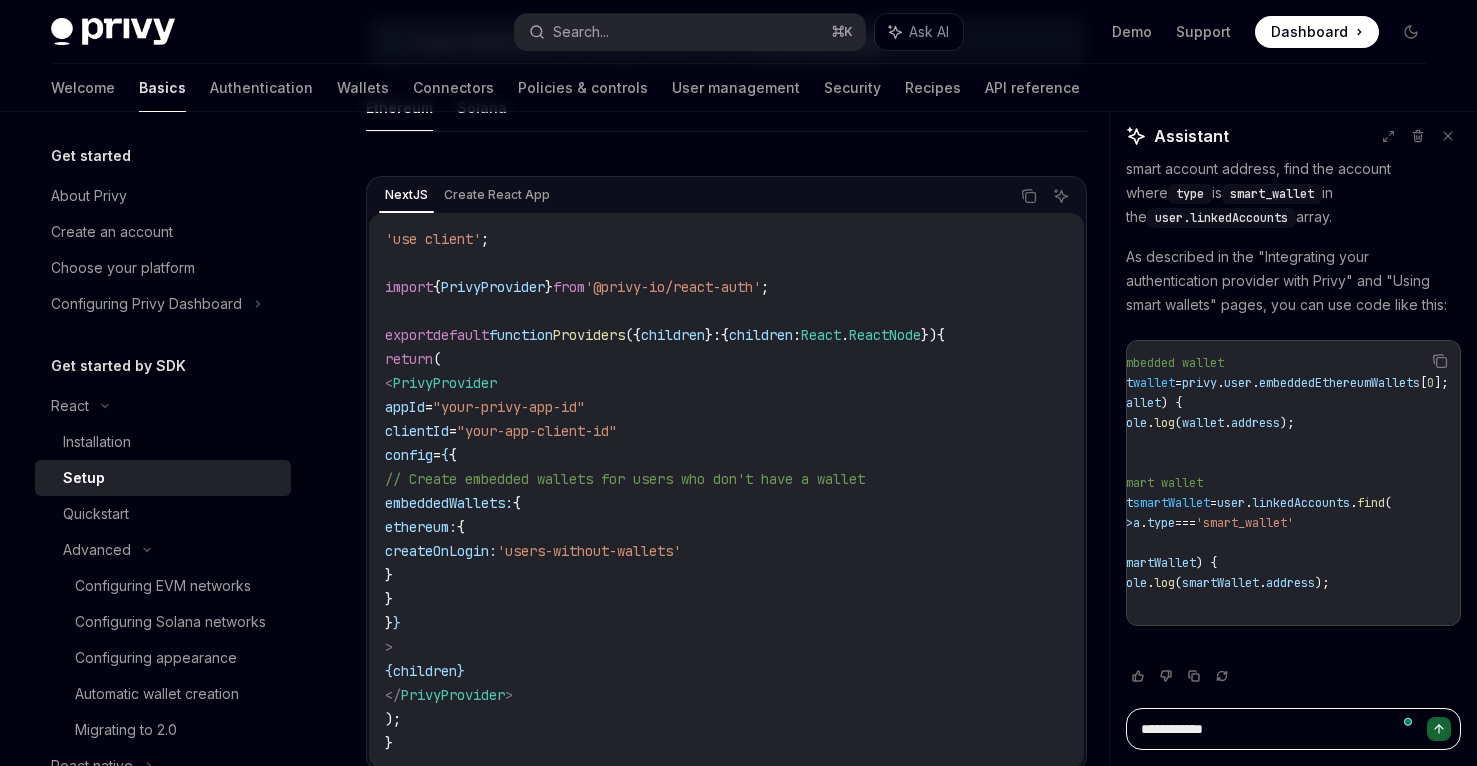 type on "*" 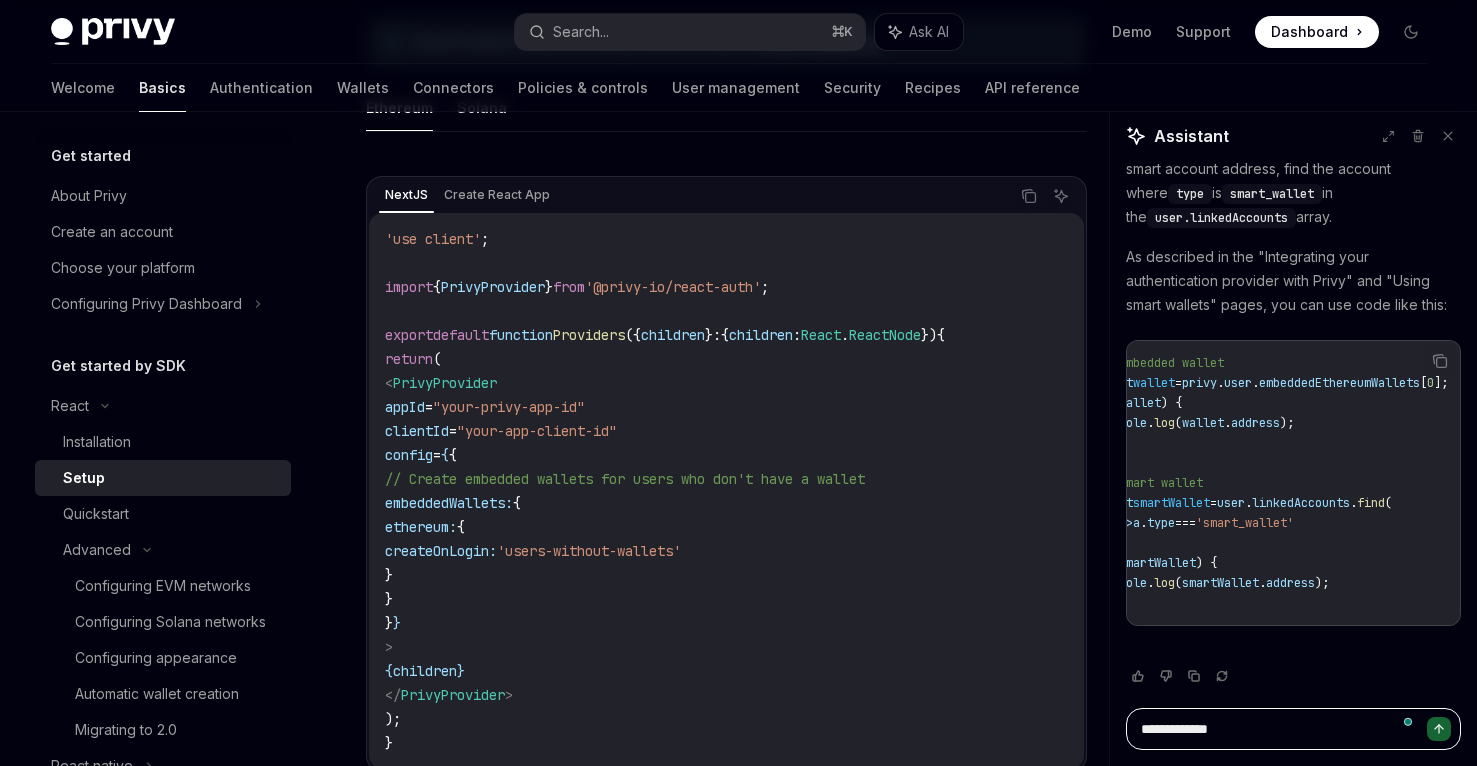 type on "*" 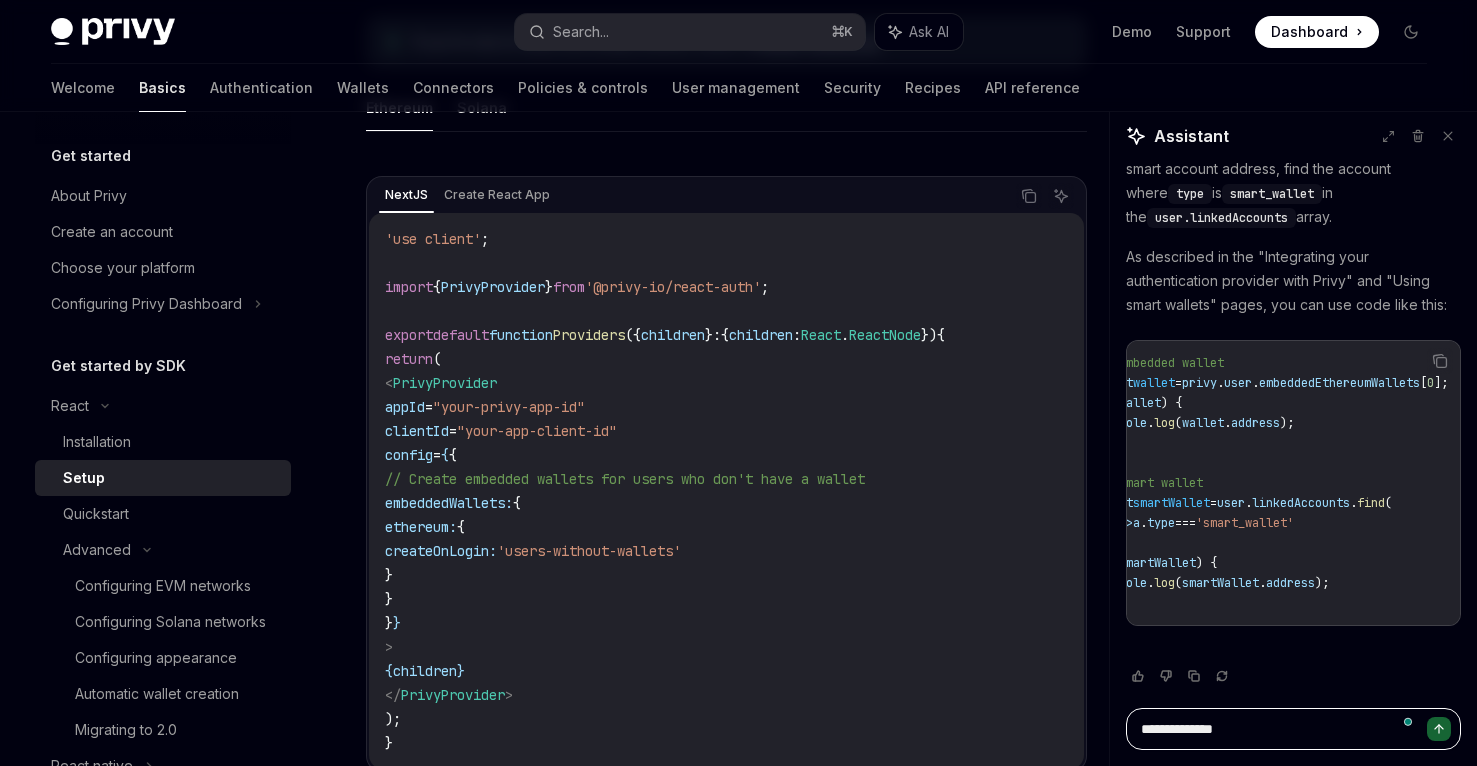 type on "**********" 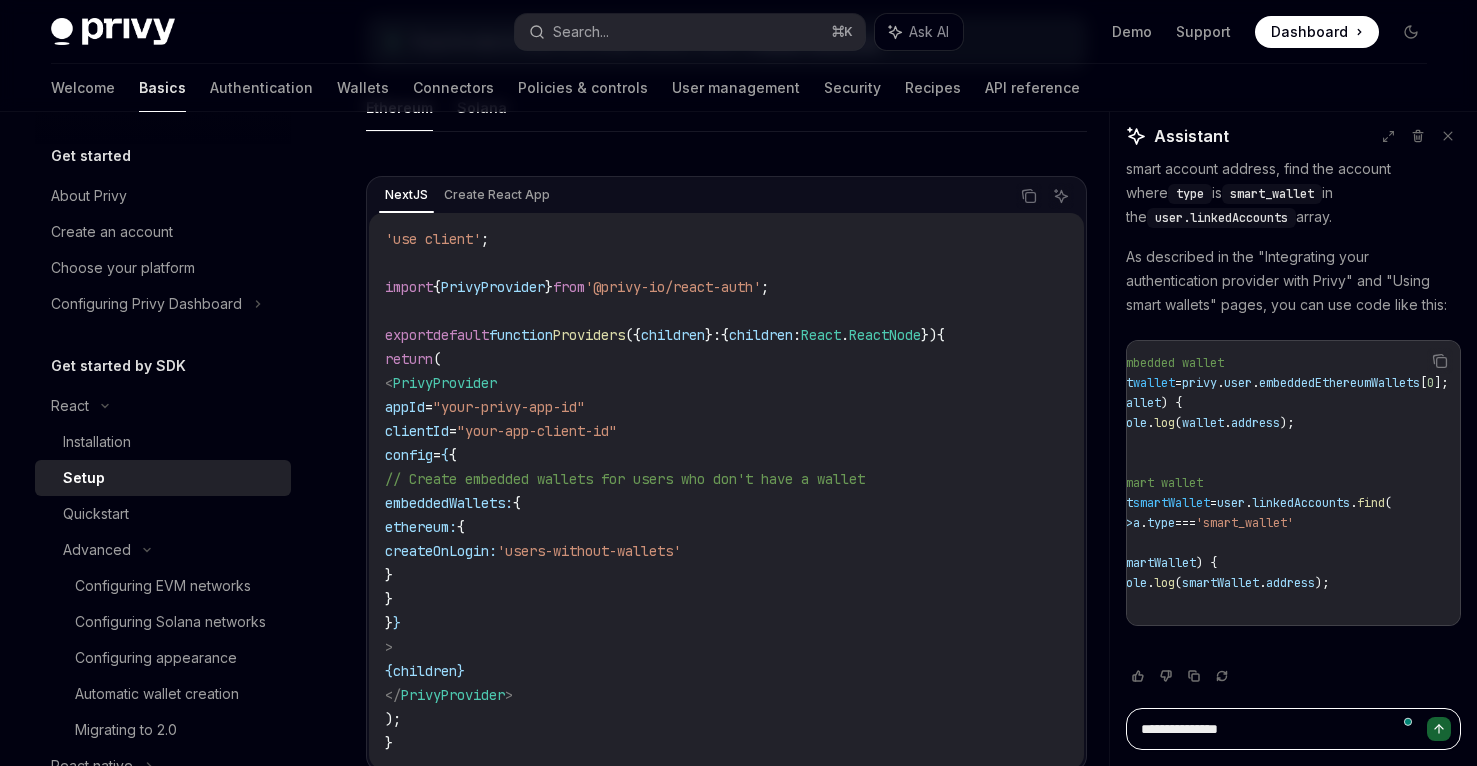 type on "*" 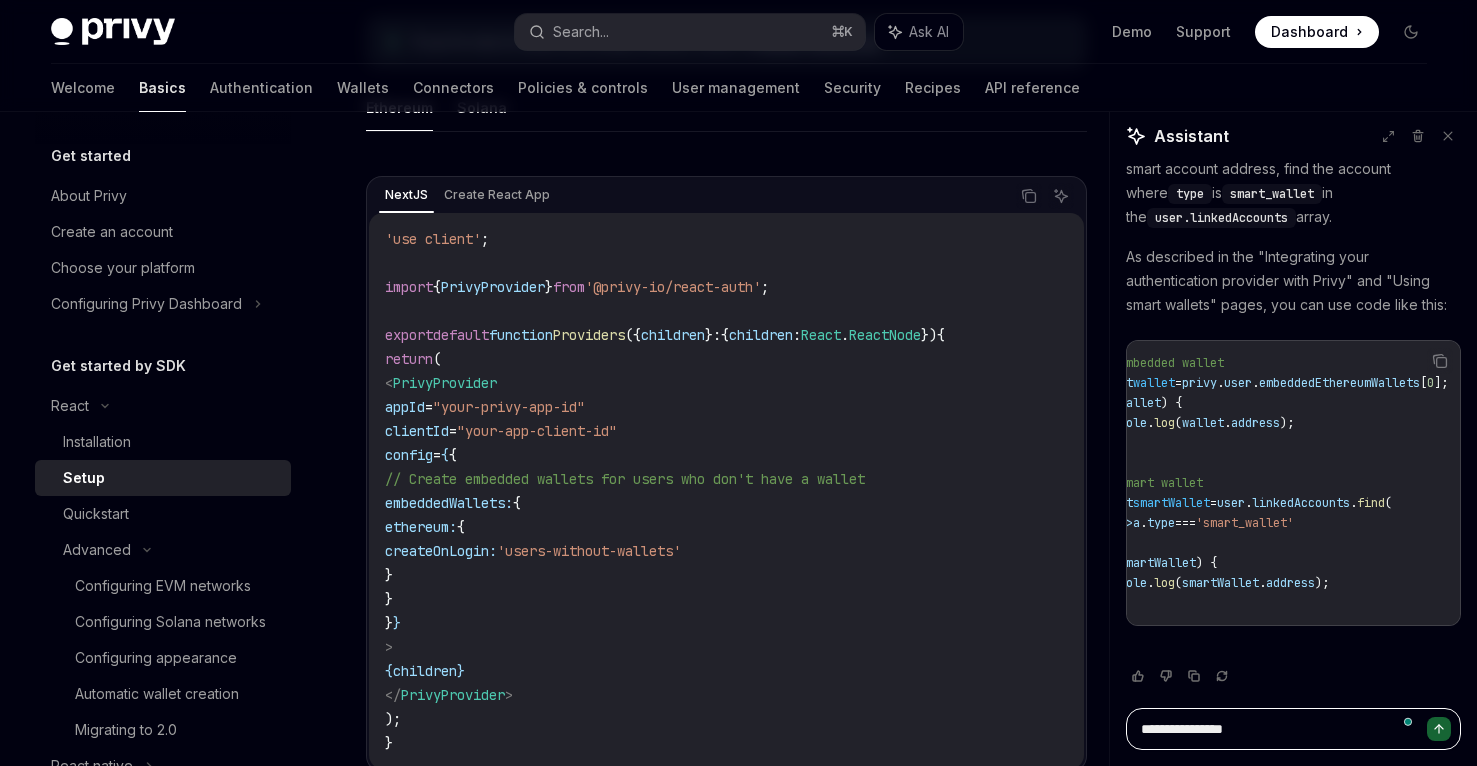 type on "*" 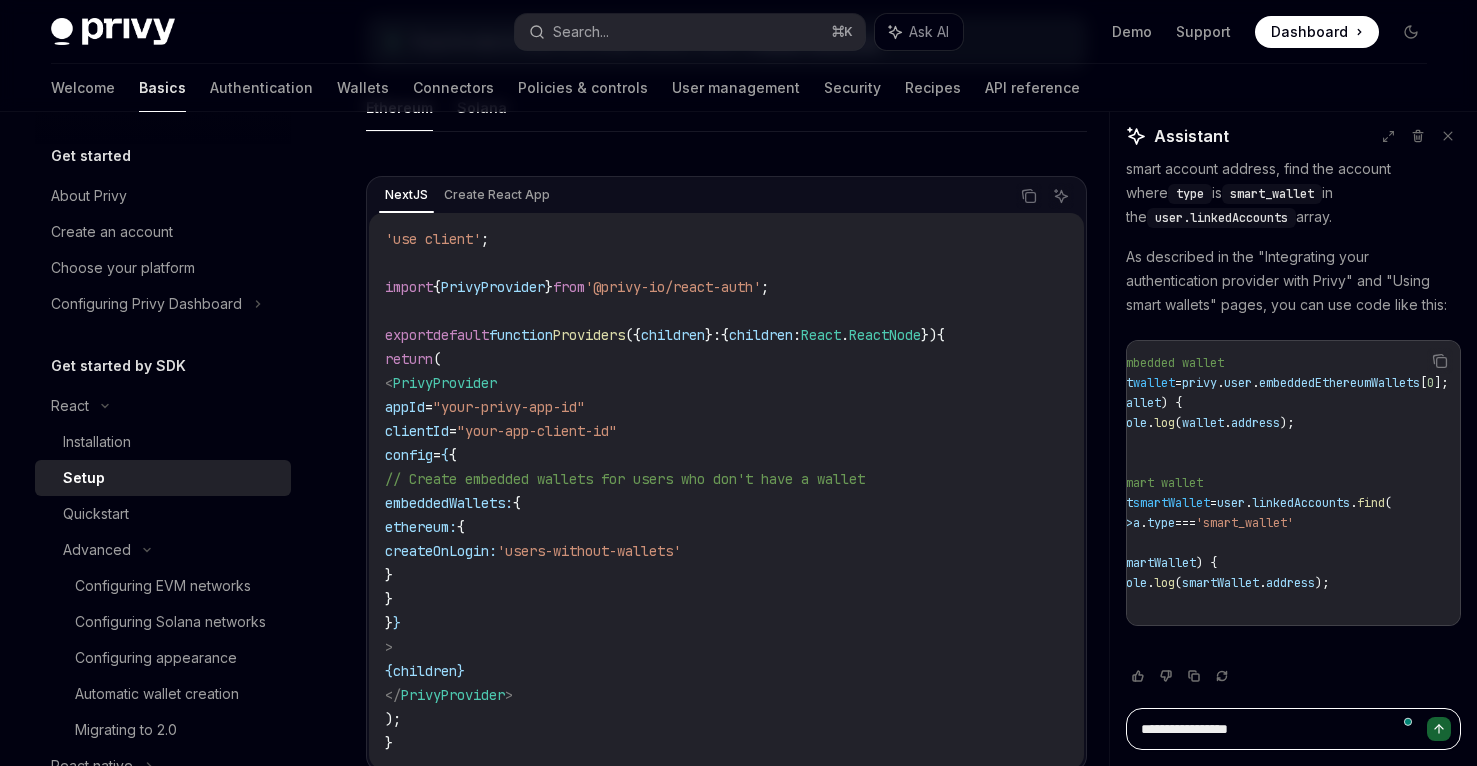 type on "*" 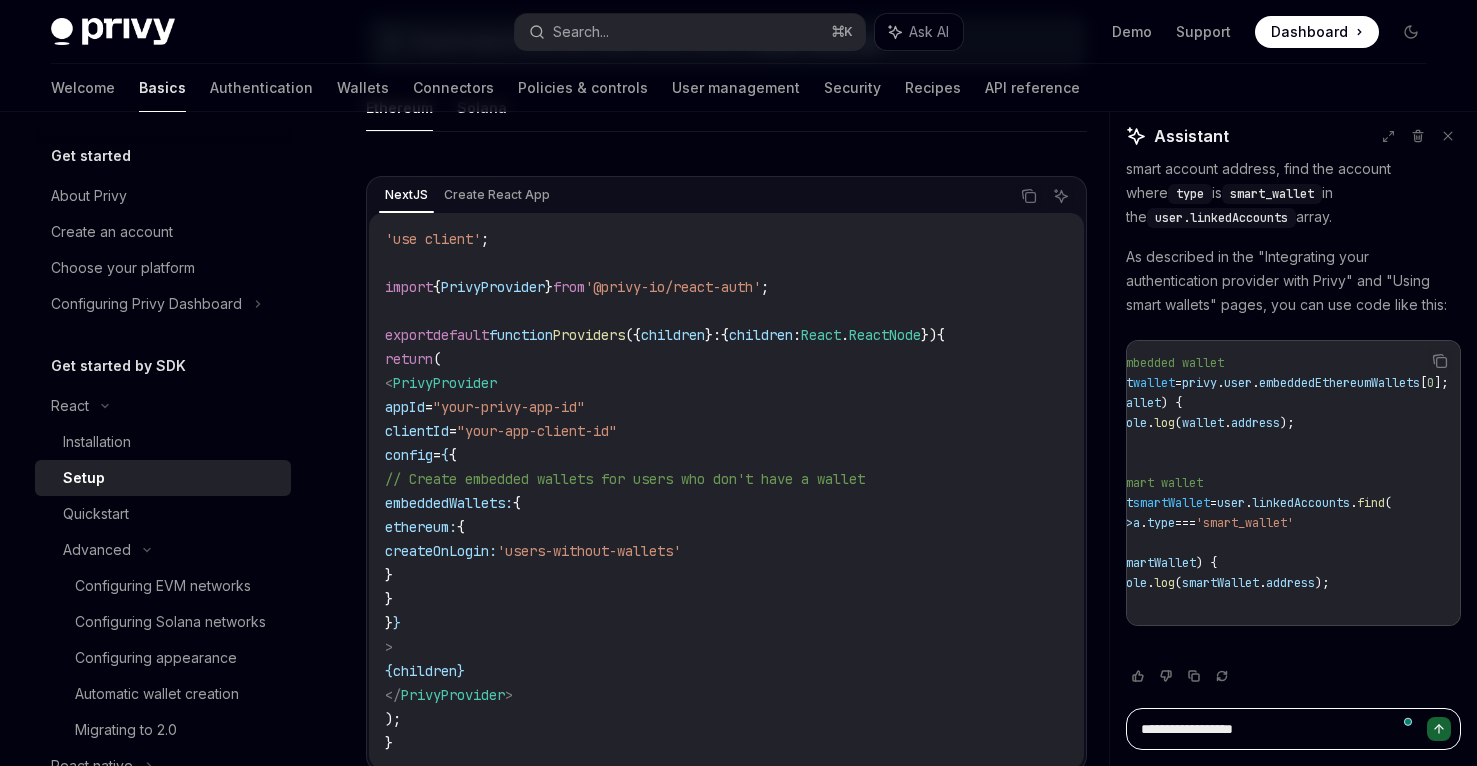 type on "*" 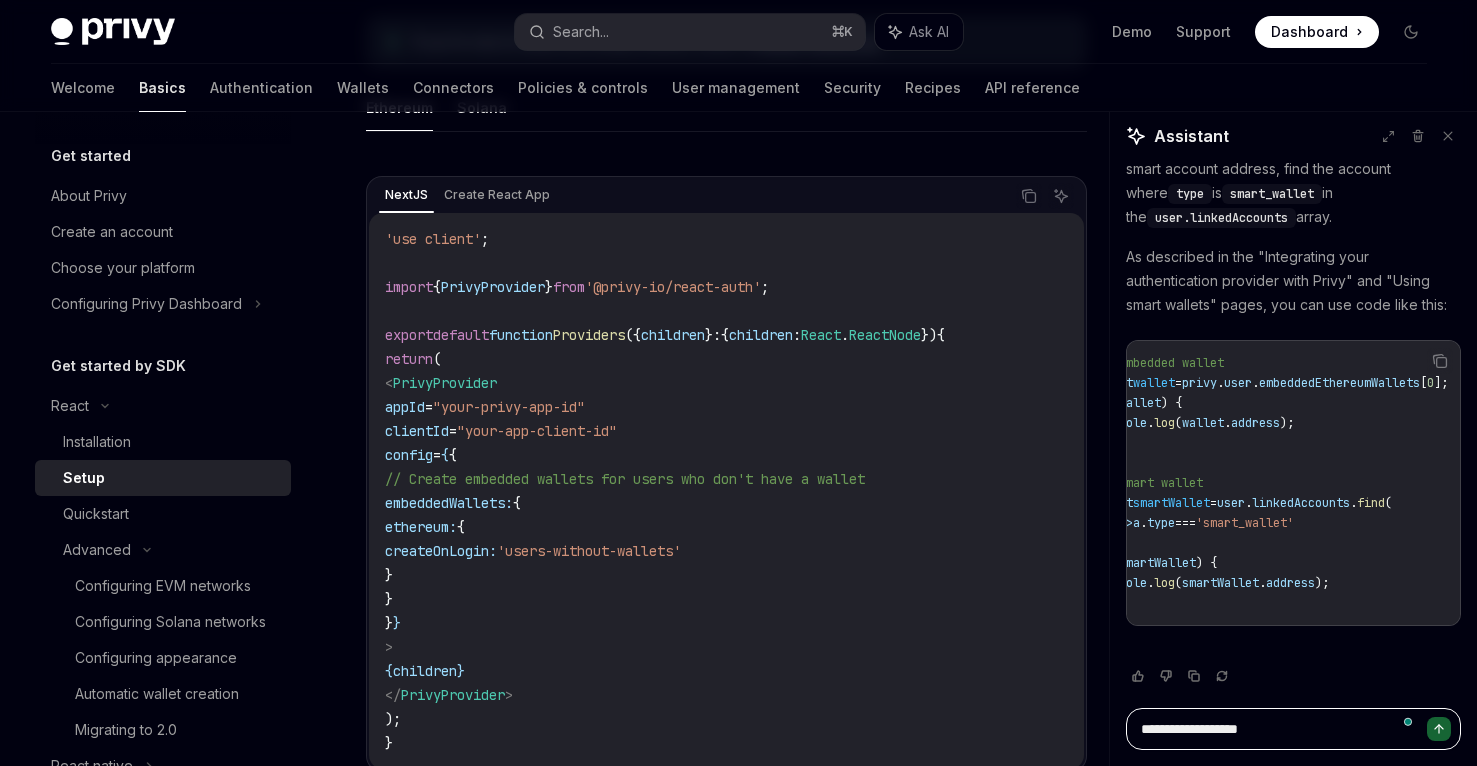 type on "*" 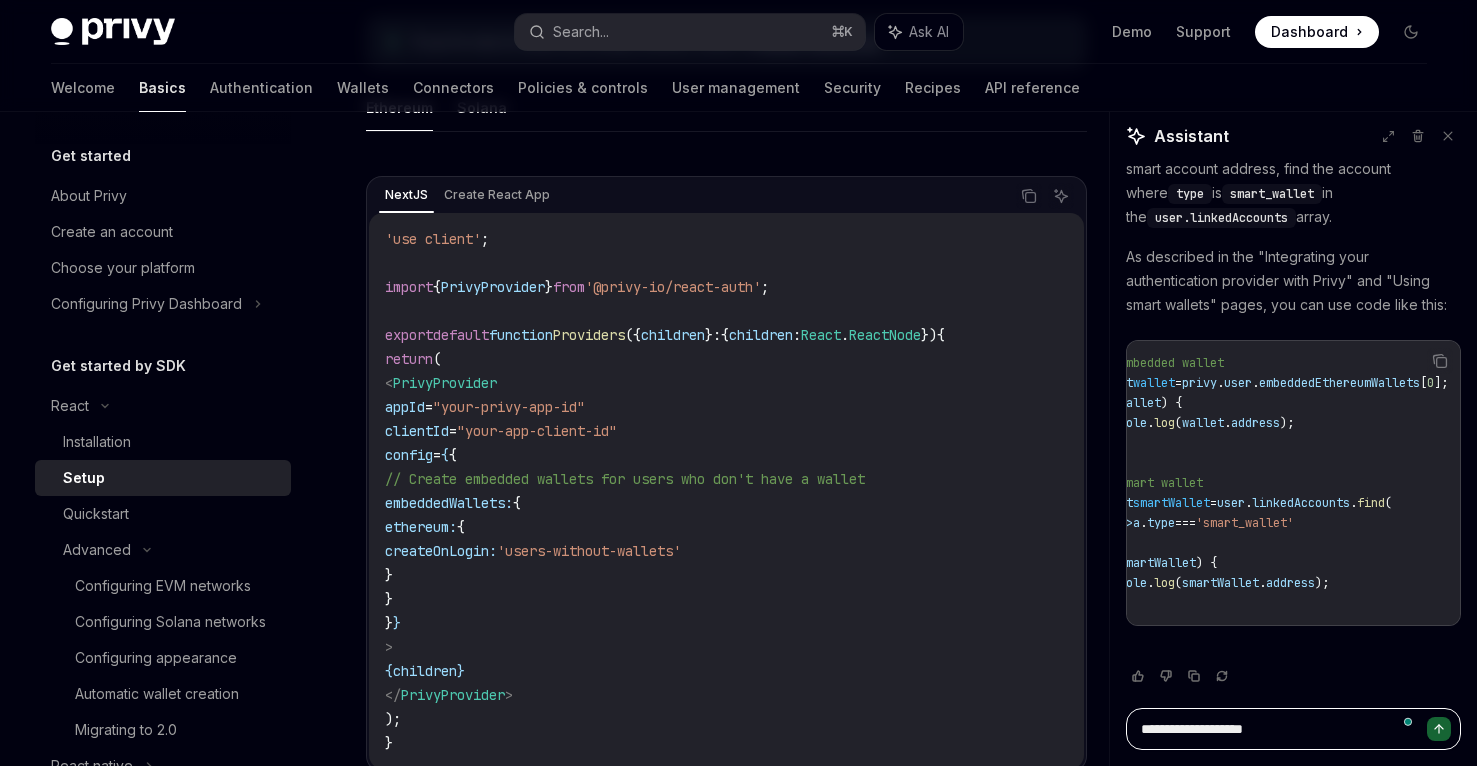 type on "*" 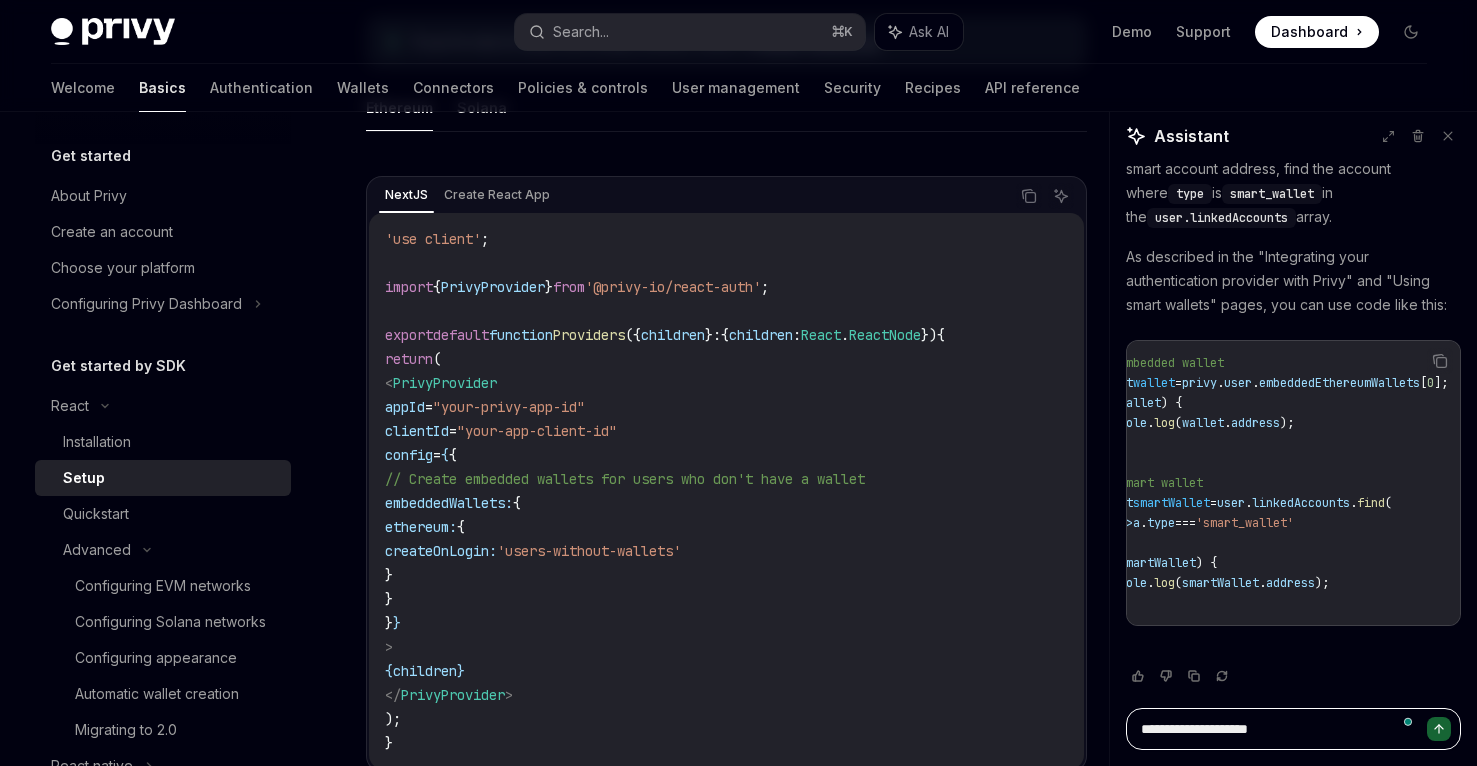 type on "*" 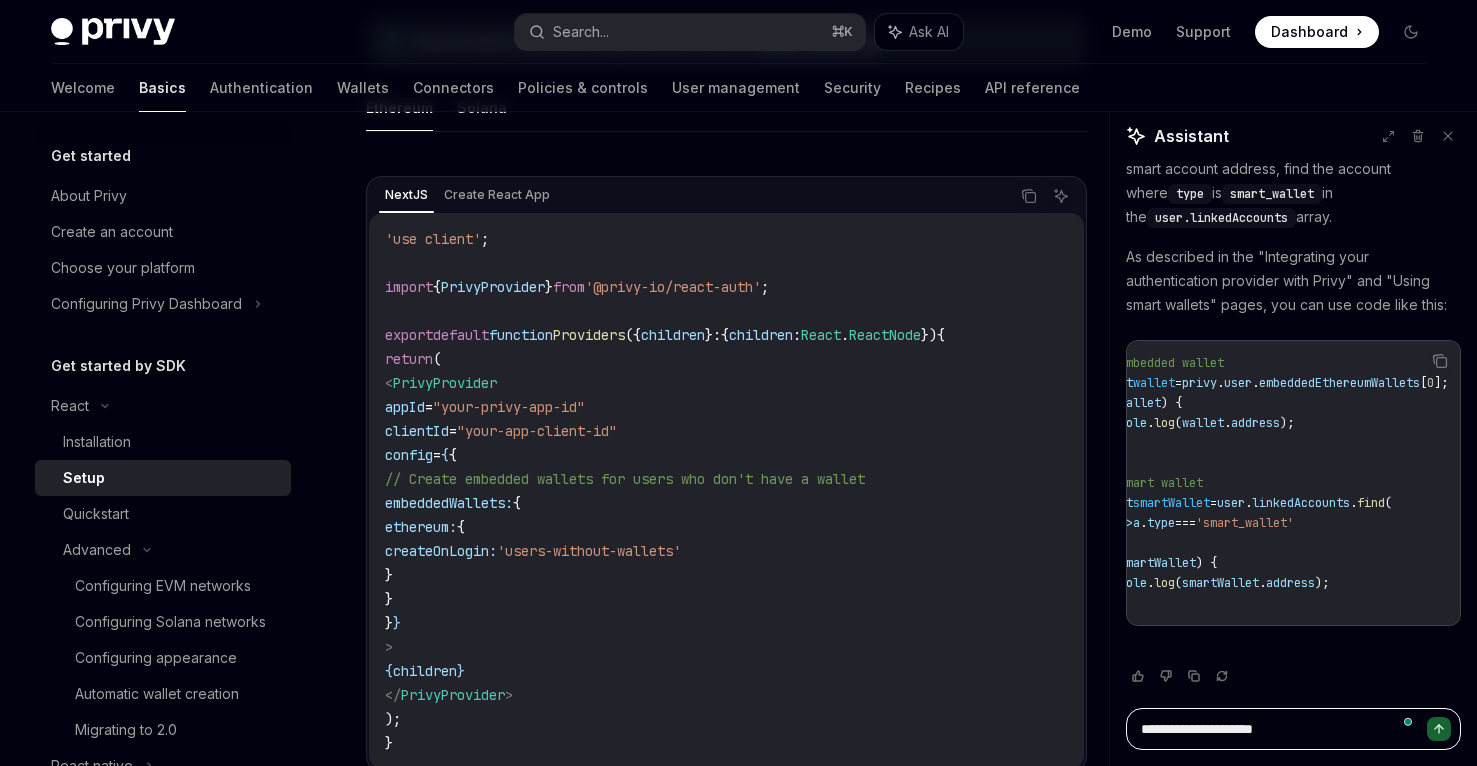 type on "*" 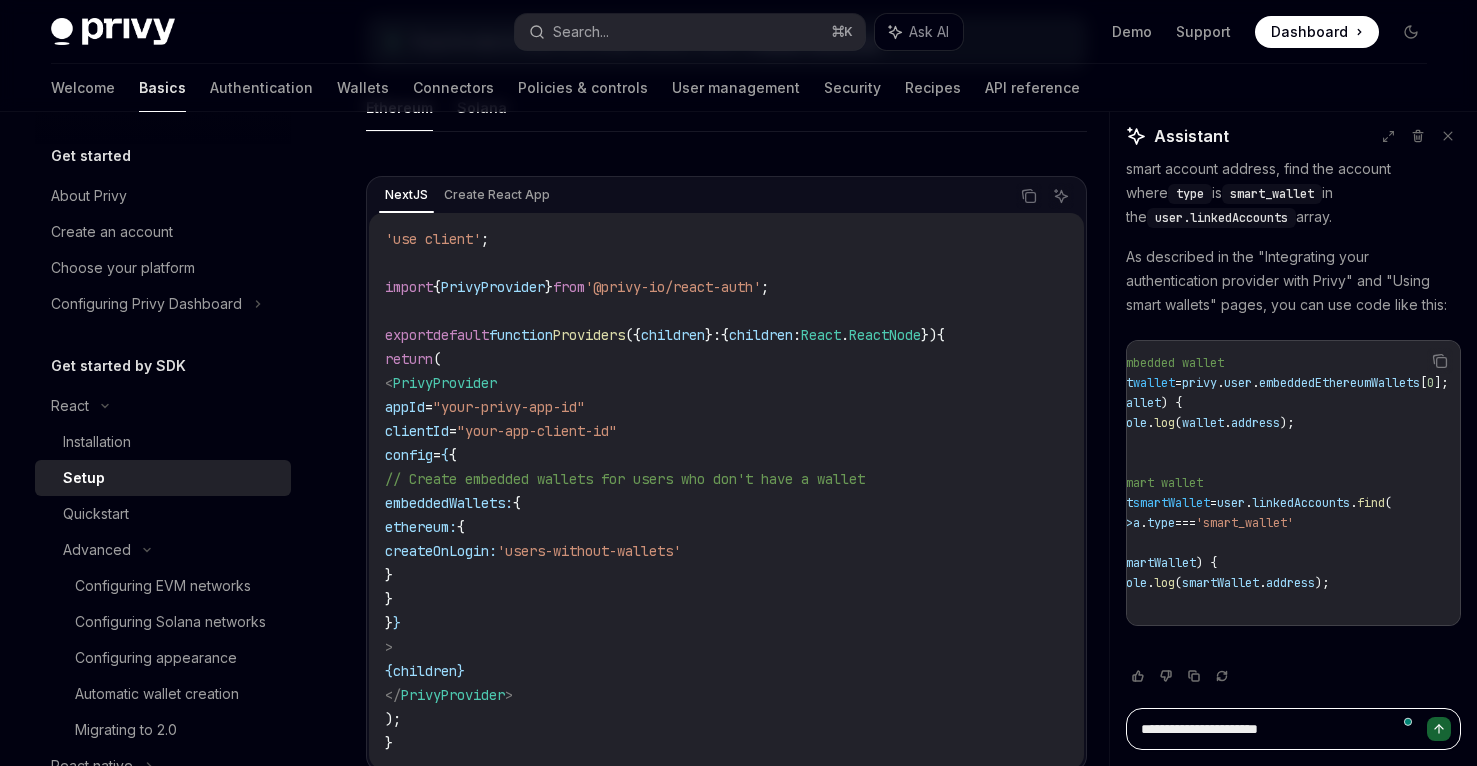 type on "*" 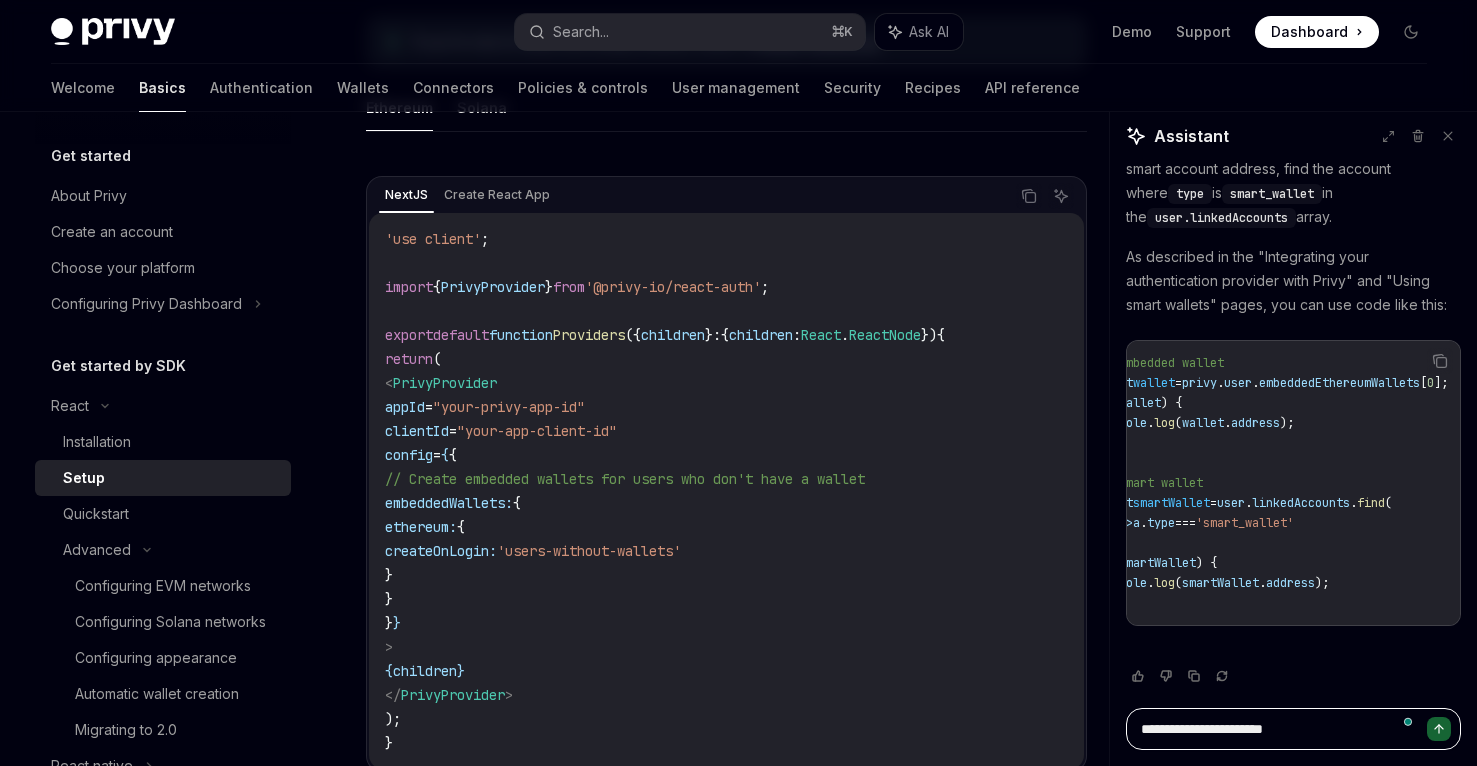type on "*" 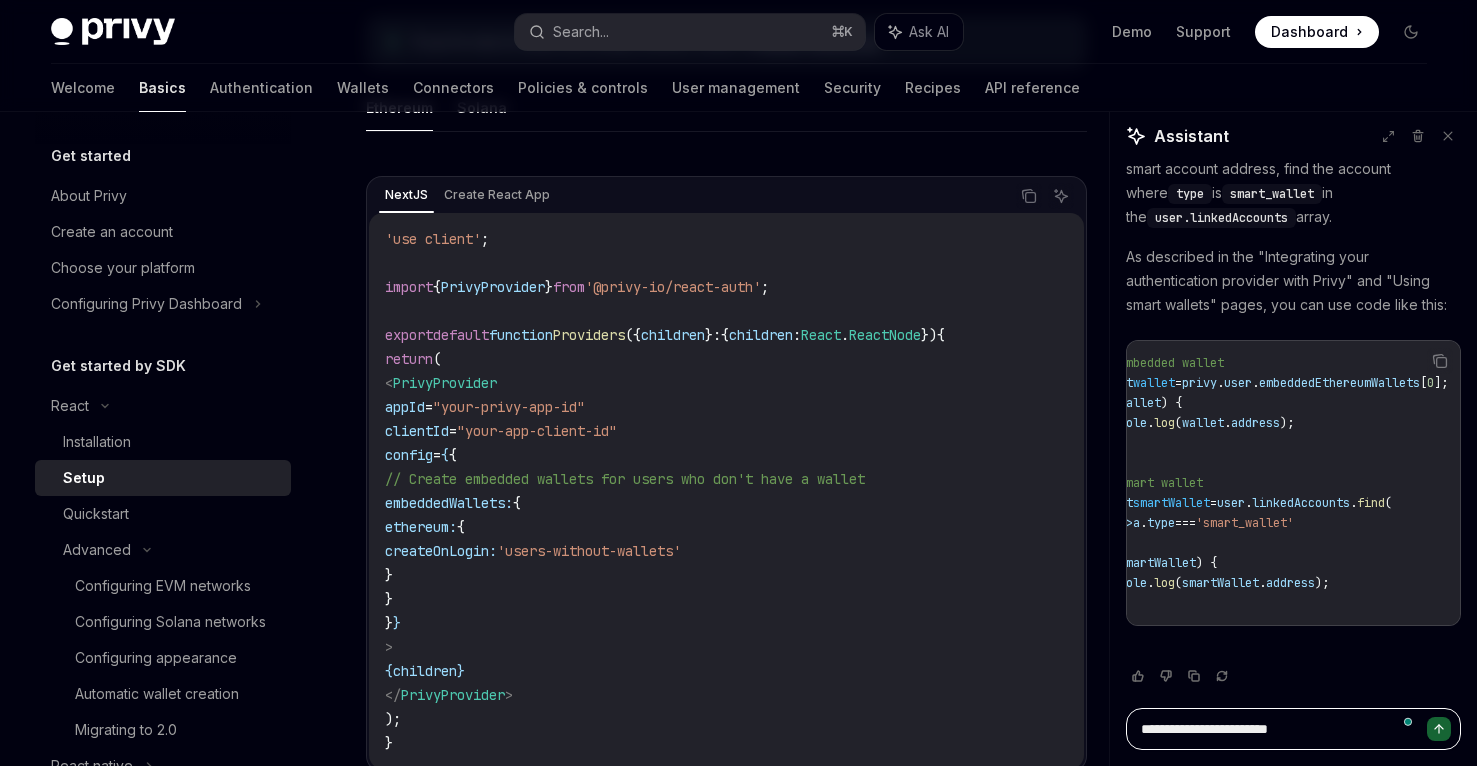 type on "*" 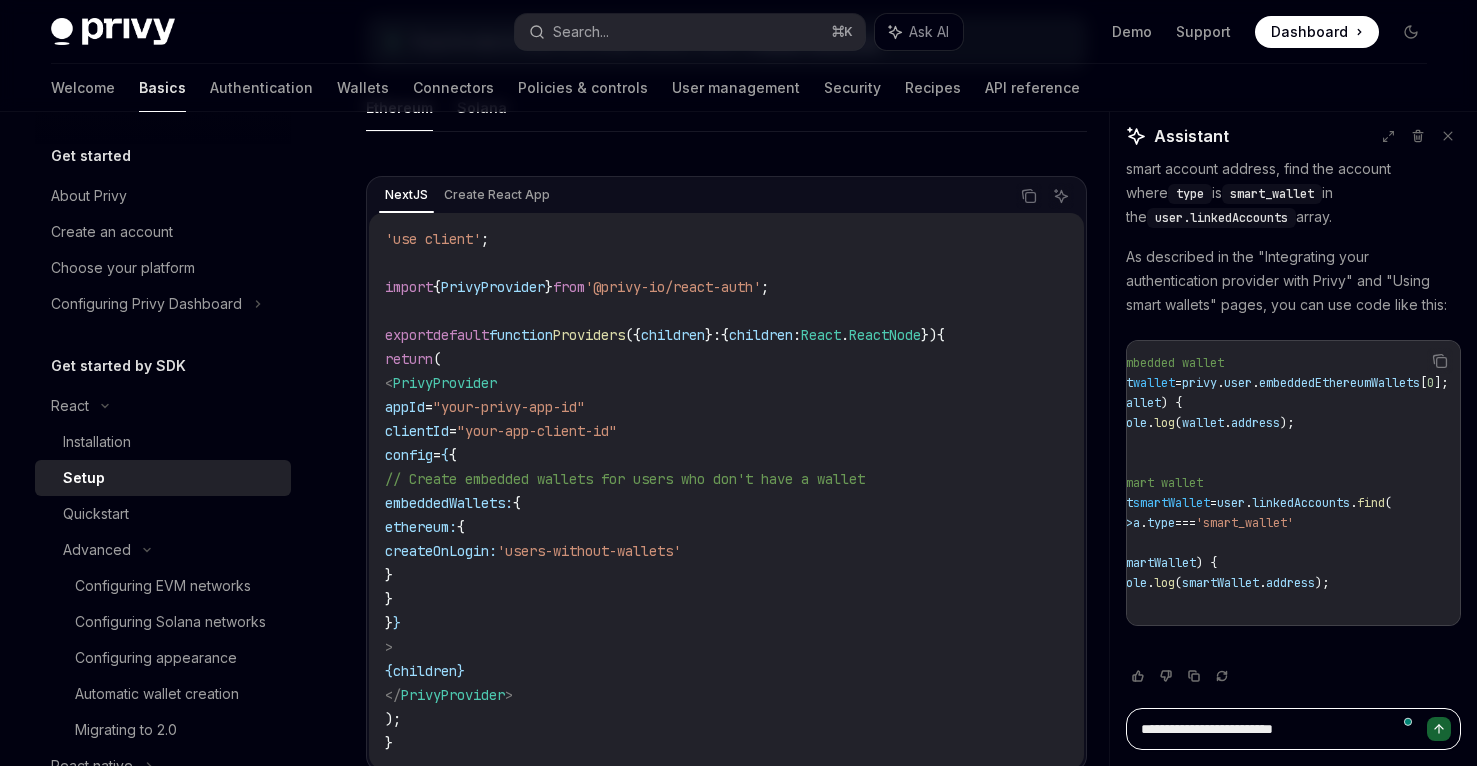 type on "*" 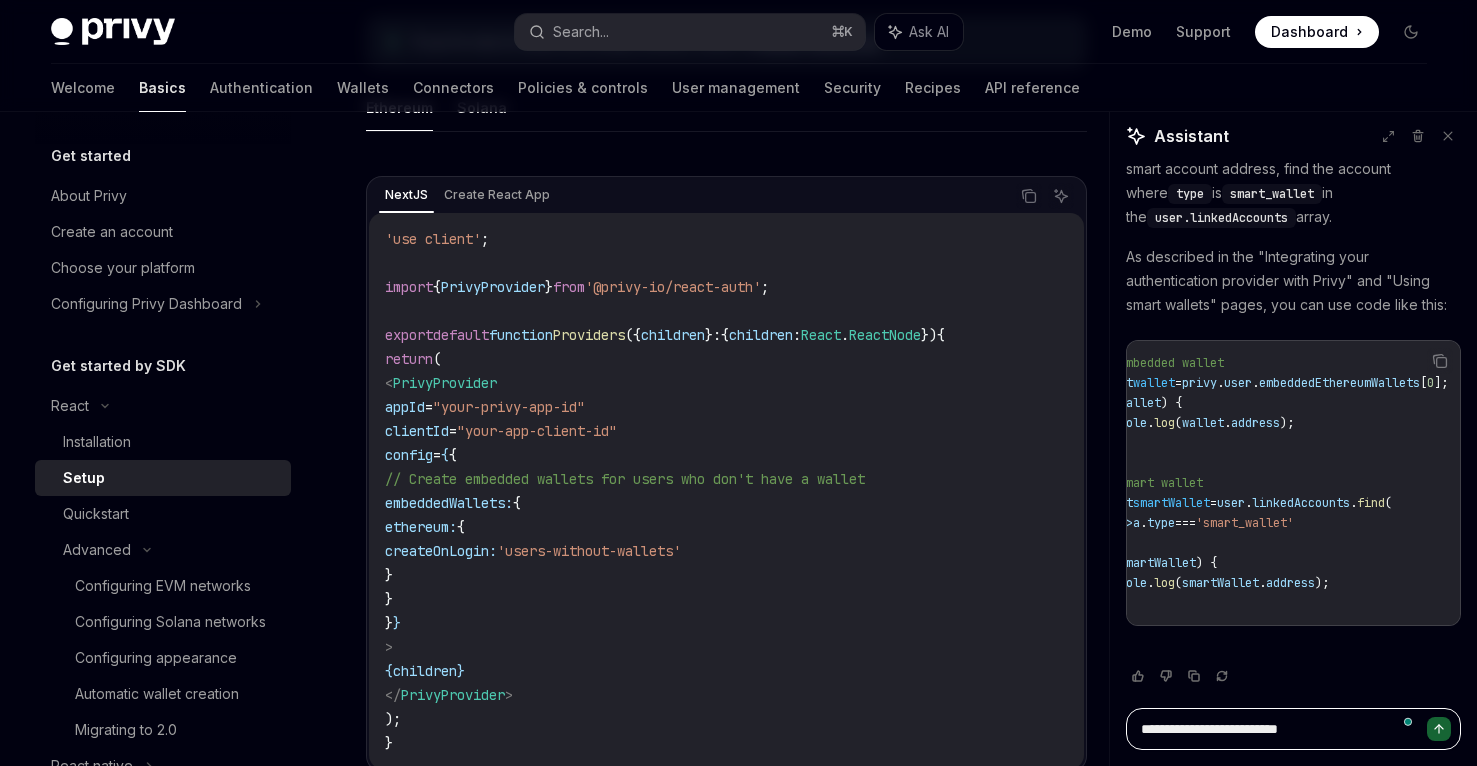type on "*" 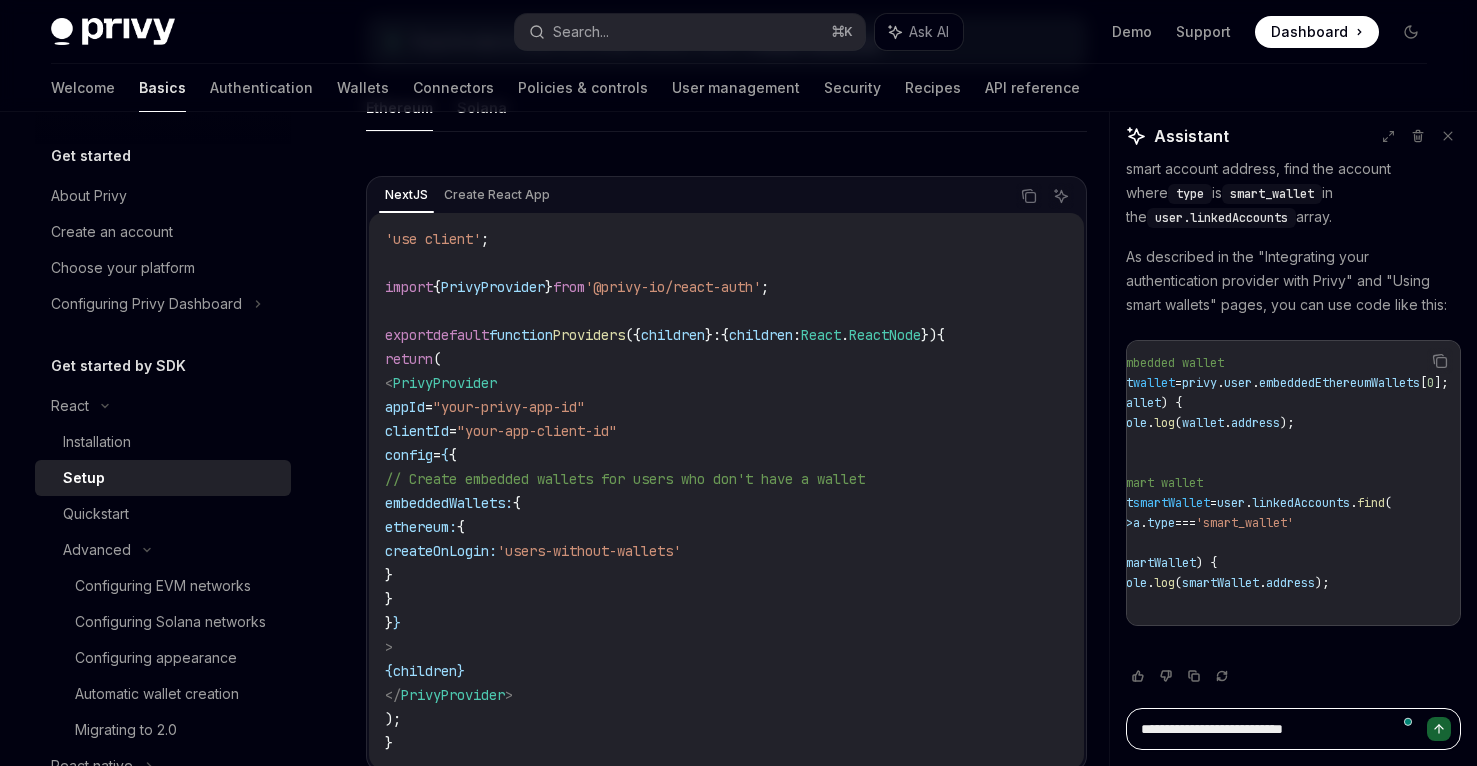 type on "*" 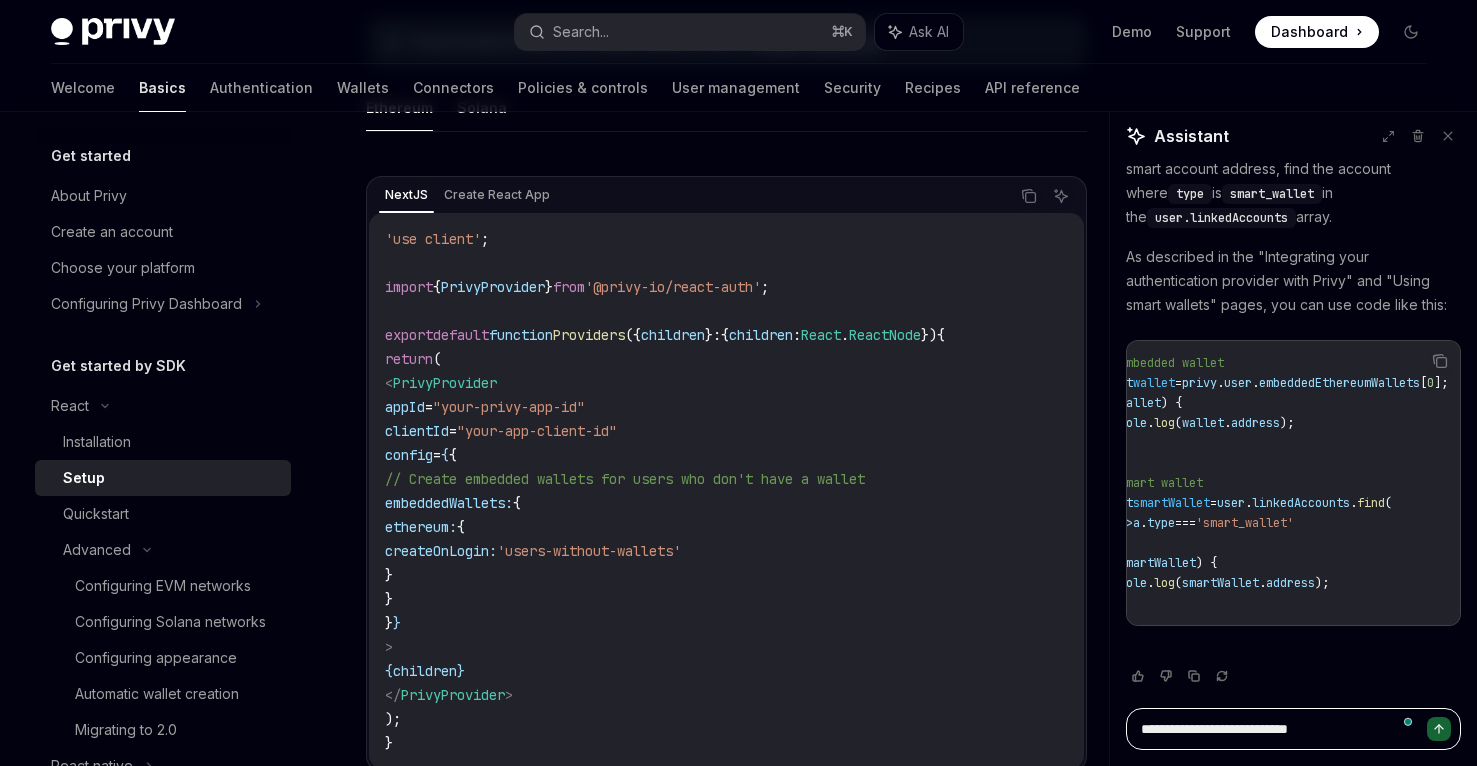 type on "*" 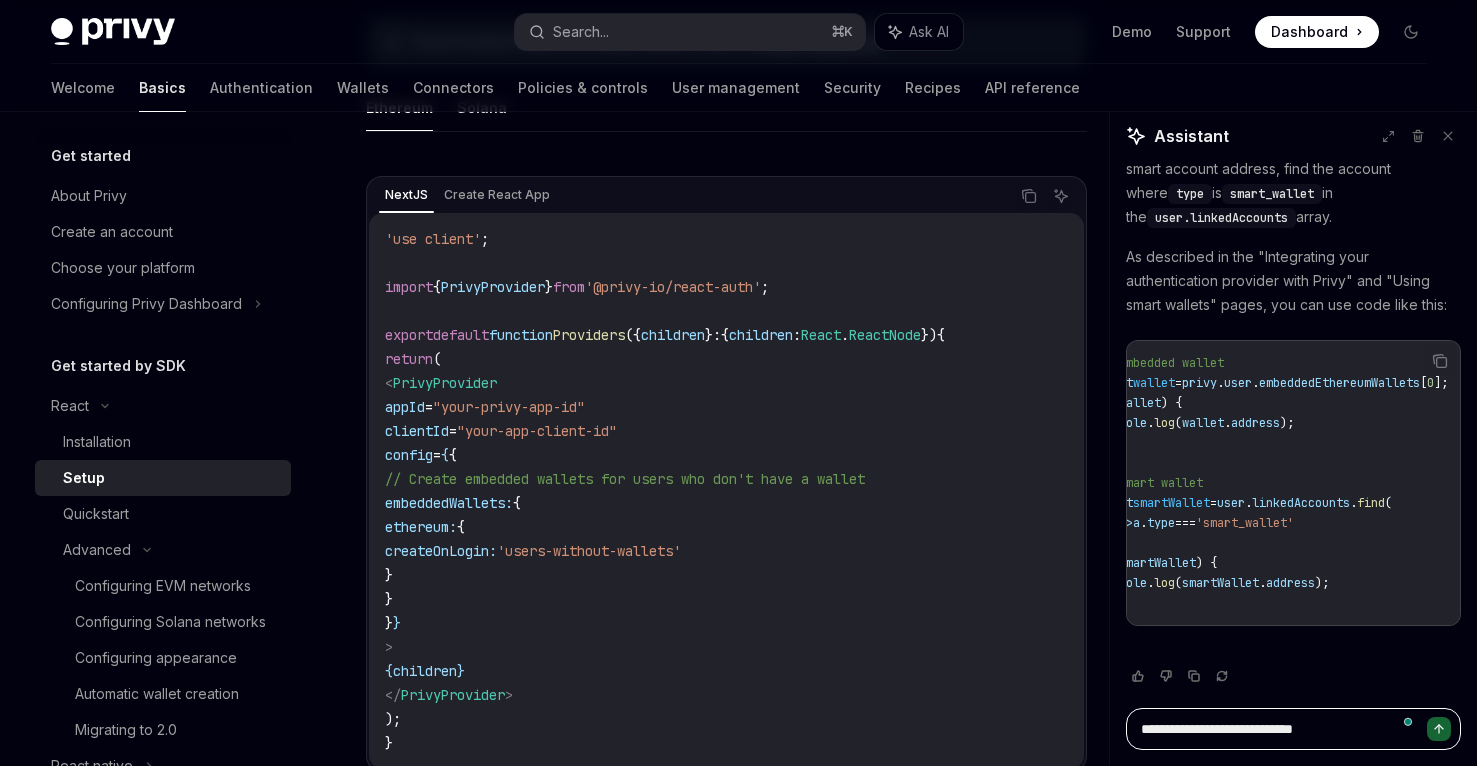 type on "*" 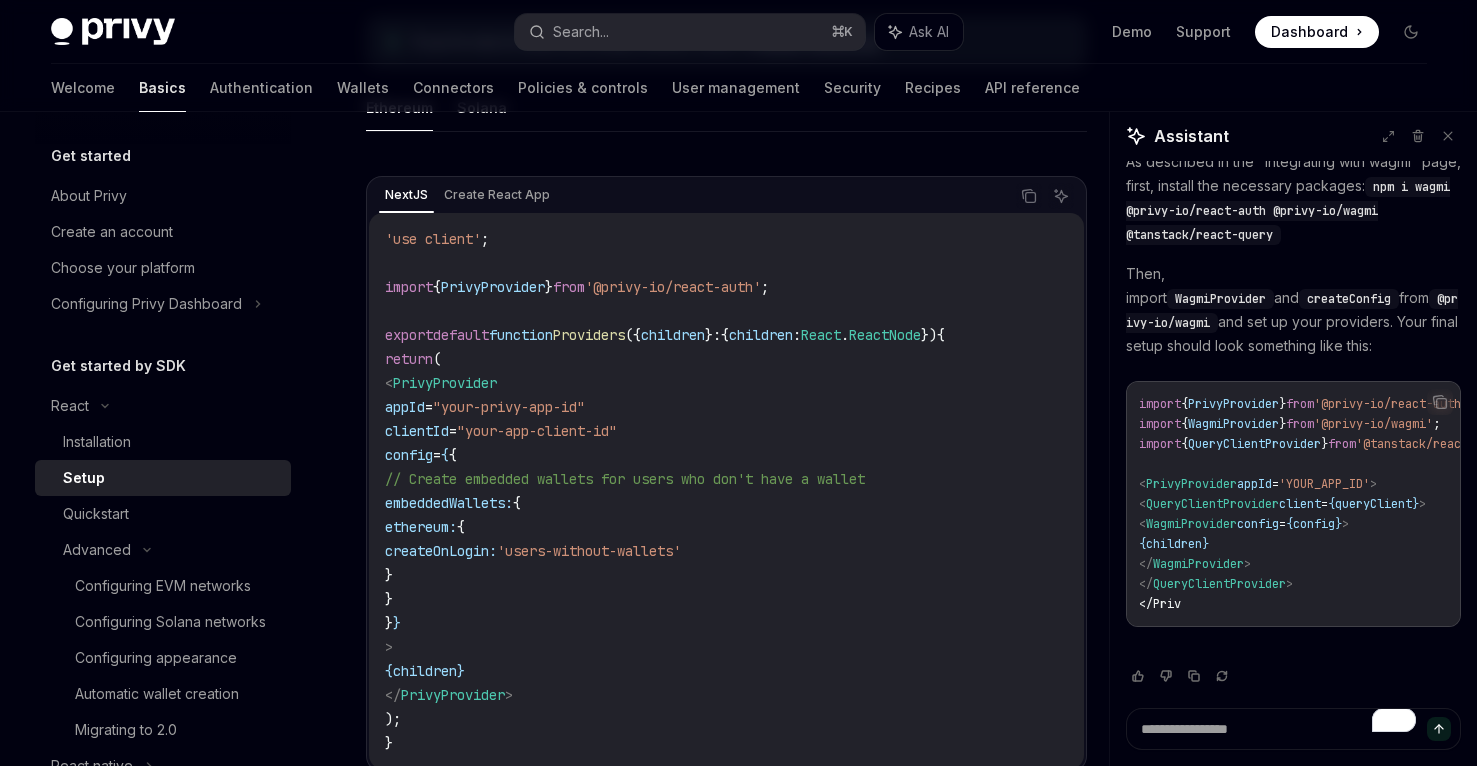 scroll, scrollTop: 1008, scrollLeft: 0, axis: vertical 